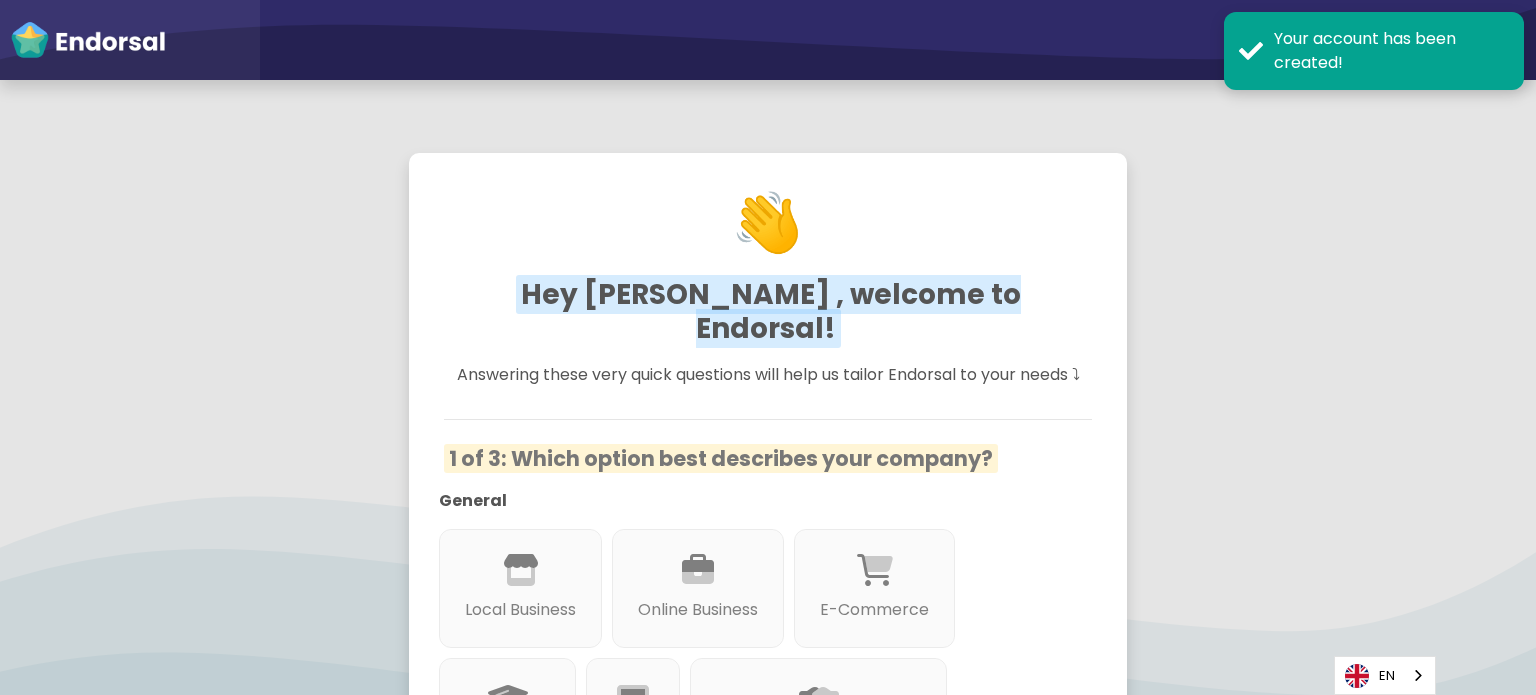 scroll, scrollTop: 0, scrollLeft: 0, axis: both 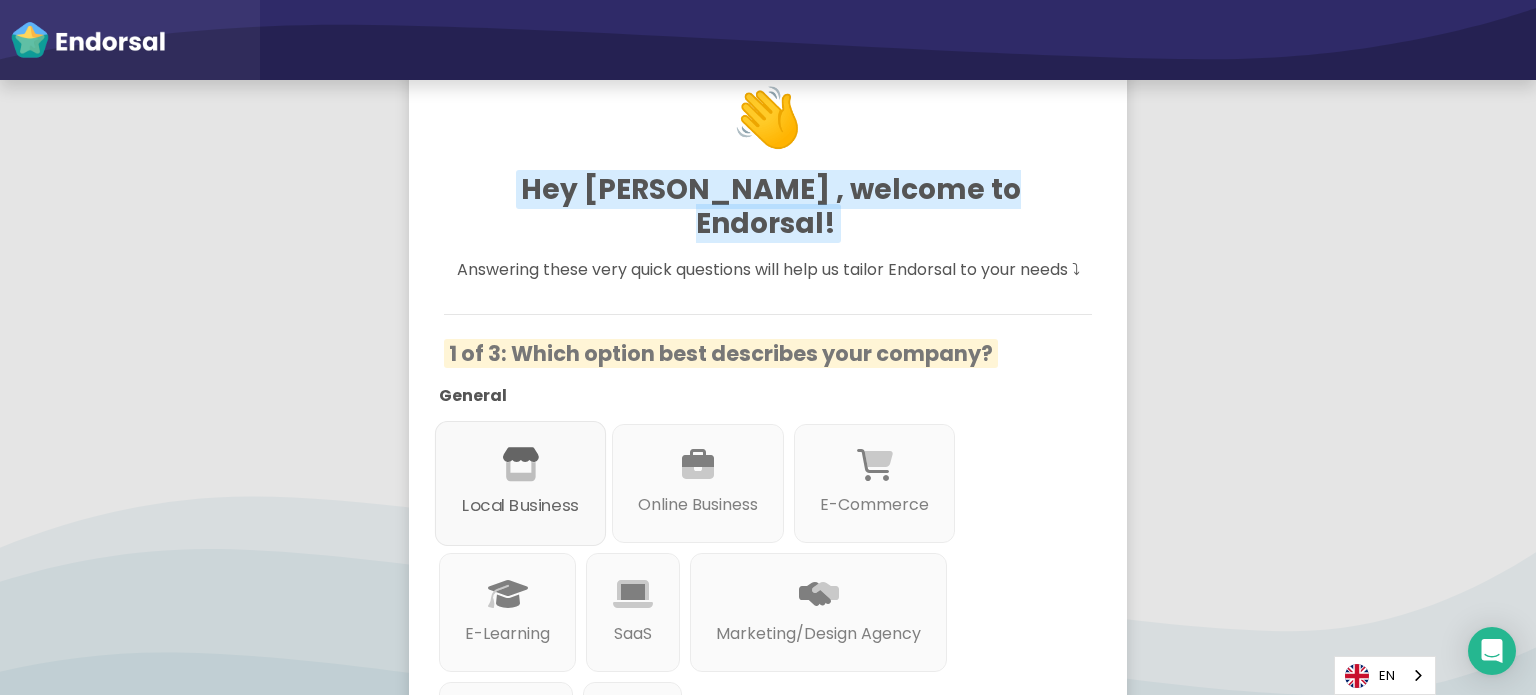 click 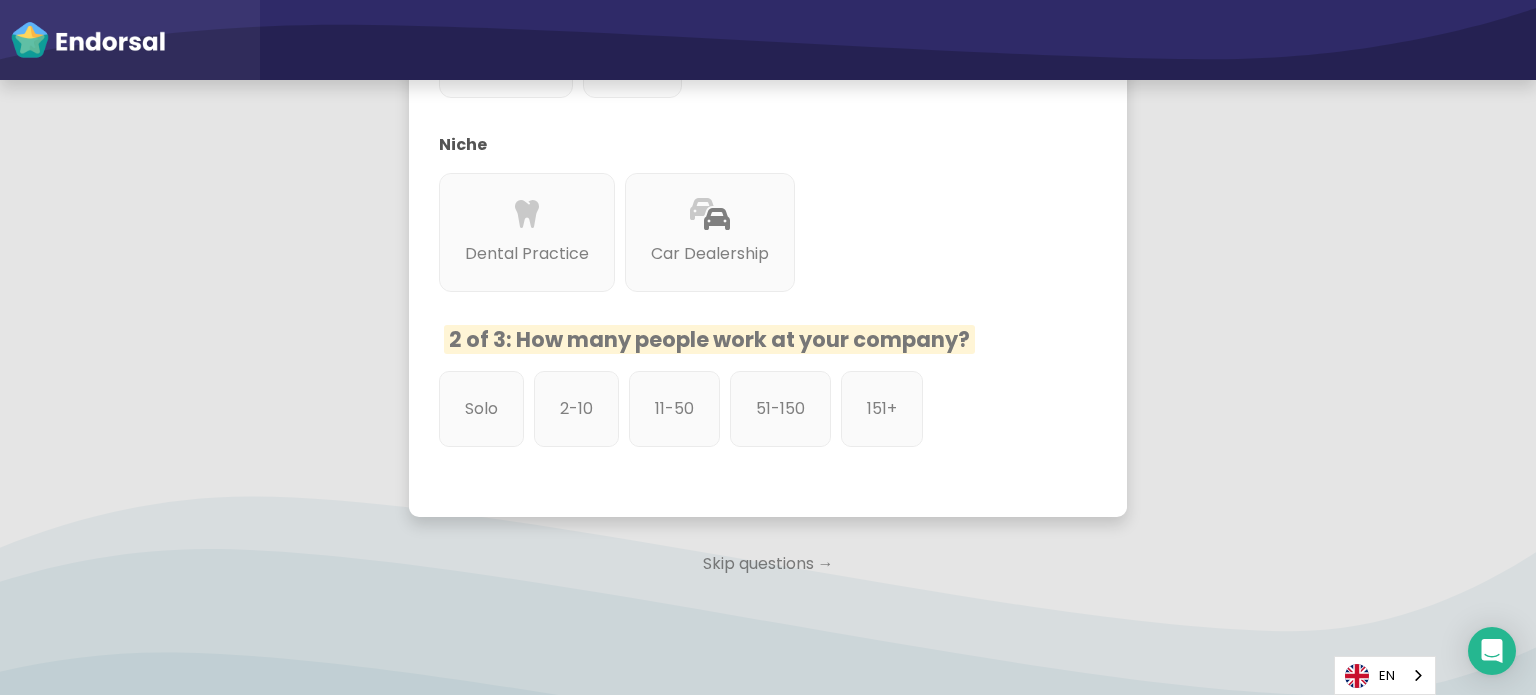 scroll, scrollTop: 831, scrollLeft: 0, axis: vertical 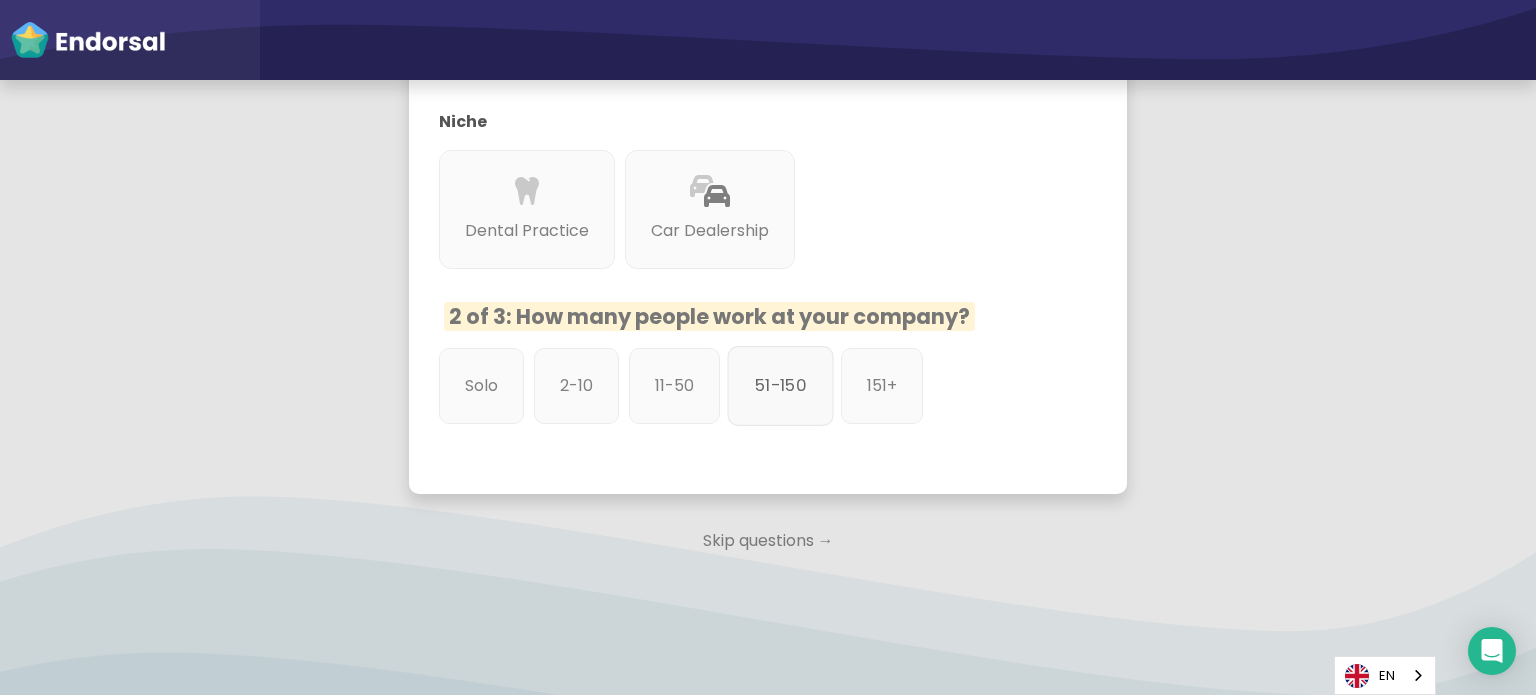 click on "51-150" 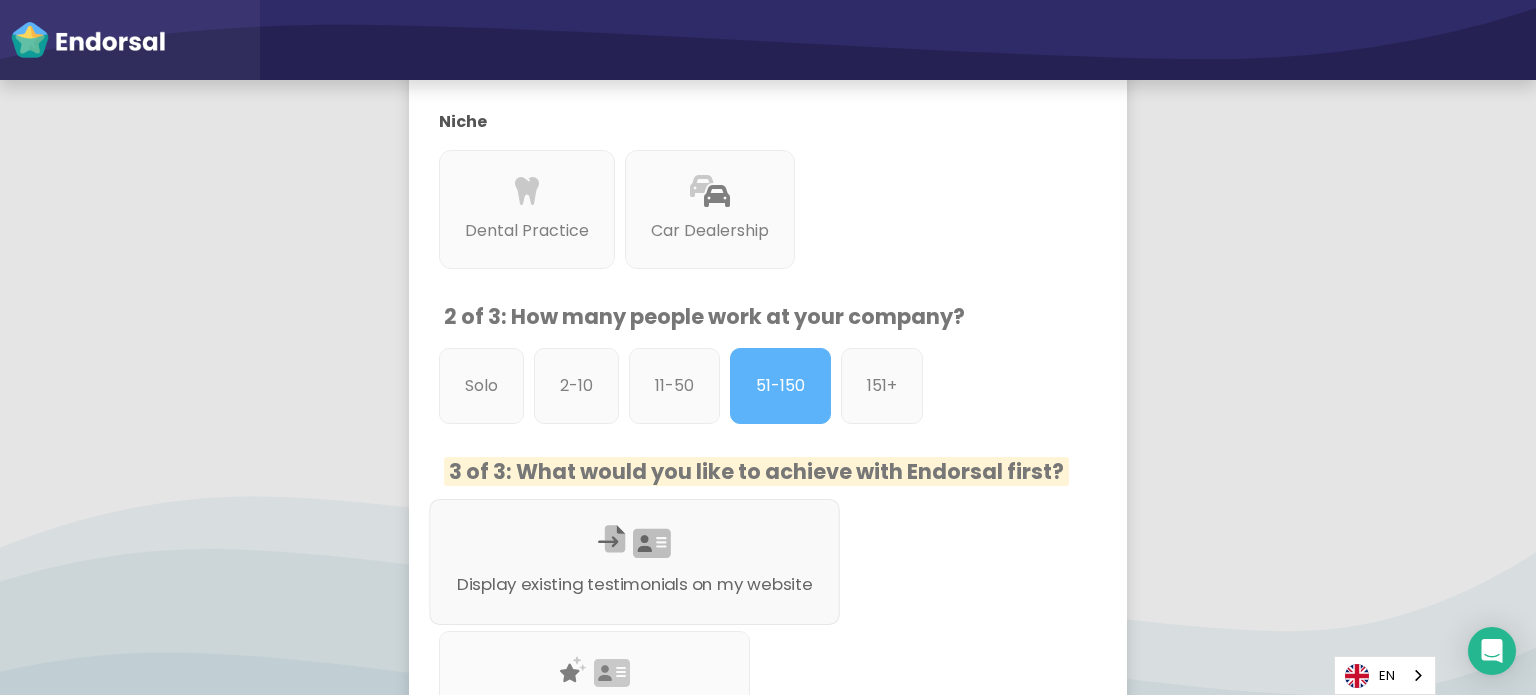 scroll, scrollTop: 1031, scrollLeft: 0, axis: vertical 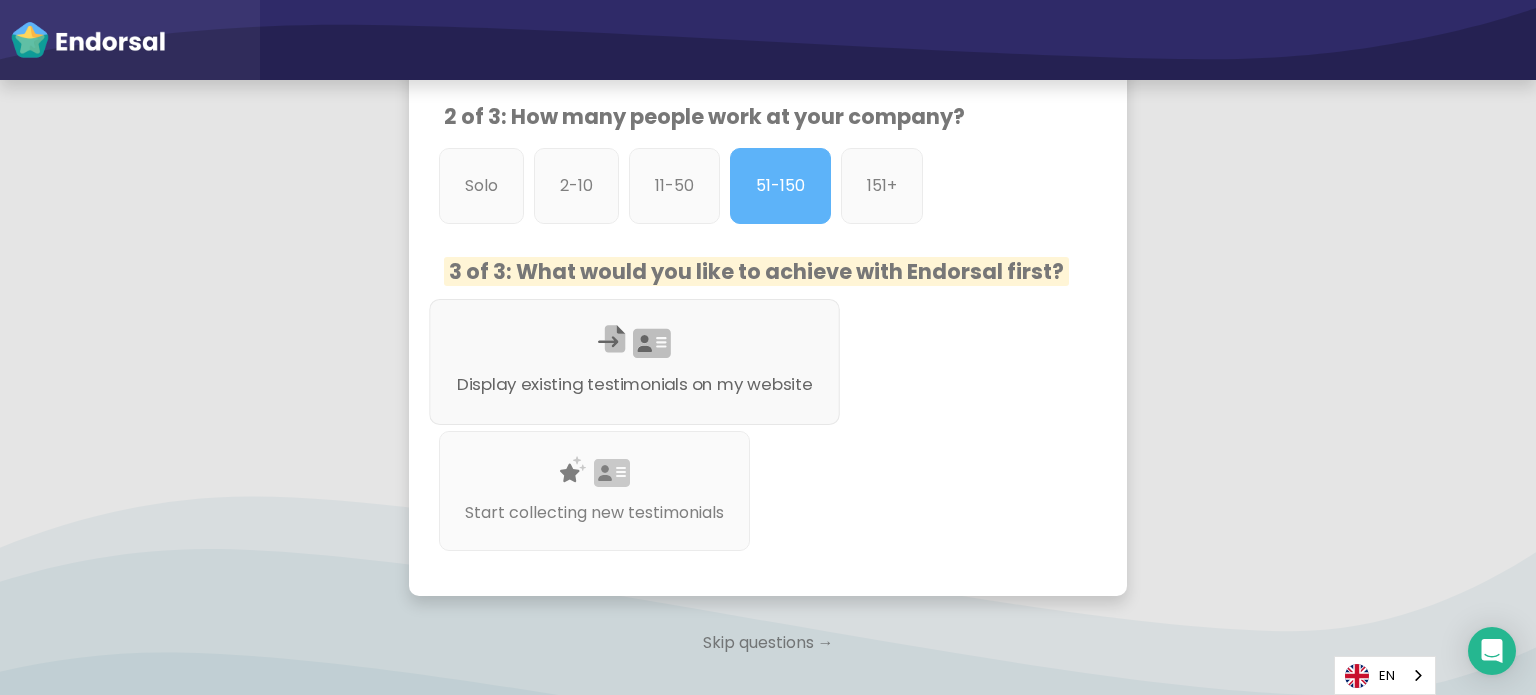 click on "Display existing testimonials on my website" 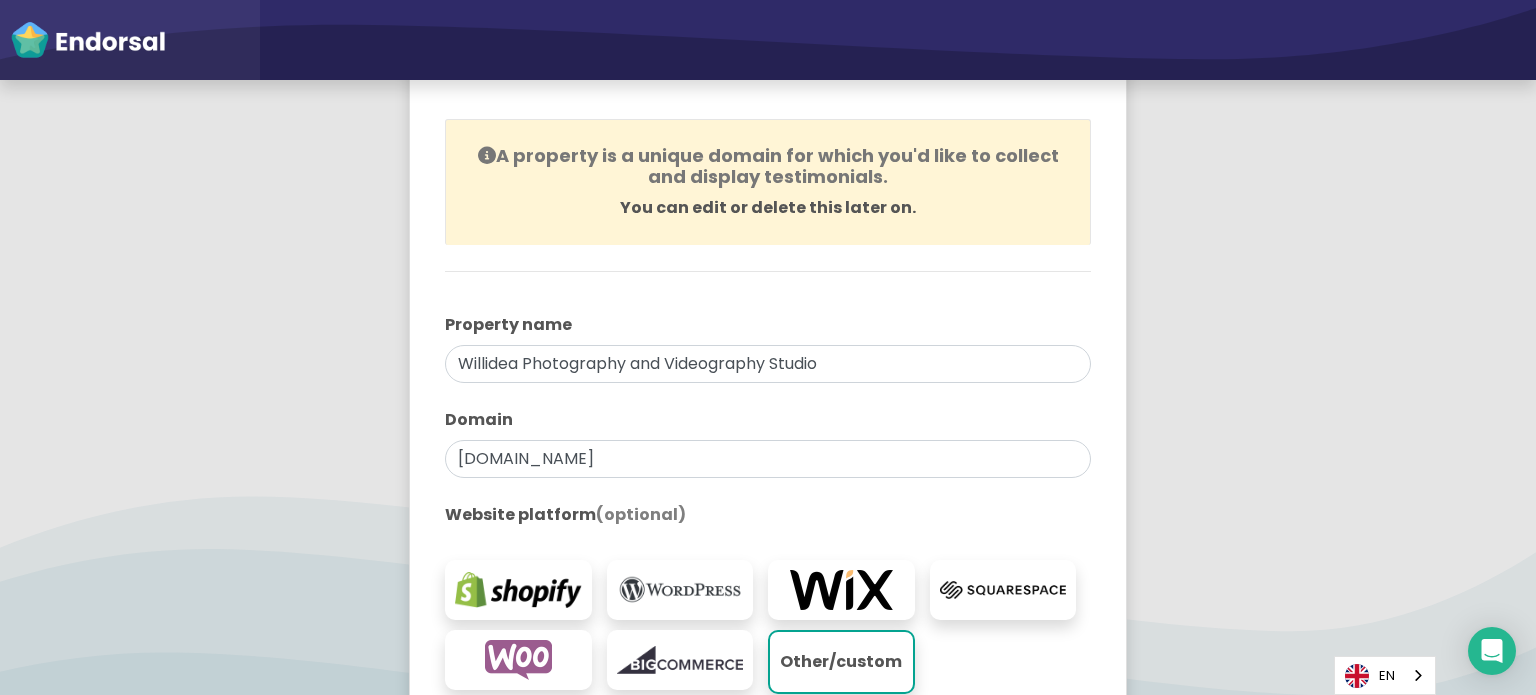 scroll, scrollTop: 400, scrollLeft: 0, axis: vertical 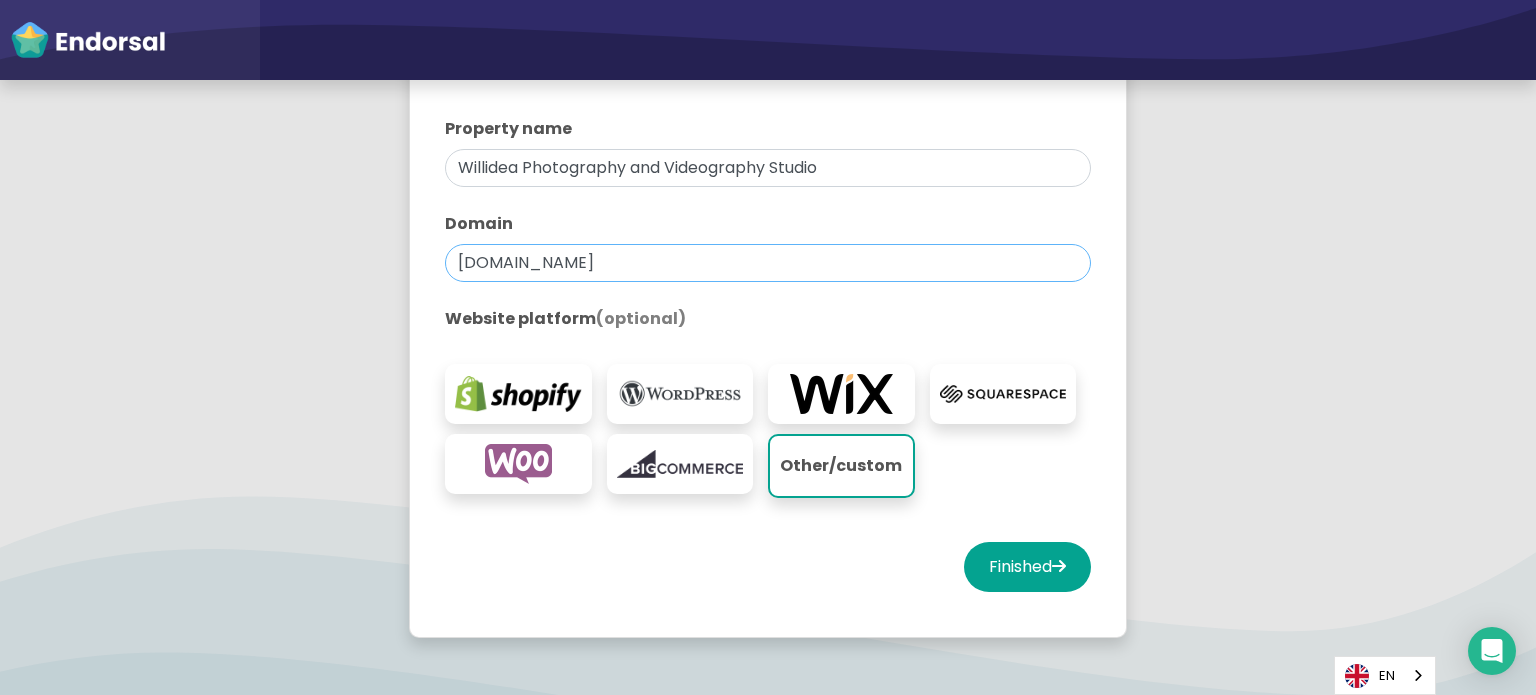 click on "willideaphotographyandvideographystudio.com" 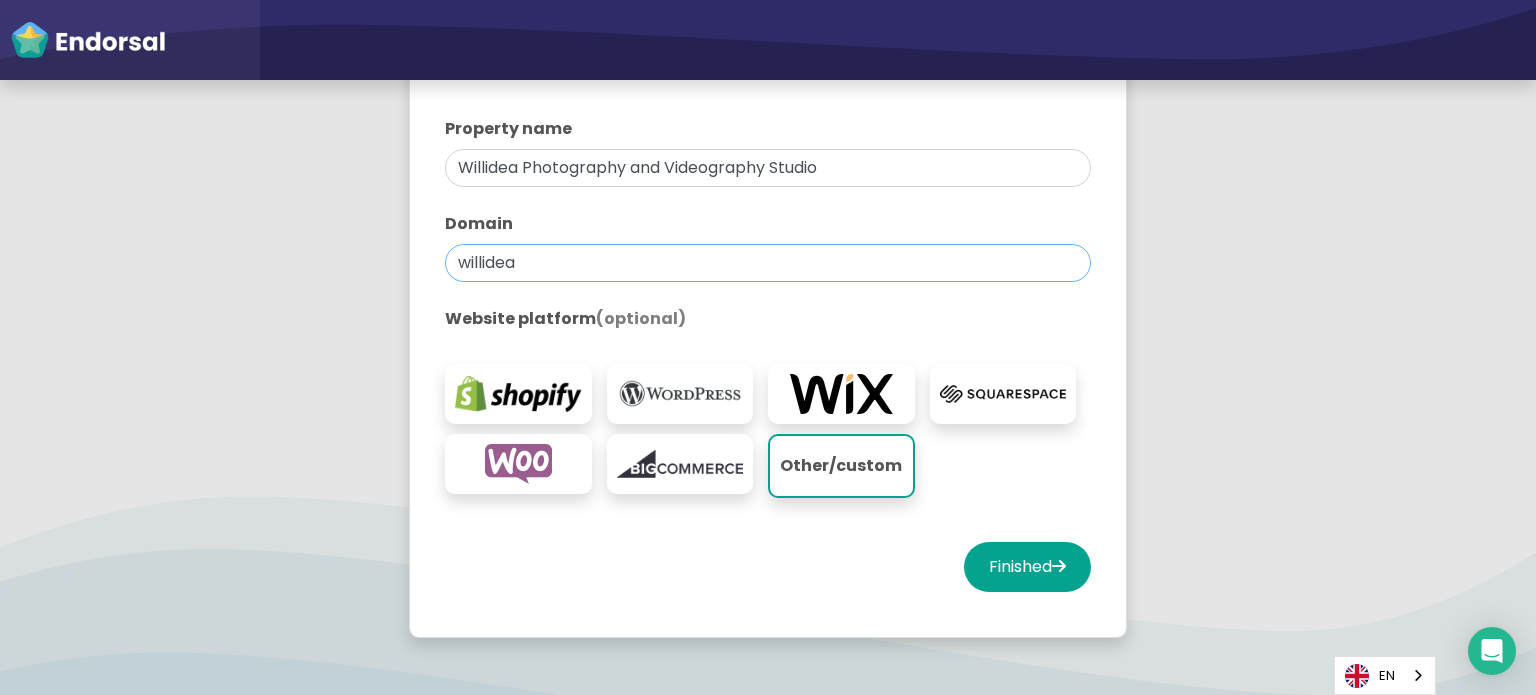 type on "willidea" 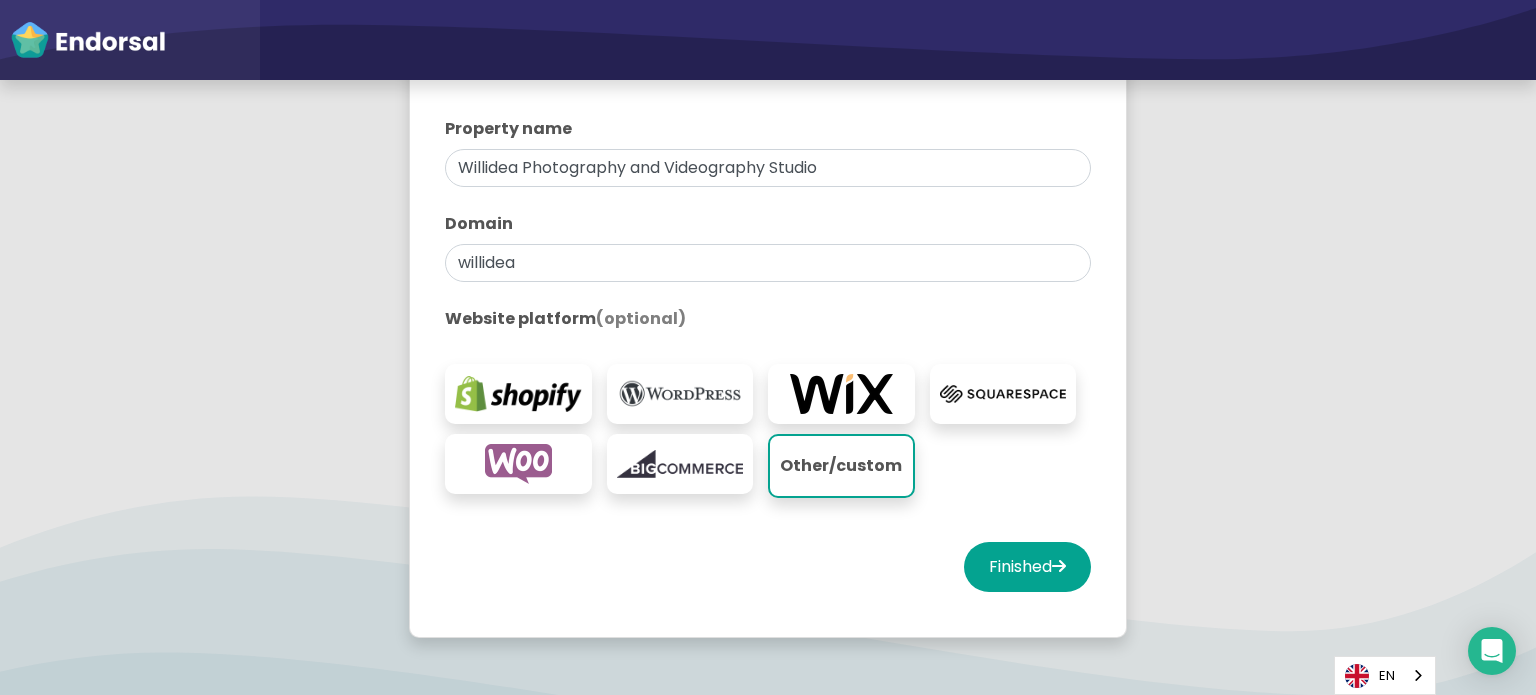 click 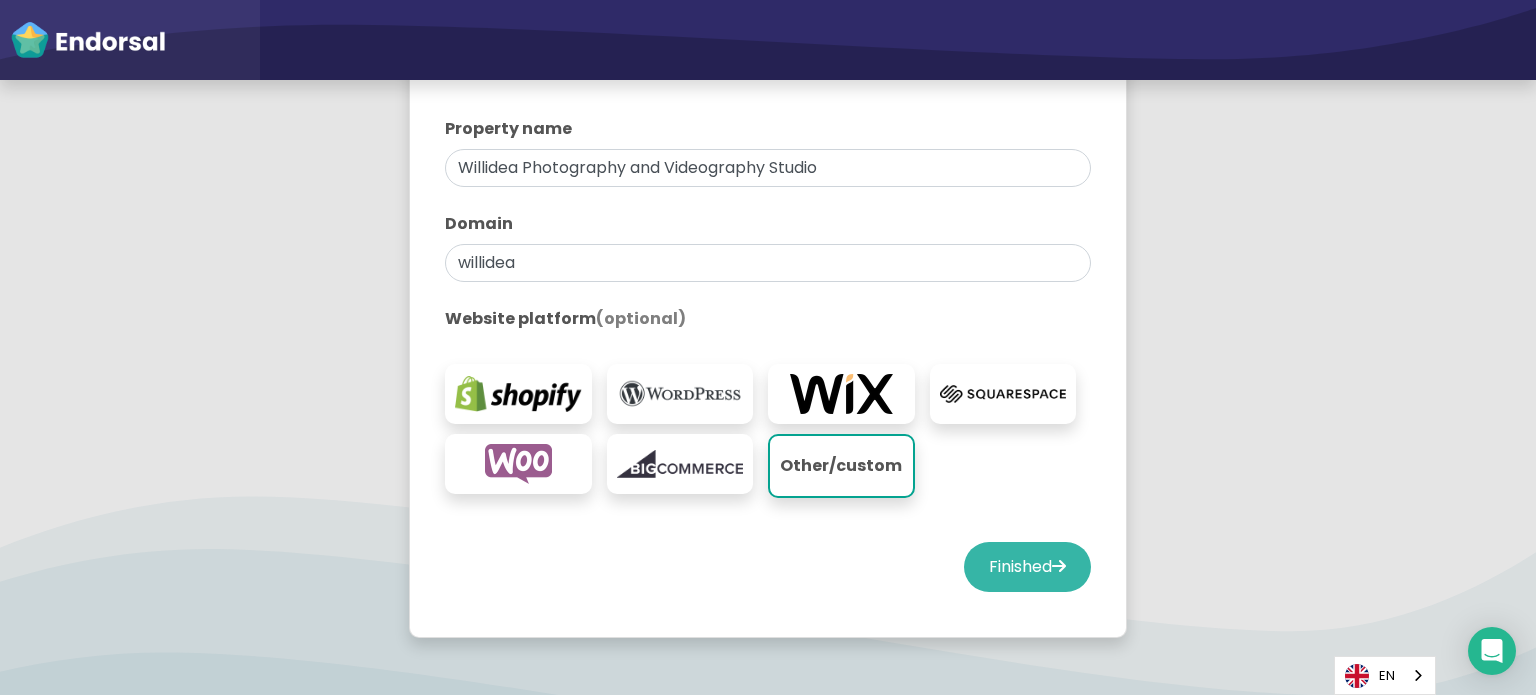 click on "Finished" 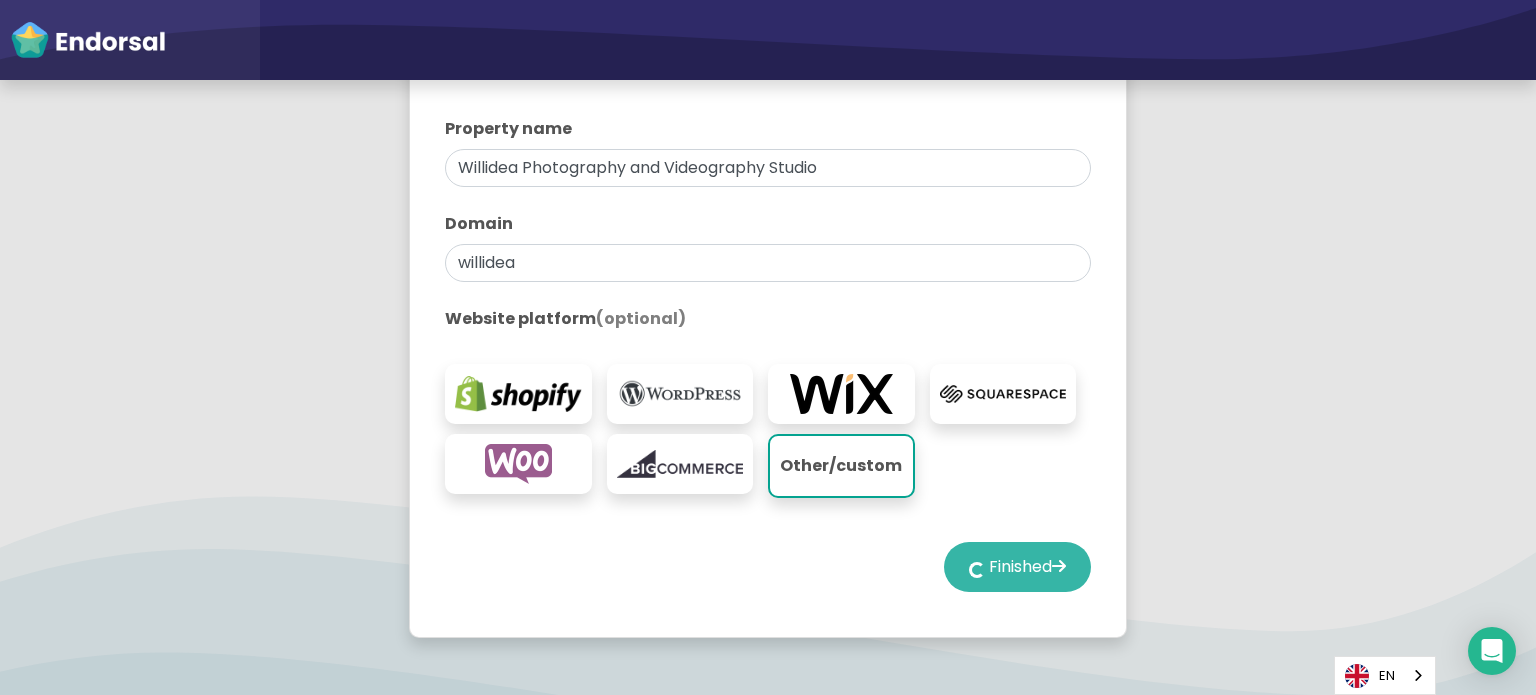 select on "14" 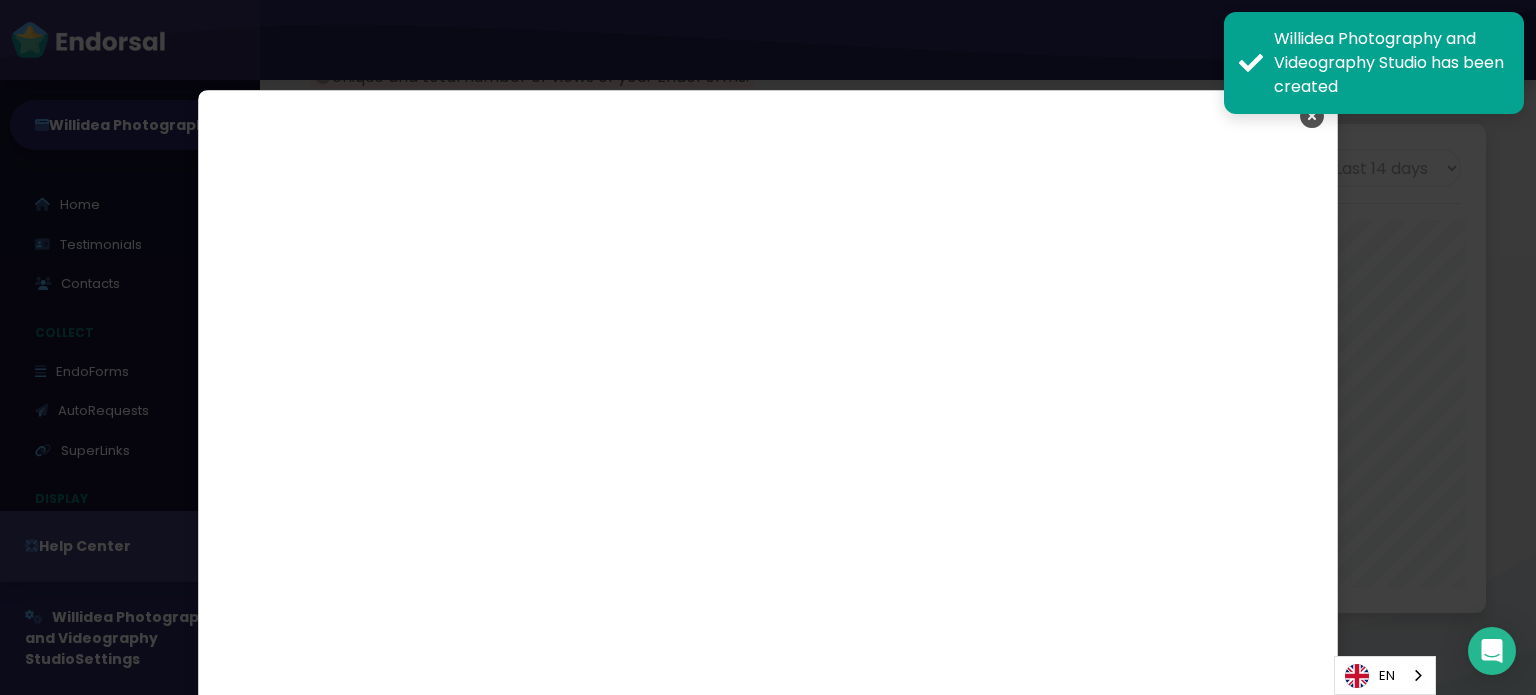 scroll, scrollTop: 3069, scrollLeft: 0, axis: vertical 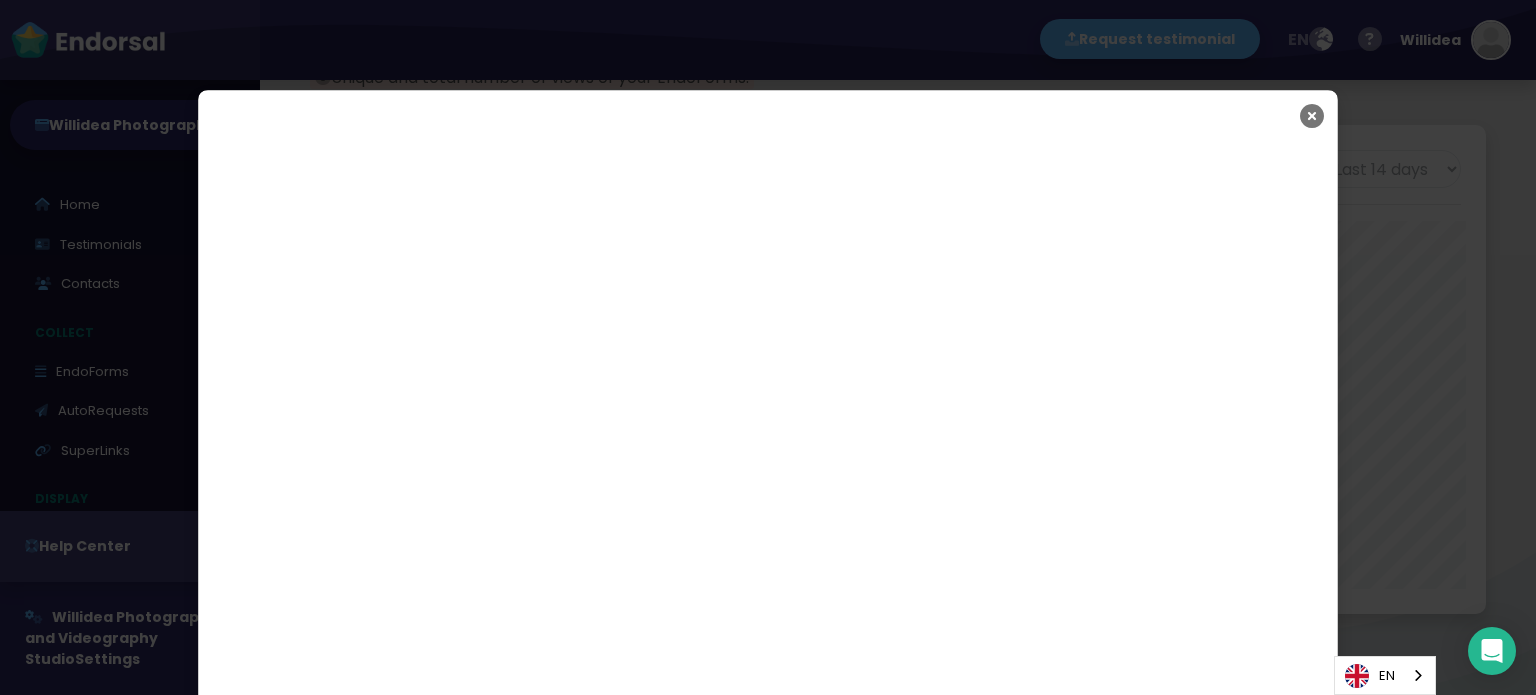 click at bounding box center [1312, 116] 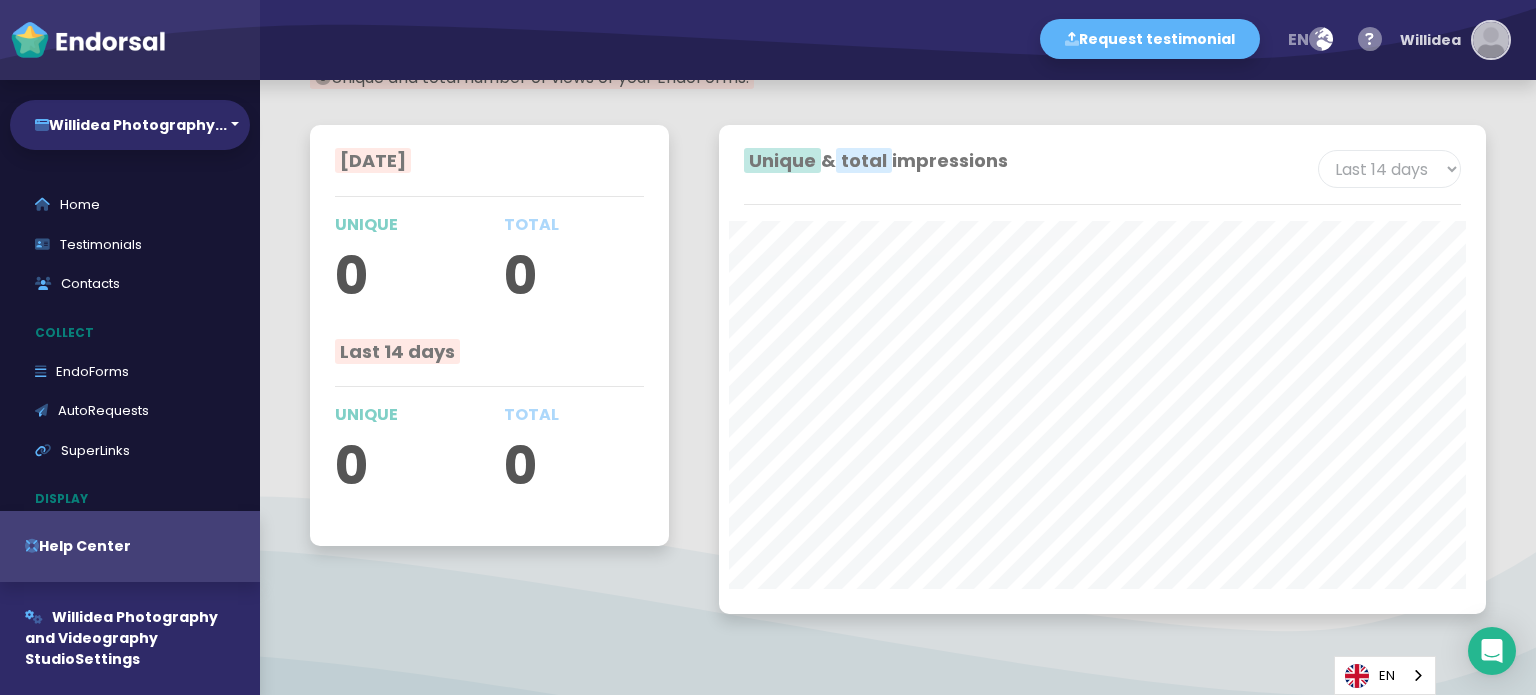 click at bounding box center [1491, 40] 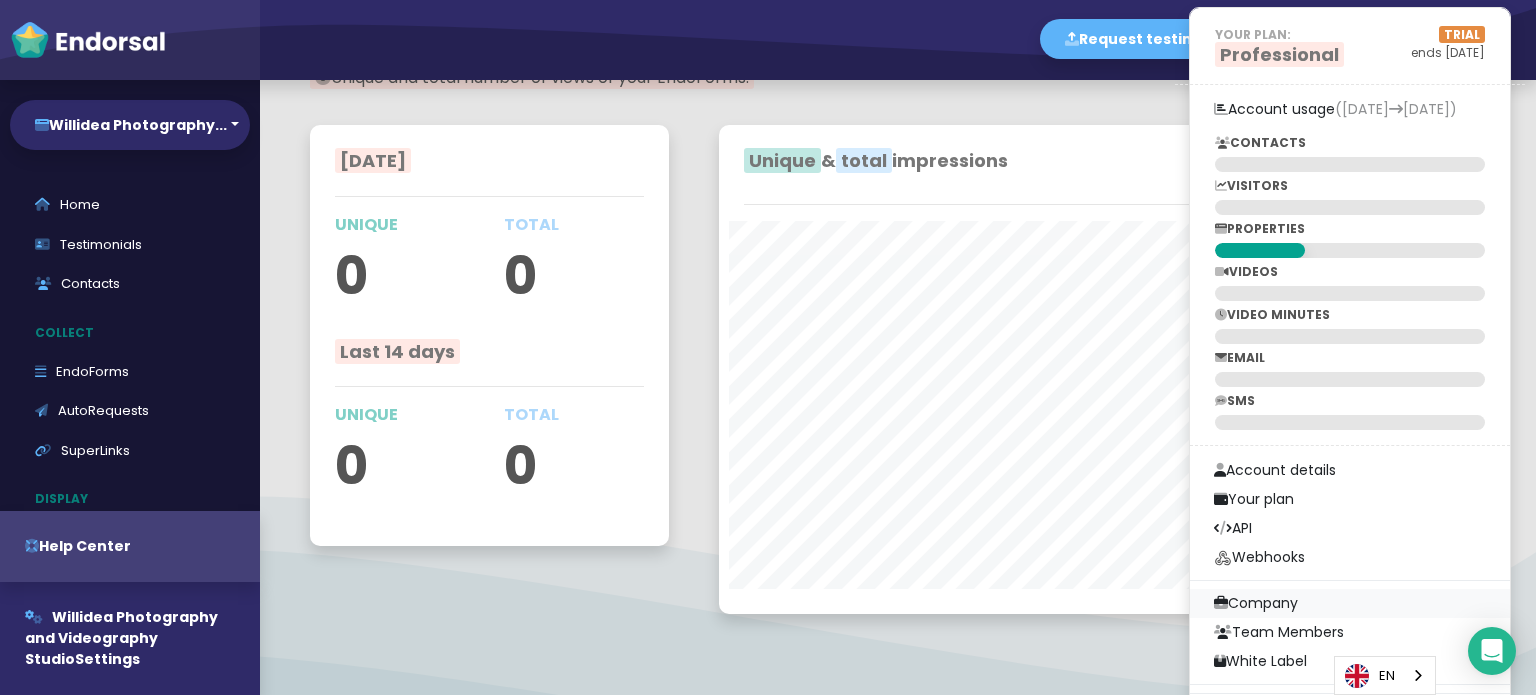 click on "Company" at bounding box center (1350, 603) 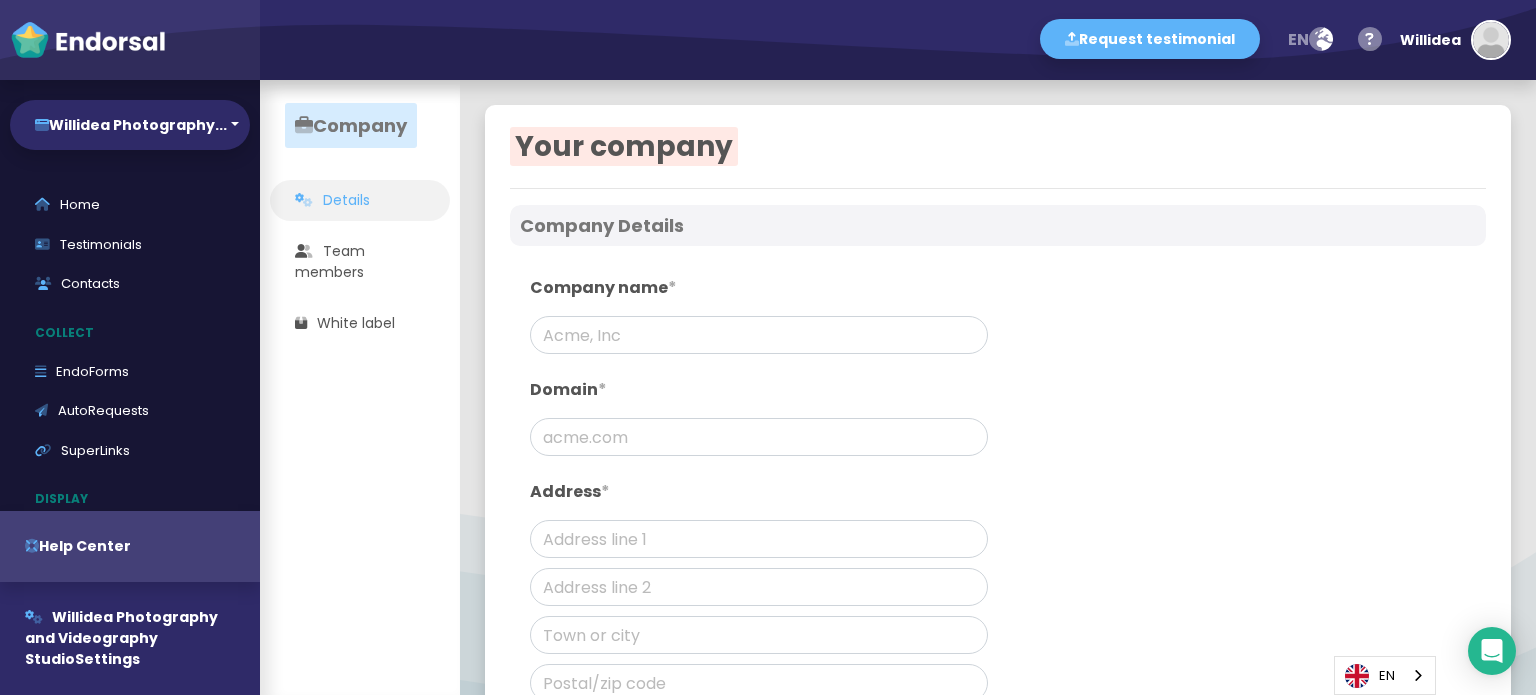 scroll, scrollTop: 0, scrollLeft: 0, axis: both 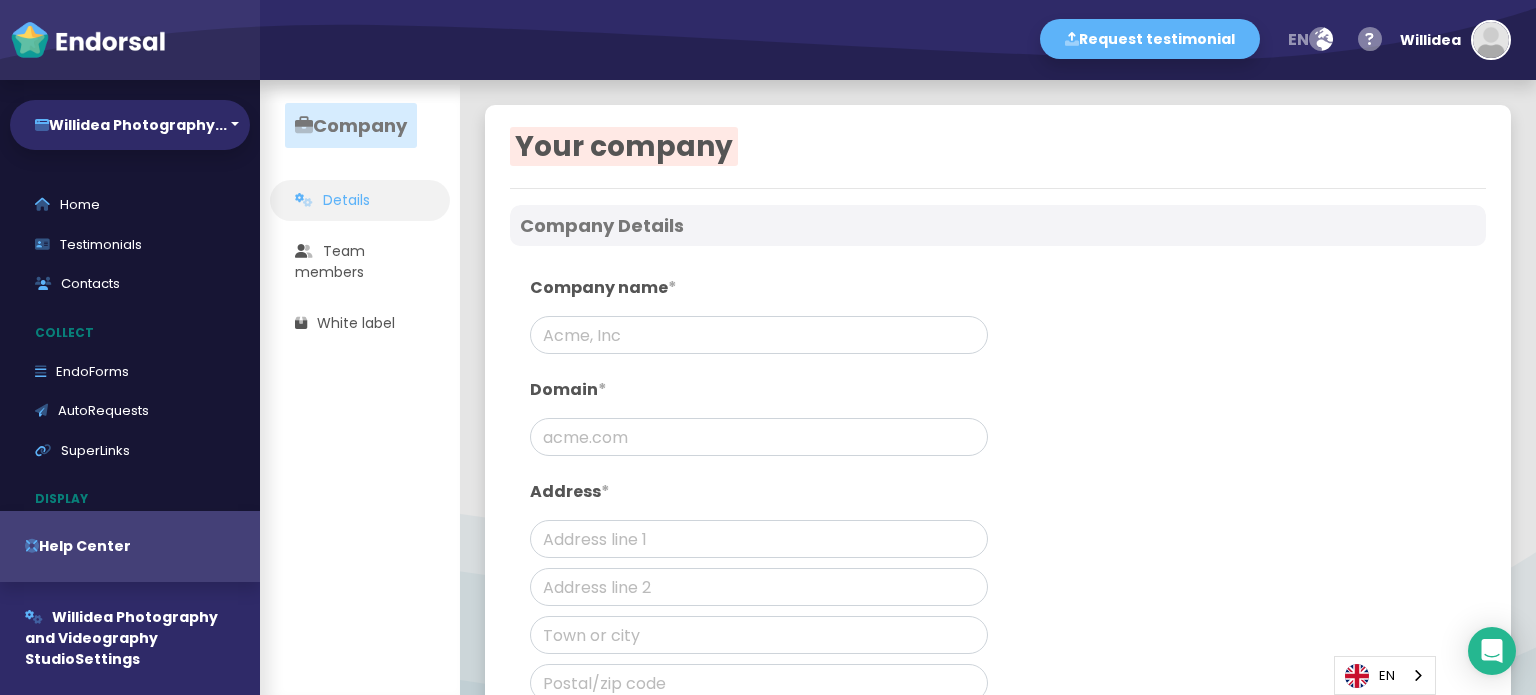 type on "Willidea Photography and Videography Studio" 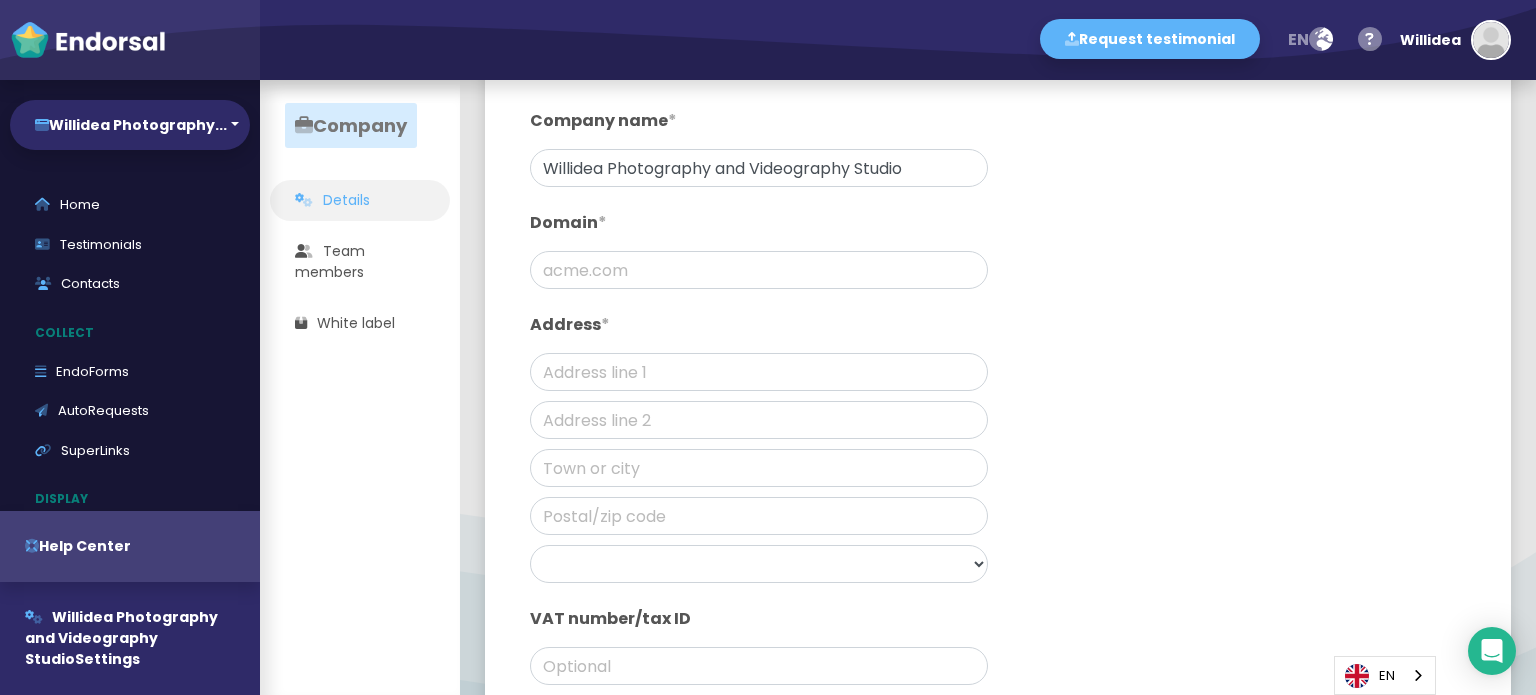 scroll, scrollTop: 200, scrollLeft: 0, axis: vertical 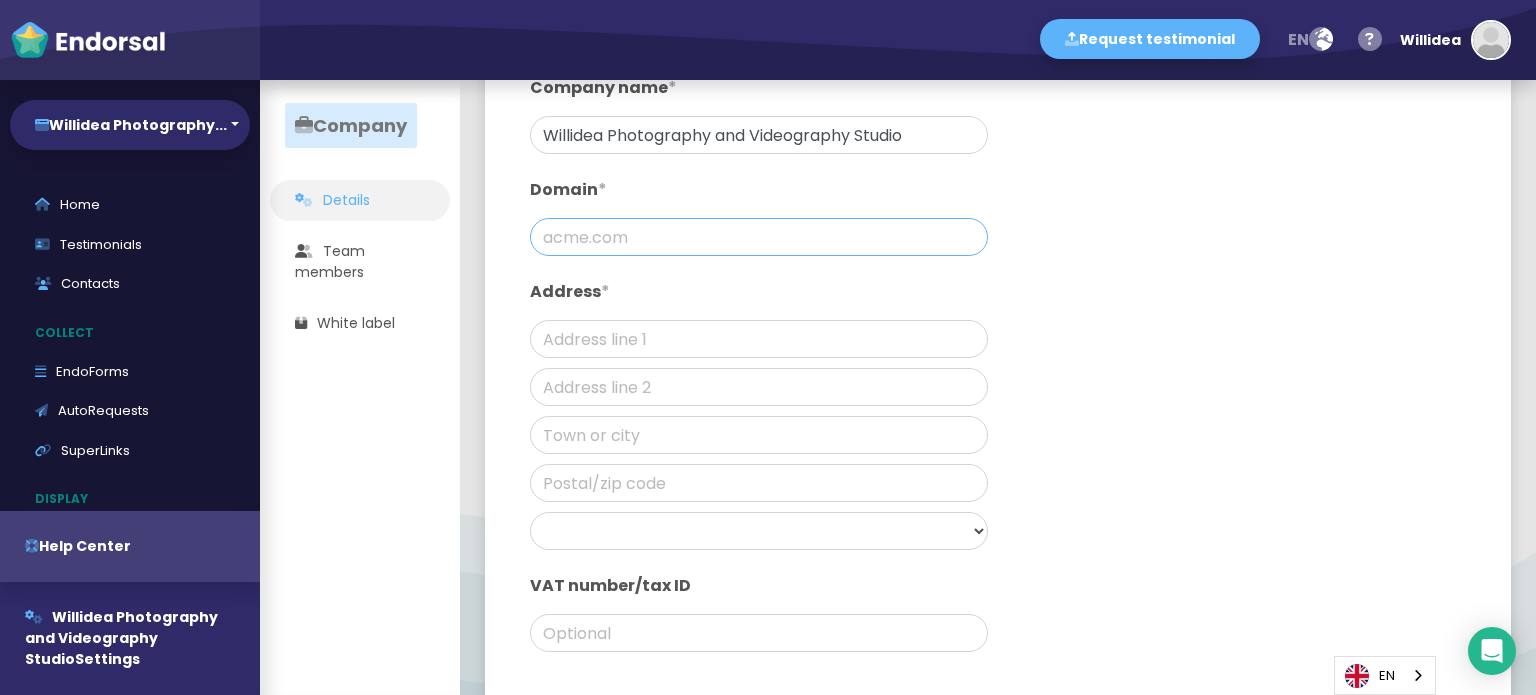 click 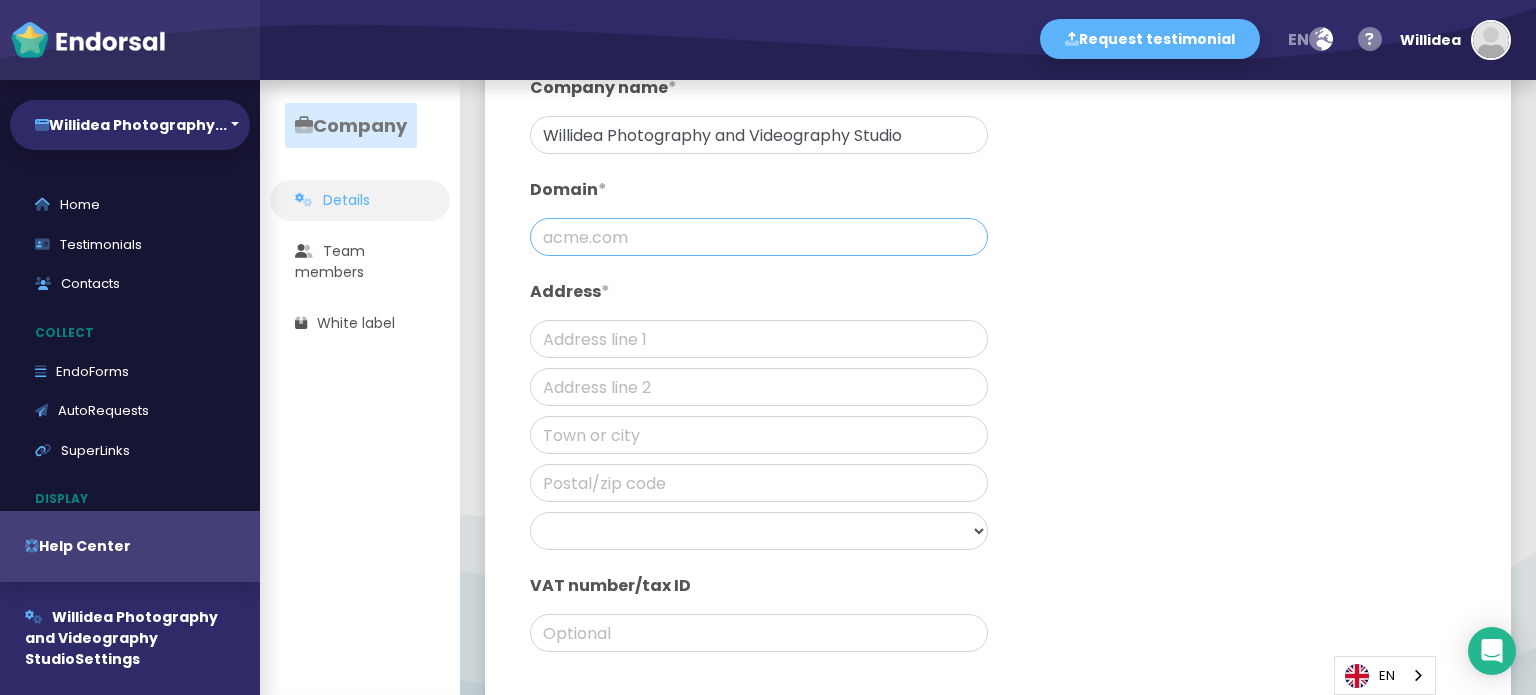 paste on "willidea" 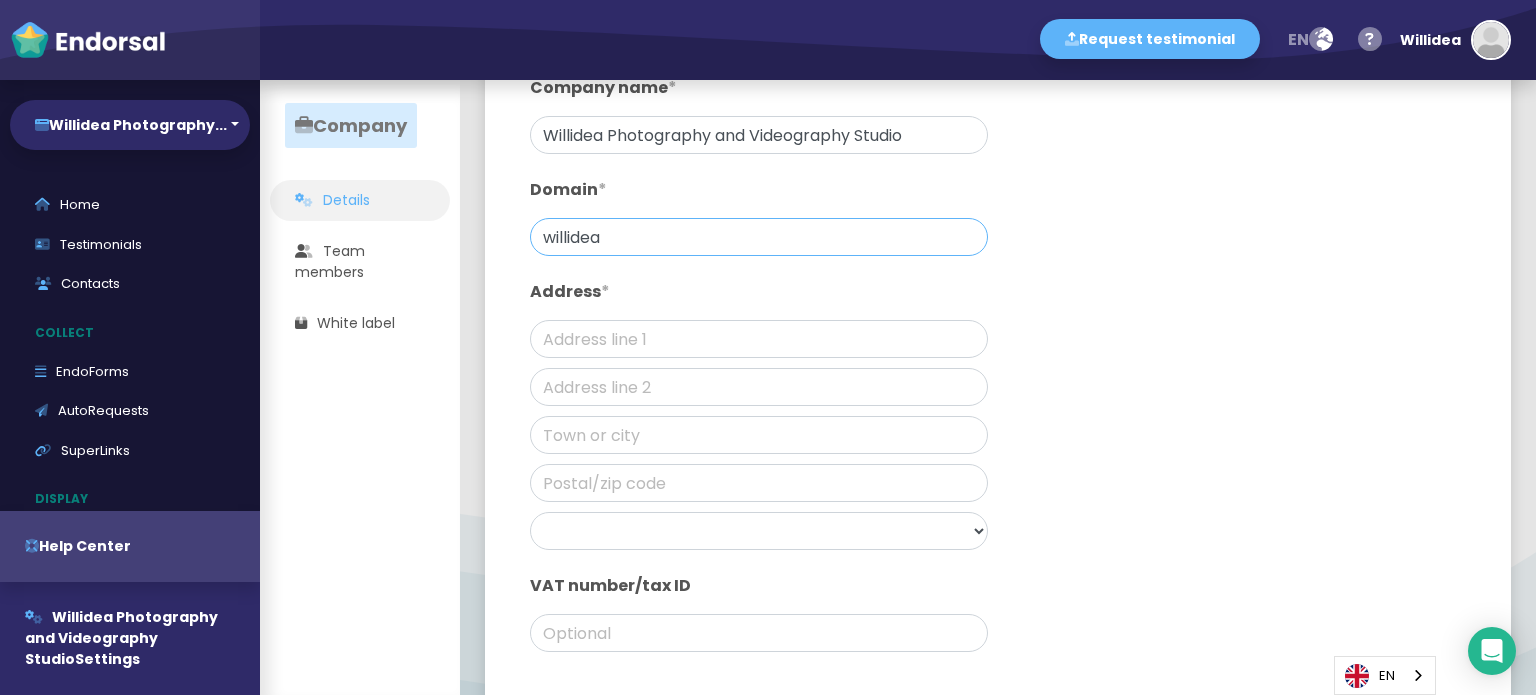 type on "willidea" 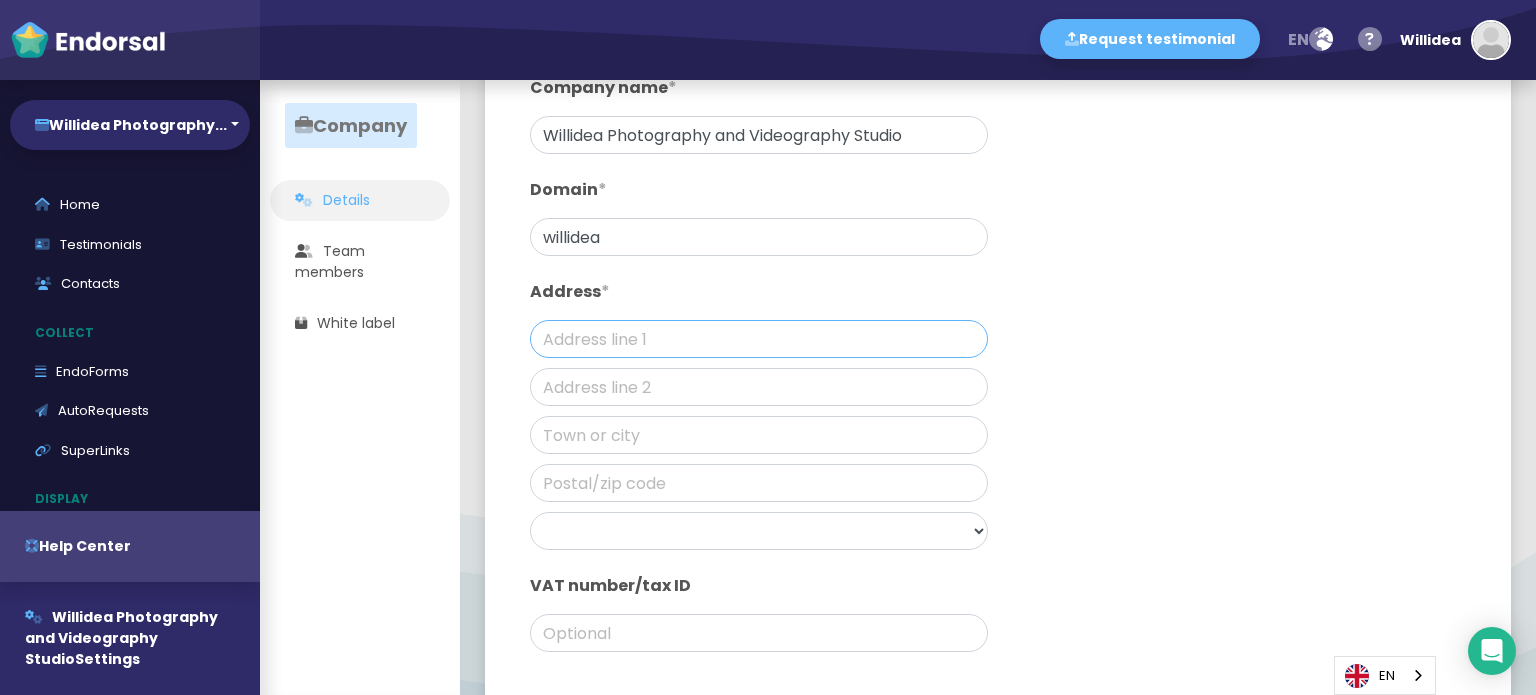 click 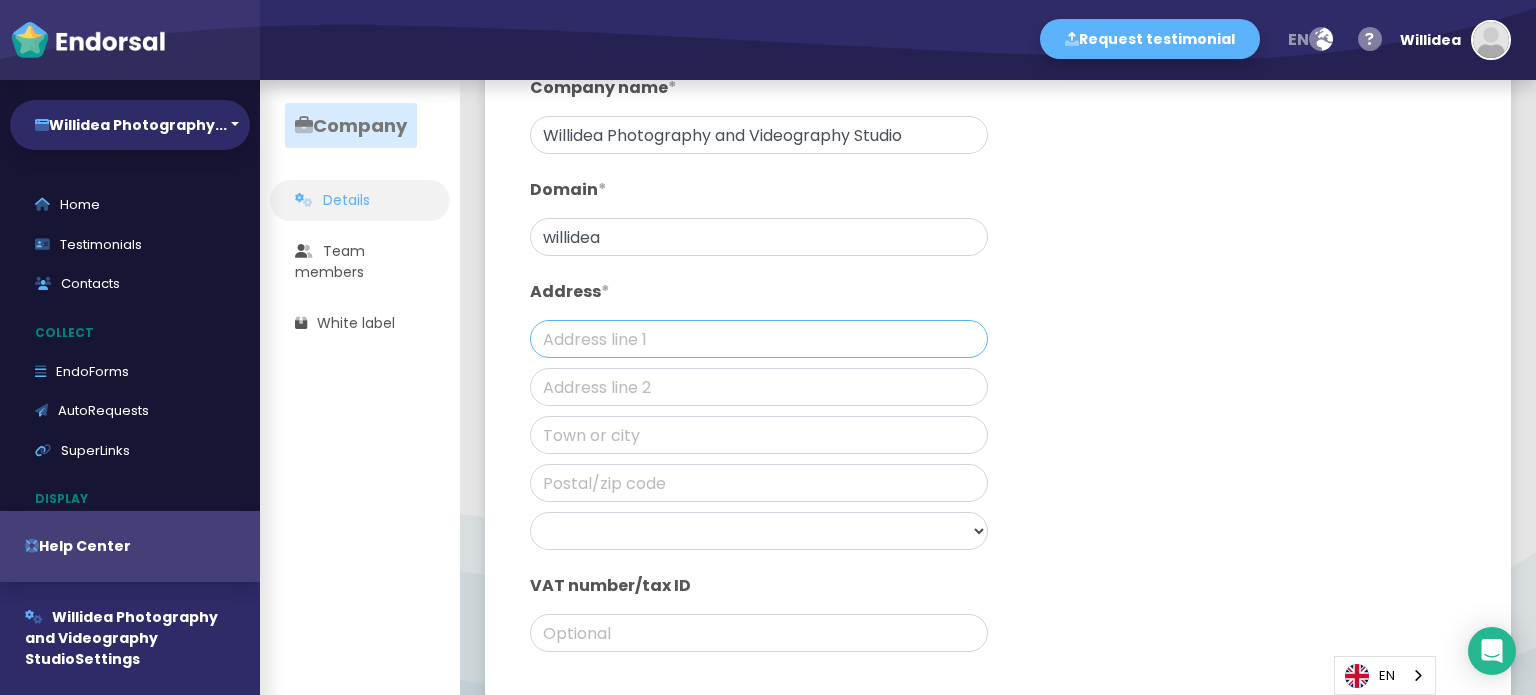 paste on "28 Fig Tree Street, Calamvale, Brisbane, QLD 4116, Australia" 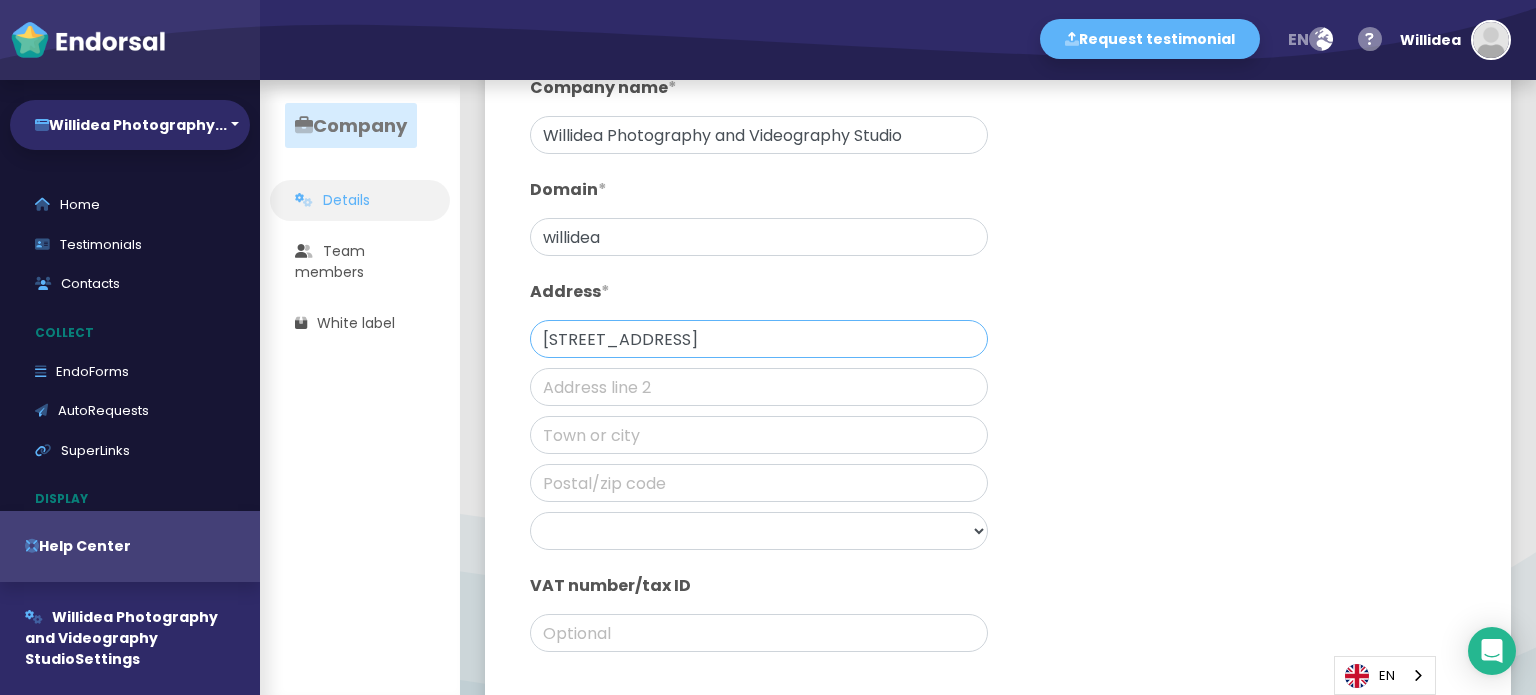 scroll, scrollTop: 0, scrollLeft: 42, axis: horizontal 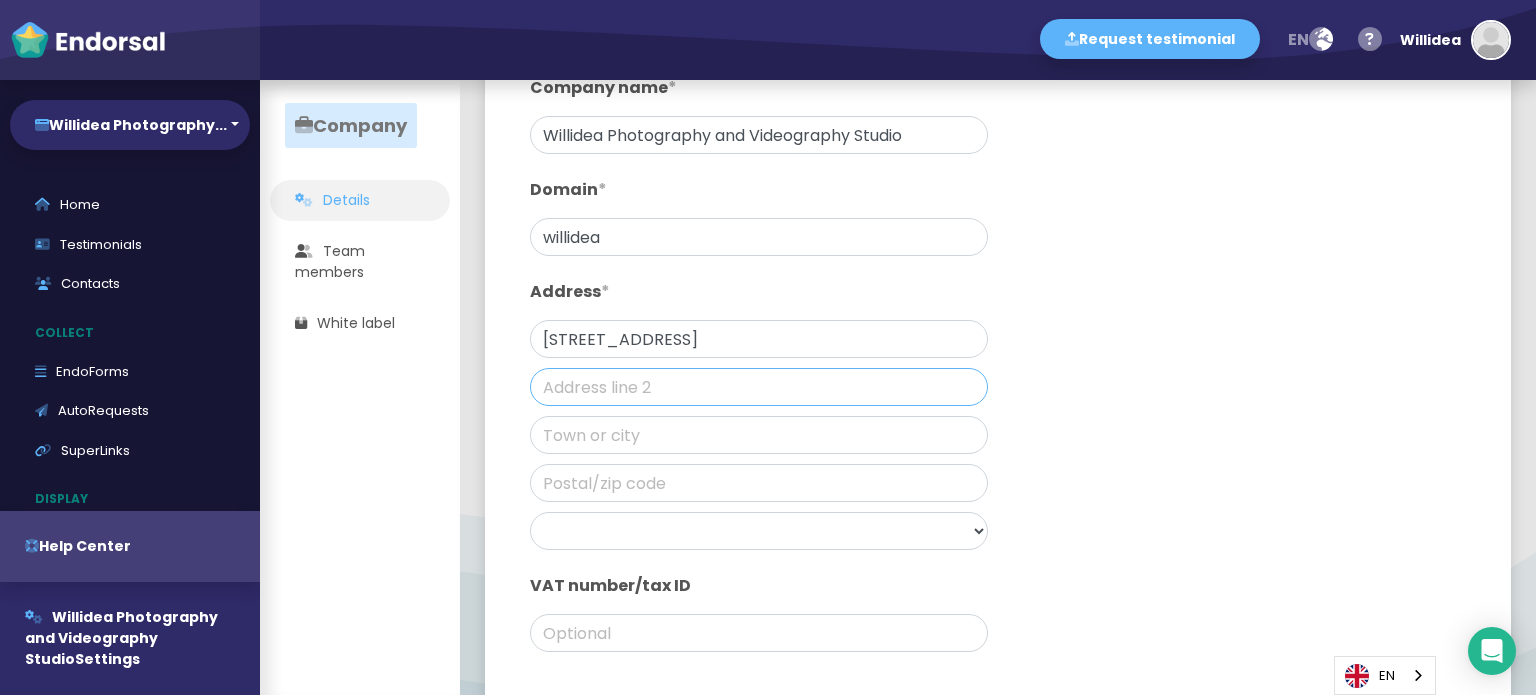 click 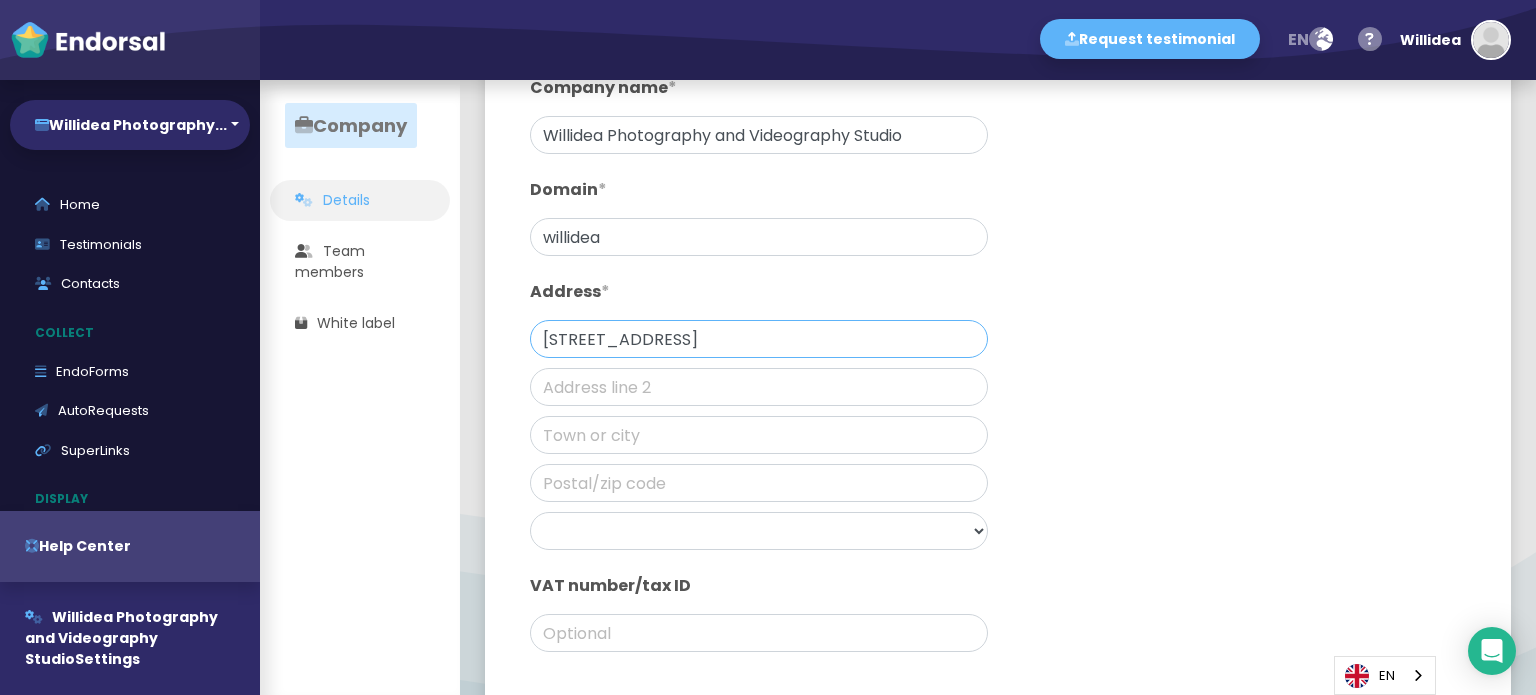 click on "28 Fig Tree Street, Calamvale, Brisbane, QLD 4116, Australia" 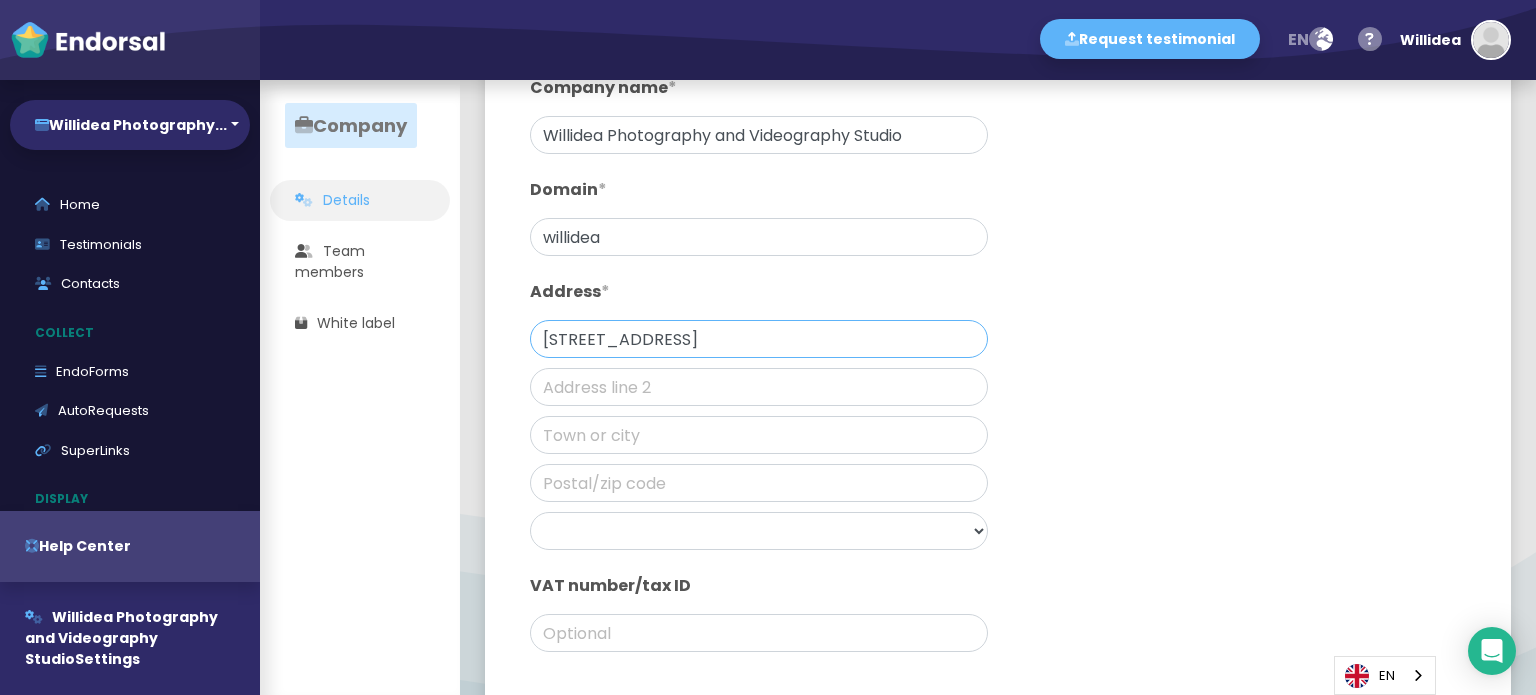 type on "28 Fig Tree Street, Calamvale, , QLD 4116, Australia" 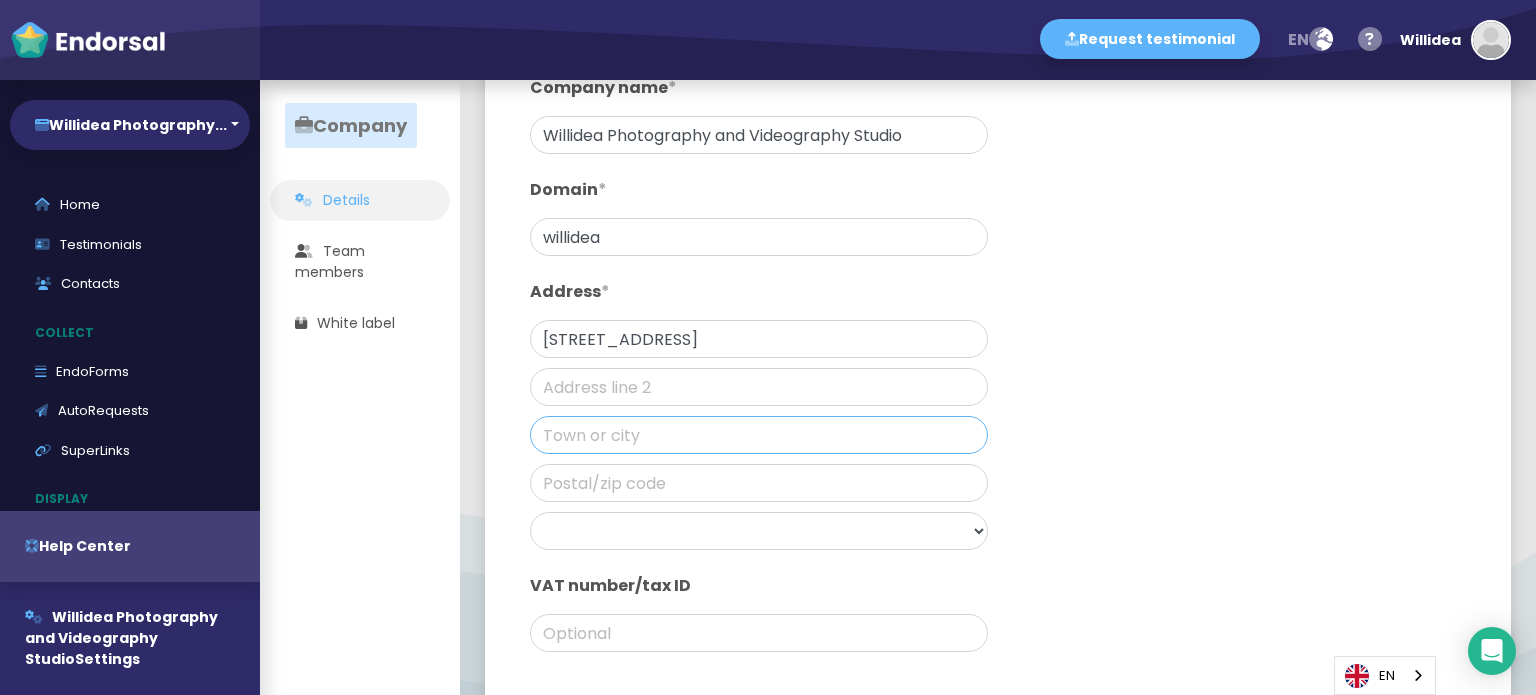 click 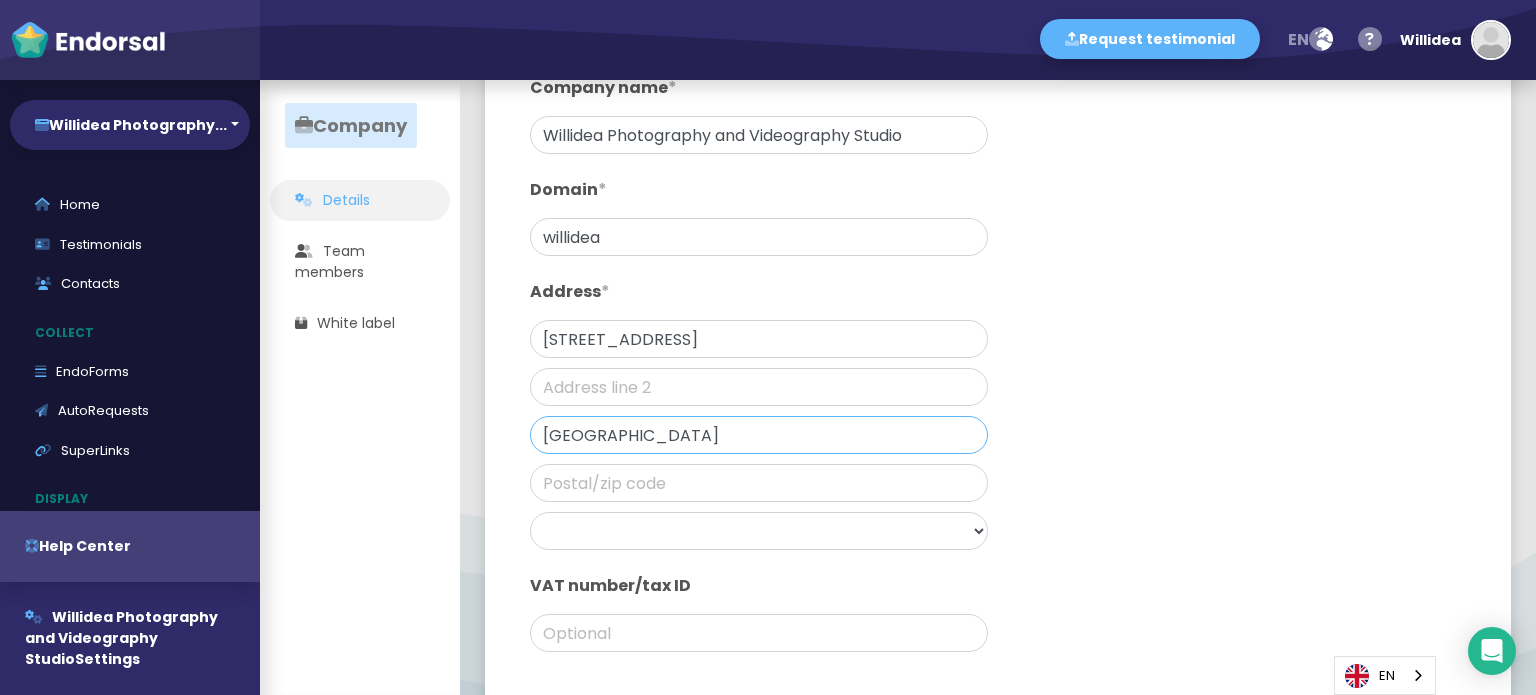 type on "Brisbane" 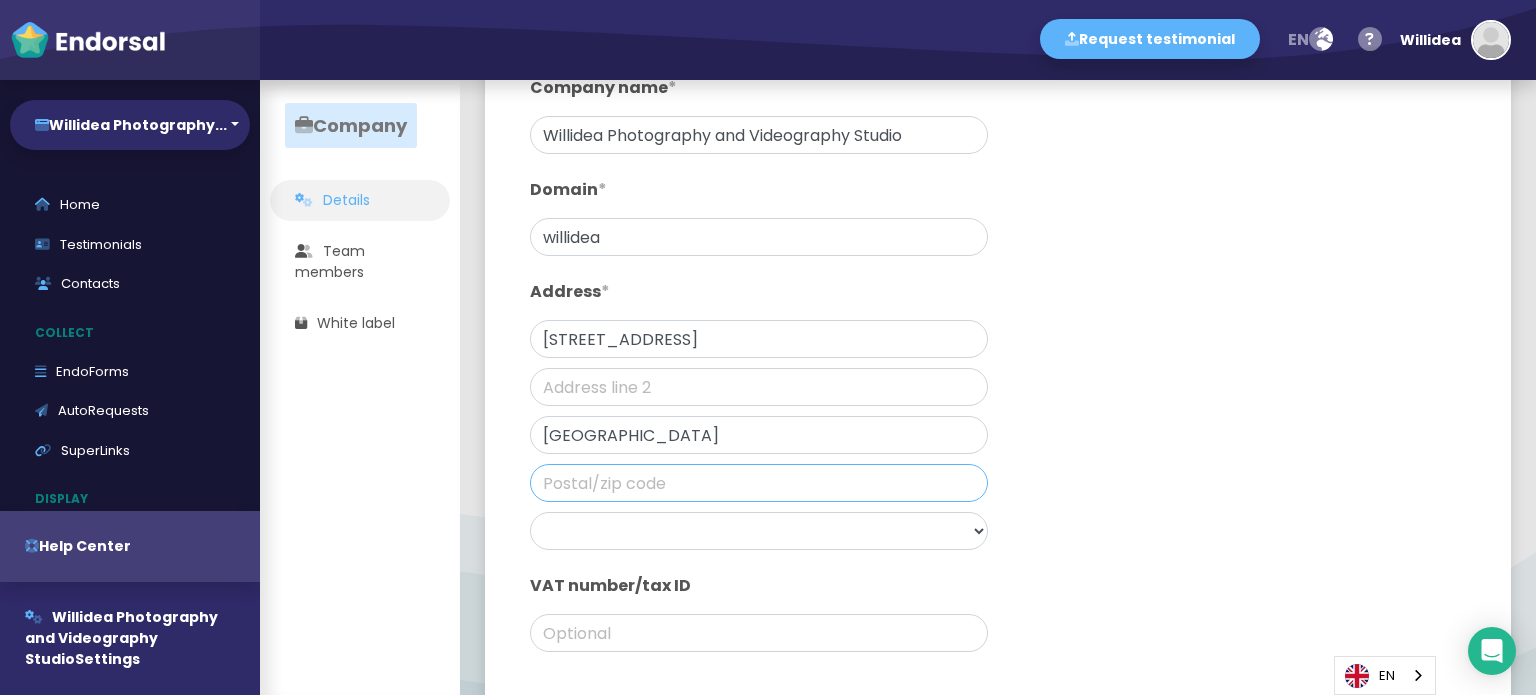 click 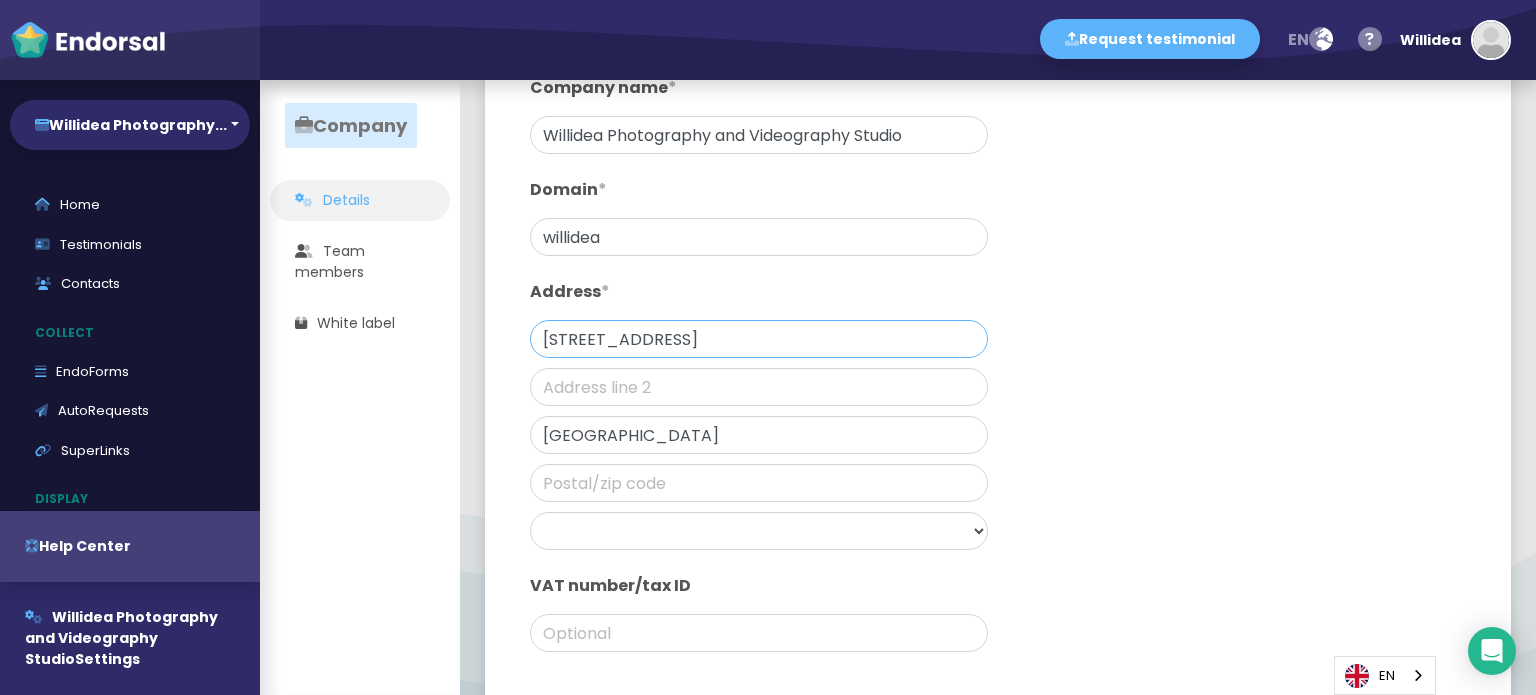 click on "28 Fig Tree Street, Calamvale, , QLD 4116, Australia" 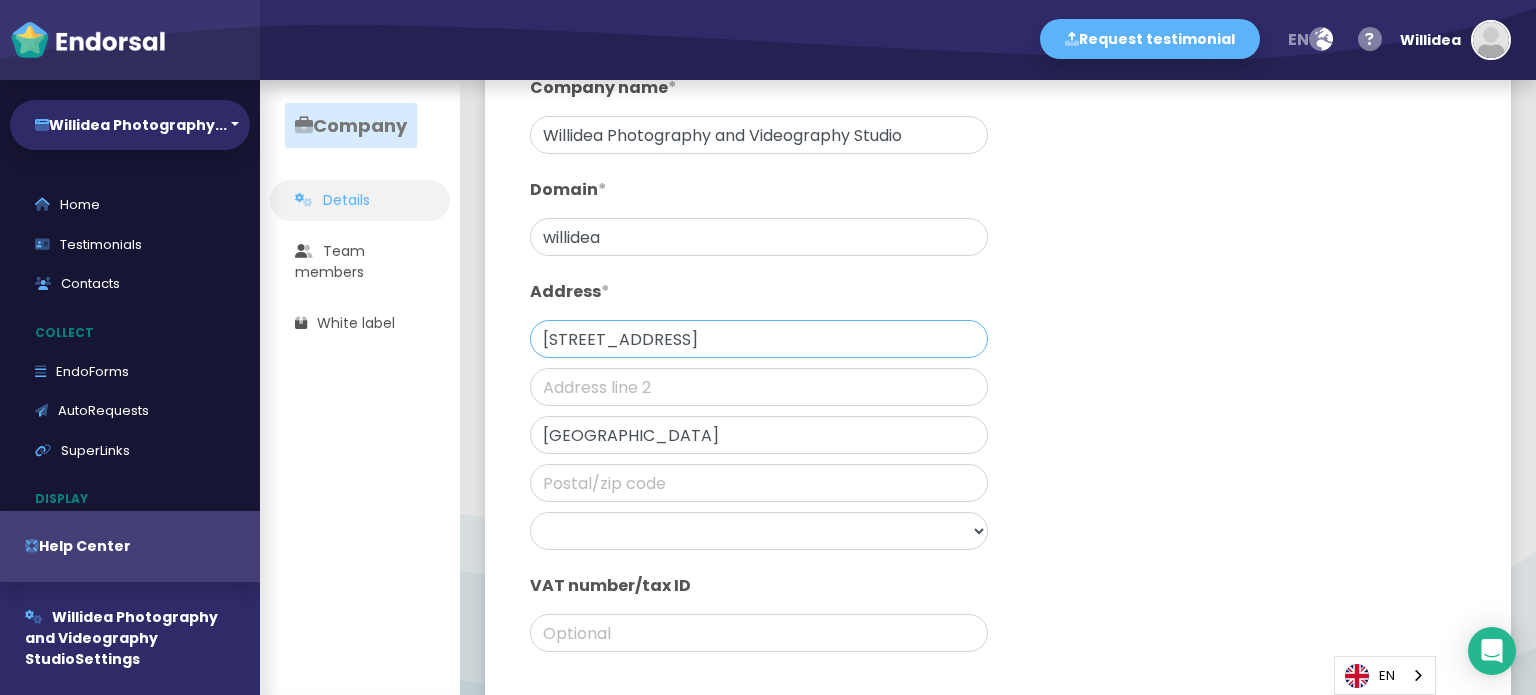 type on "28 Fig Tree Street, Calamvale, , QLD , Australia" 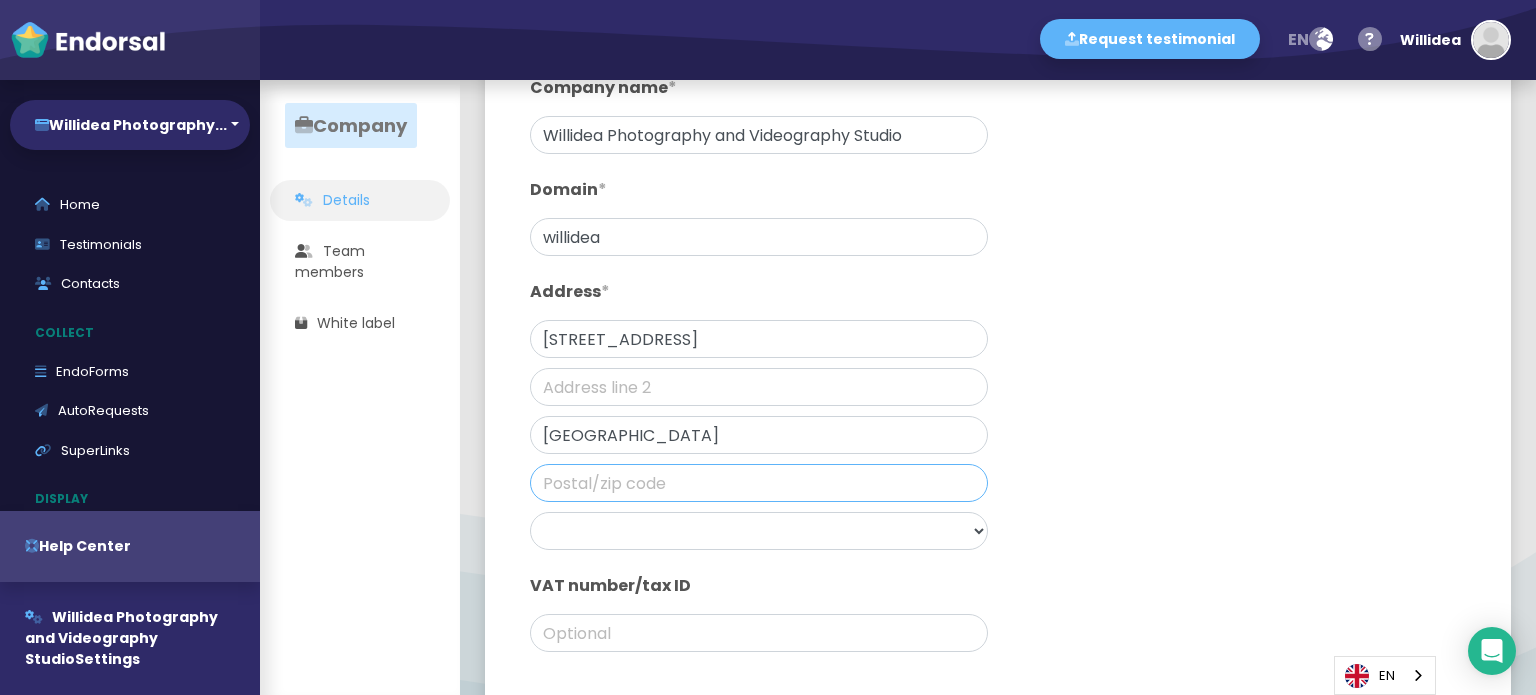 click 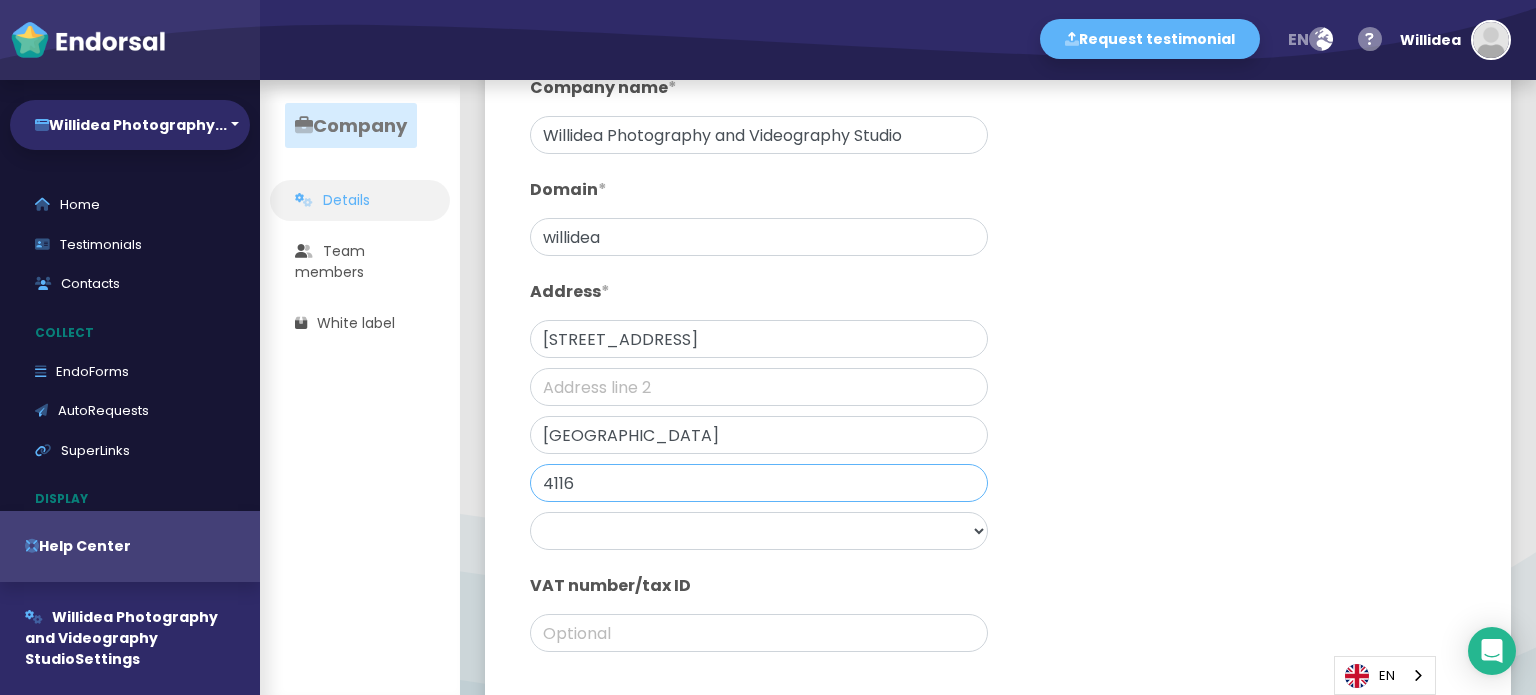 type on "4116" 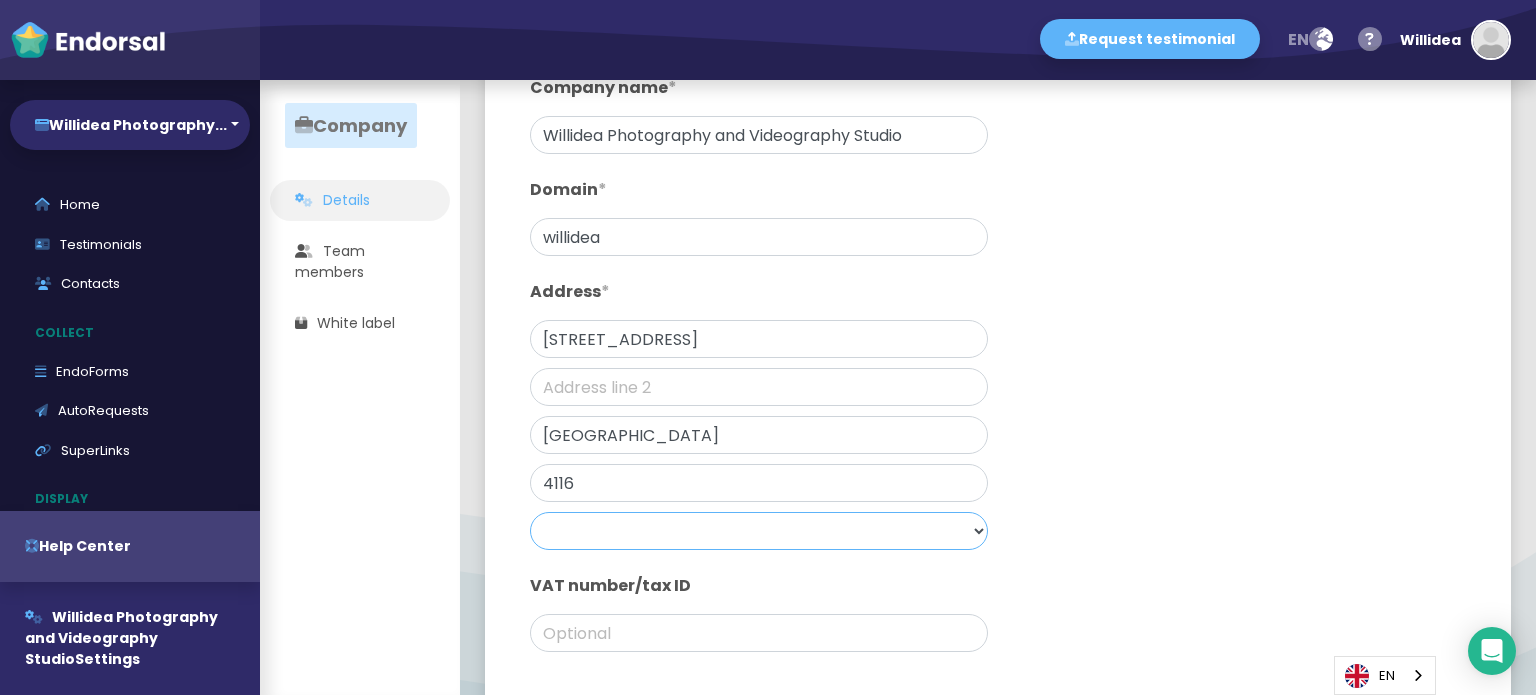 click on "Afghanistan Albania Algeria Andorra Angola Anguilla Antigua & Barbuda Argentina Armenia Aruba Australia Austria Azerbaijan Bahamas Bahrain Bangladesh Barbados Belarus Belgium Belize Benin Bermuda Bhutan Bolivia Bosnia & Herzegovina Botswana Brazil British Virgin Islands Brunei Bulgaria Burkina Faso Burundi Cambodia Cameroon Canada Cape Verde Cayman Islands Chad Chile China Colombia Congo Cook Islands Costa Rica Cote D Ivoire Croatia Cuba Cyprus Czech Republic Denmark Djibouti Dominica Dominican Republic Ecuador Egypt El Salvador Equatorial Guinea Estonia Ethiopia Falkland Islands Faroe Islands Fiji Finland France French Polynesia French West Indies Gabon Gambia Georgia Germany Ghana Gibraltar Greece Greenland Grenada Guam Guatemala Guernsey Guinea Guinea Bissau Guyana Haiti Honduras Hong Kong Hungary Iceland India Indonesia Iran Iraq Ireland Isle of Man Israel Italy Jamaica Japan Jersey Jordan Kazakhstan Kenya Kuwait Kyrgyz Republic Laos Latvia Lebanon Lesotho Liberia Libya Liechtenstein Lithuania Luxembourg" 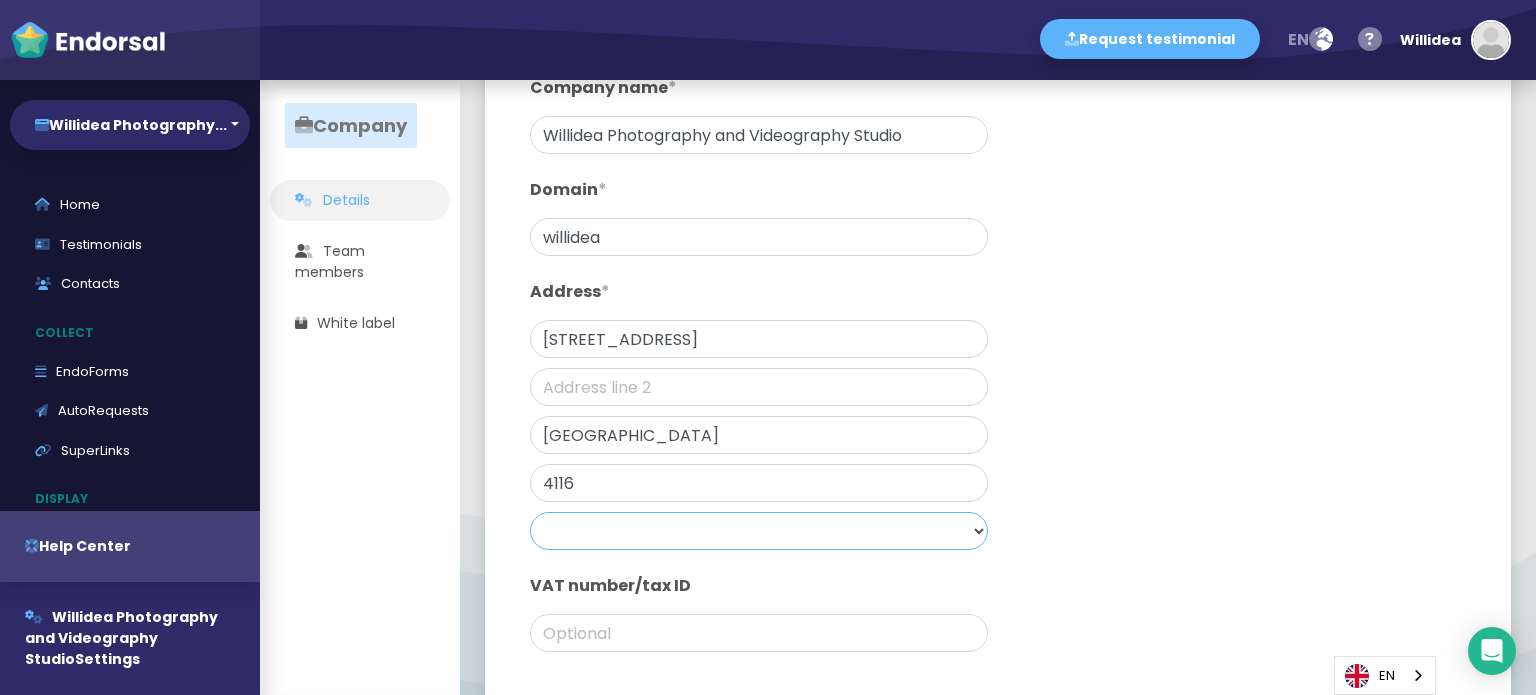 select on "Australia" 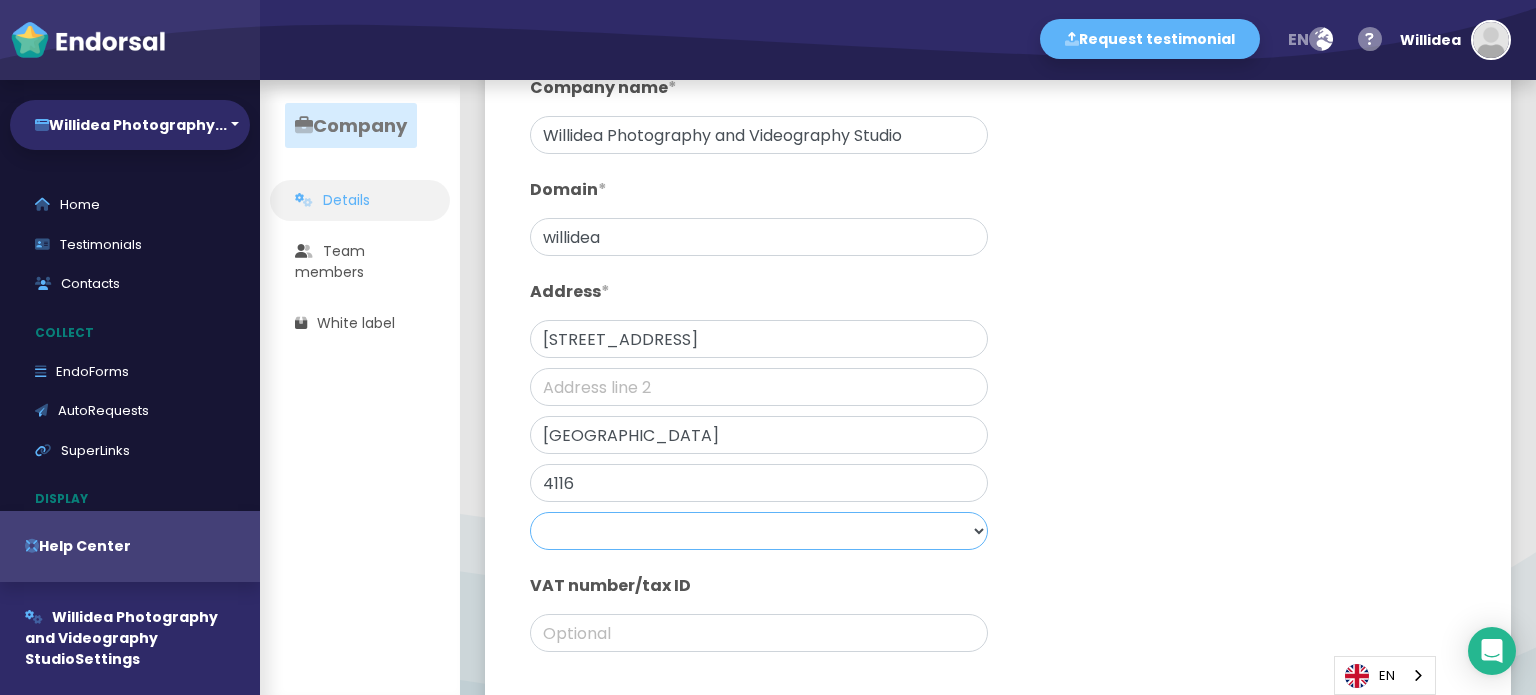 click on "Afghanistan Albania Algeria Andorra Angola Anguilla Antigua & Barbuda Argentina Armenia Aruba Australia Austria Azerbaijan Bahamas Bahrain Bangladesh Barbados Belarus Belgium Belize Benin Bermuda Bhutan Bolivia Bosnia & Herzegovina Botswana Brazil British Virgin Islands Brunei Bulgaria Burkina Faso Burundi Cambodia Cameroon Canada Cape Verde Cayman Islands Chad Chile China Colombia Congo Cook Islands Costa Rica Cote D Ivoire Croatia Cuba Cyprus Czech Republic Denmark Djibouti Dominica Dominican Republic Ecuador Egypt El Salvador Equatorial Guinea Estonia Ethiopia Falkland Islands Faroe Islands Fiji Finland France French Polynesia French West Indies Gabon Gambia Georgia Germany Ghana Gibraltar Greece Greenland Grenada Guam Guatemala Guernsey Guinea Guinea Bissau Guyana Haiti Honduras Hong Kong Hungary Iceland India Indonesia Iran Iraq Ireland Isle of Man Israel Italy Jamaica Japan Jersey Jordan Kazakhstan Kenya Kuwait Kyrgyz Republic Laos Latvia Lebanon Lesotho Liberia Libya Liechtenstein Lithuania Luxembourg" 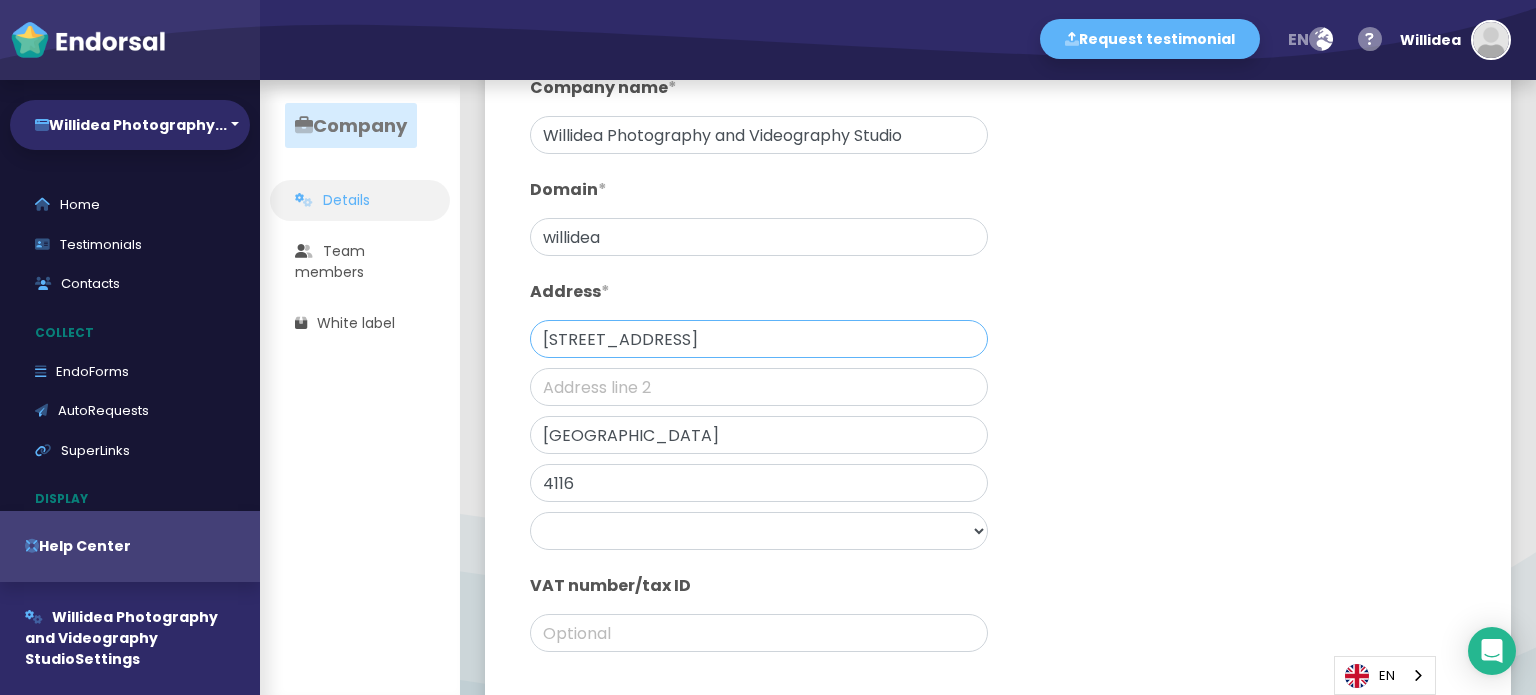 drag, startPoint x: 690, startPoint y: 337, endPoint x: 1032, endPoint y: 337, distance: 342 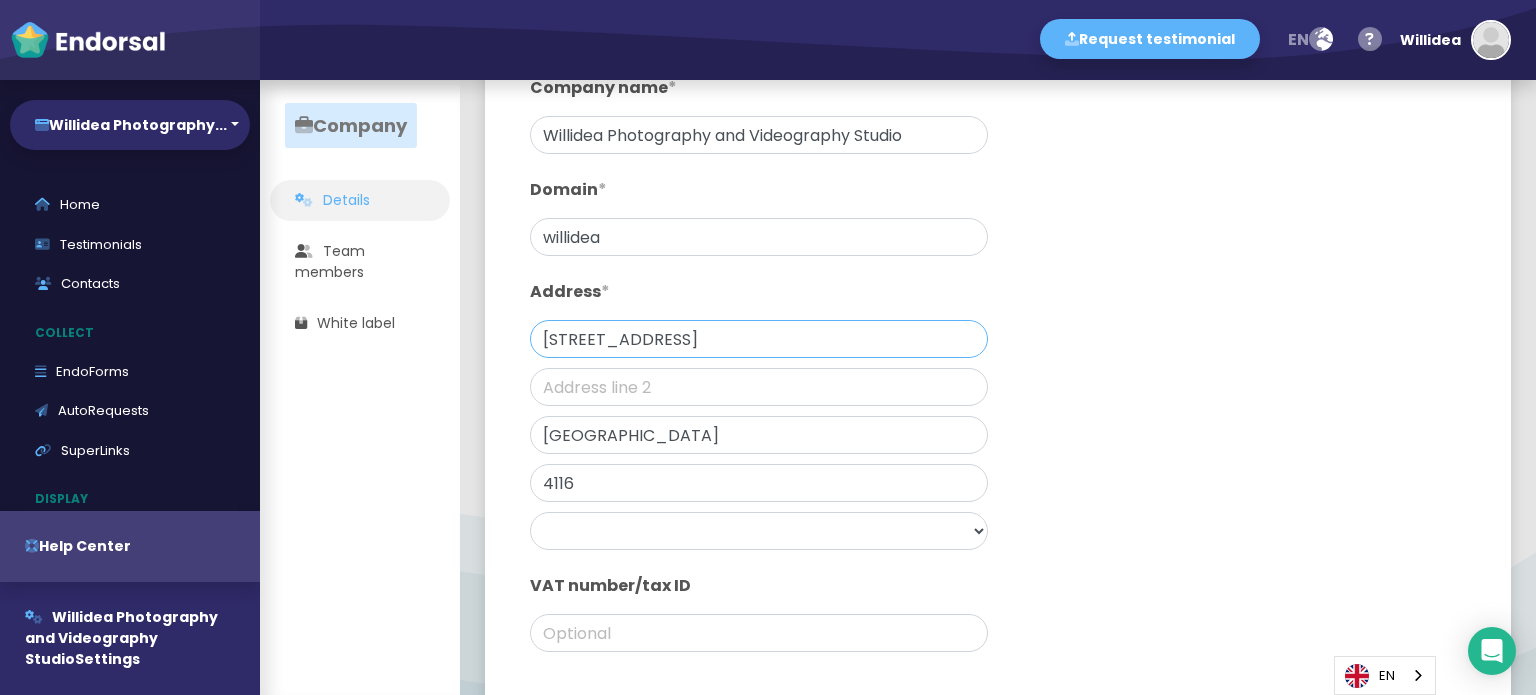 click on "Company name  * Willidea Photography and Videography Studio Domain  * willidea Address  * 28 Fig Tree Street, Calamvale, , QLD , Australia Brisbane 4116 Afghanistan Albania Algeria Andorra Angola Anguilla Antigua & Barbuda Argentina Armenia Aruba Australia Austria Azerbaijan Bahamas Bahrain Bangladesh Barbados Belarus Belgium Belize Benin Bermuda Bhutan Bolivia Bosnia & Herzegovina Botswana Brazil British Virgin Islands Brunei Bulgaria Burkina Faso Burundi Cambodia Cameroon Canada Cape Verde Cayman Islands Chad Chile China Colombia Congo Cook Islands Costa Rica Cote D Ivoire Croatia Cuba Cyprus Czech Republic Denmark Djibouti Dominica Dominican Republic Ecuador Egypt El Salvador Equatorial Guinea Estonia Ethiopia Falkland Islands Faroe Islands Fiji Finland France French Polynesia French West Indies Gabon Gambia Georgia Germany Ghana Gibraltar Greece Greenland Grenada Guam Guatemala Guernsey Guinea Guinea Bissau Guyana Haiti Honduras Hong Kong Hungary Iceland India Indonesia Iran Iraq Ireland Isle of Man Italy" 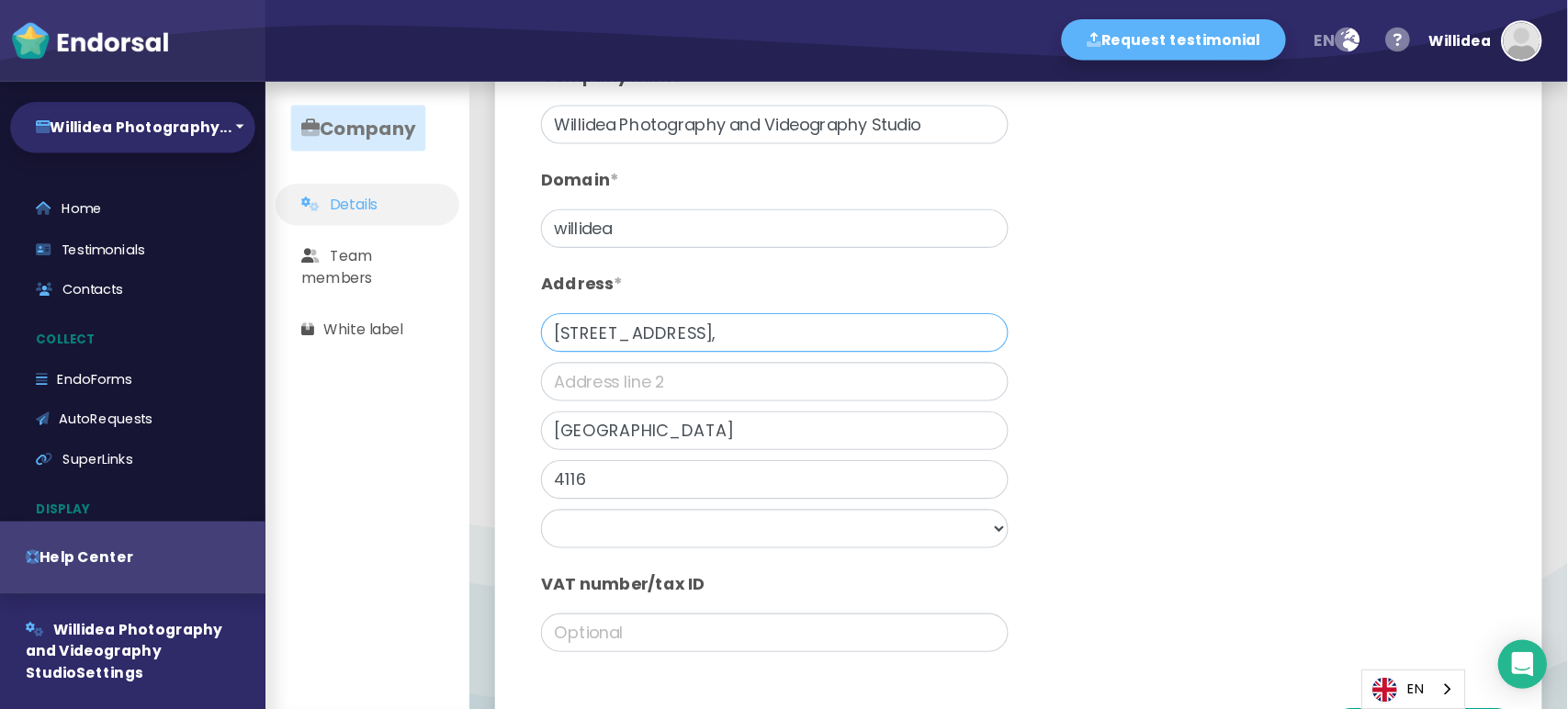 scroll, scrollTop: 203, scrollLeft: 0, axis: vertical 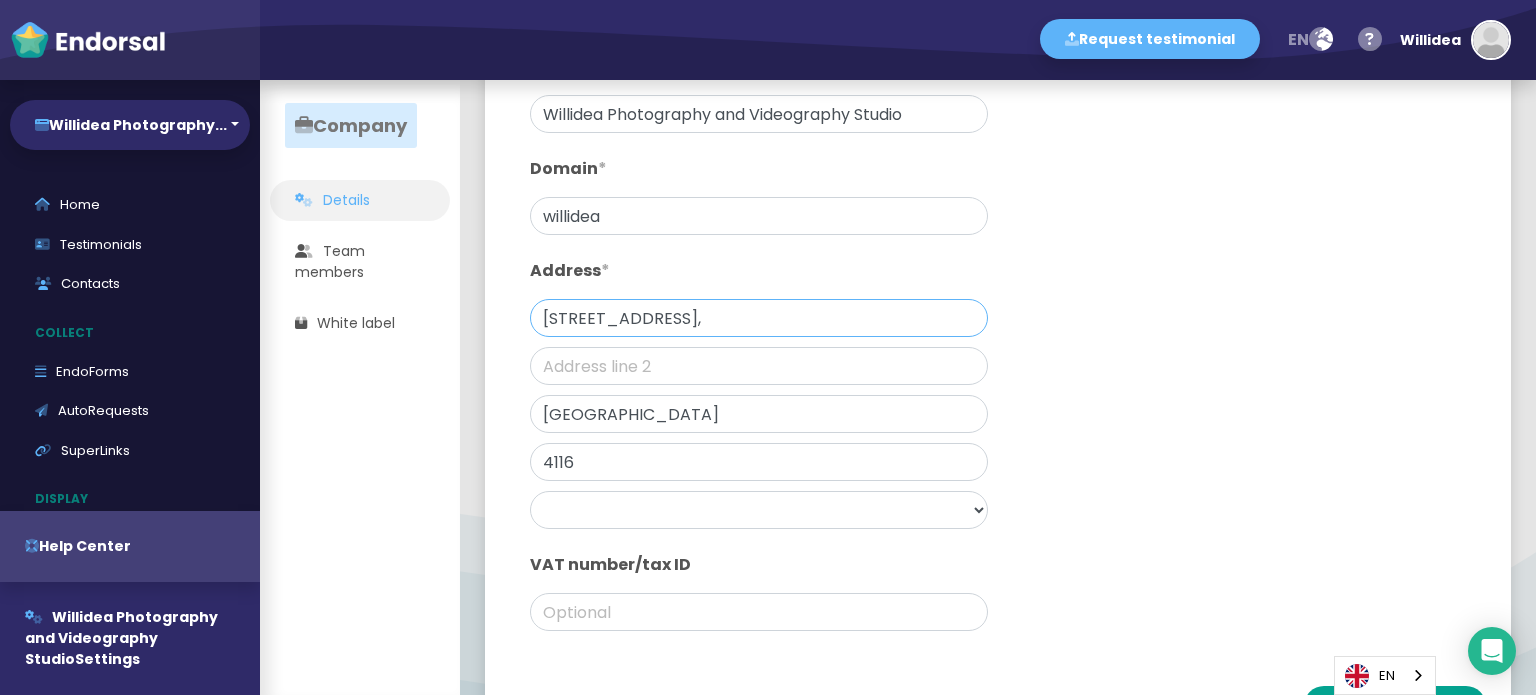 type on "28 Fig Tree Street," 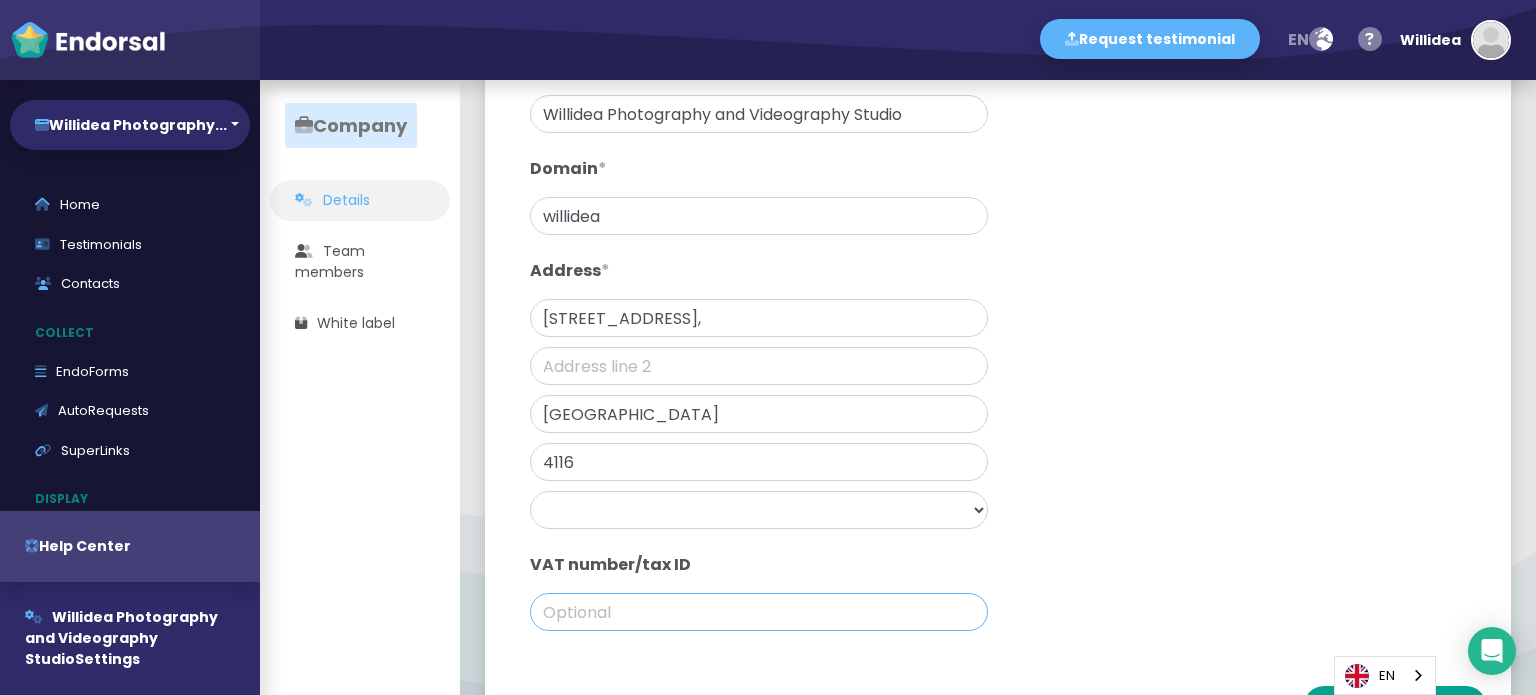 click 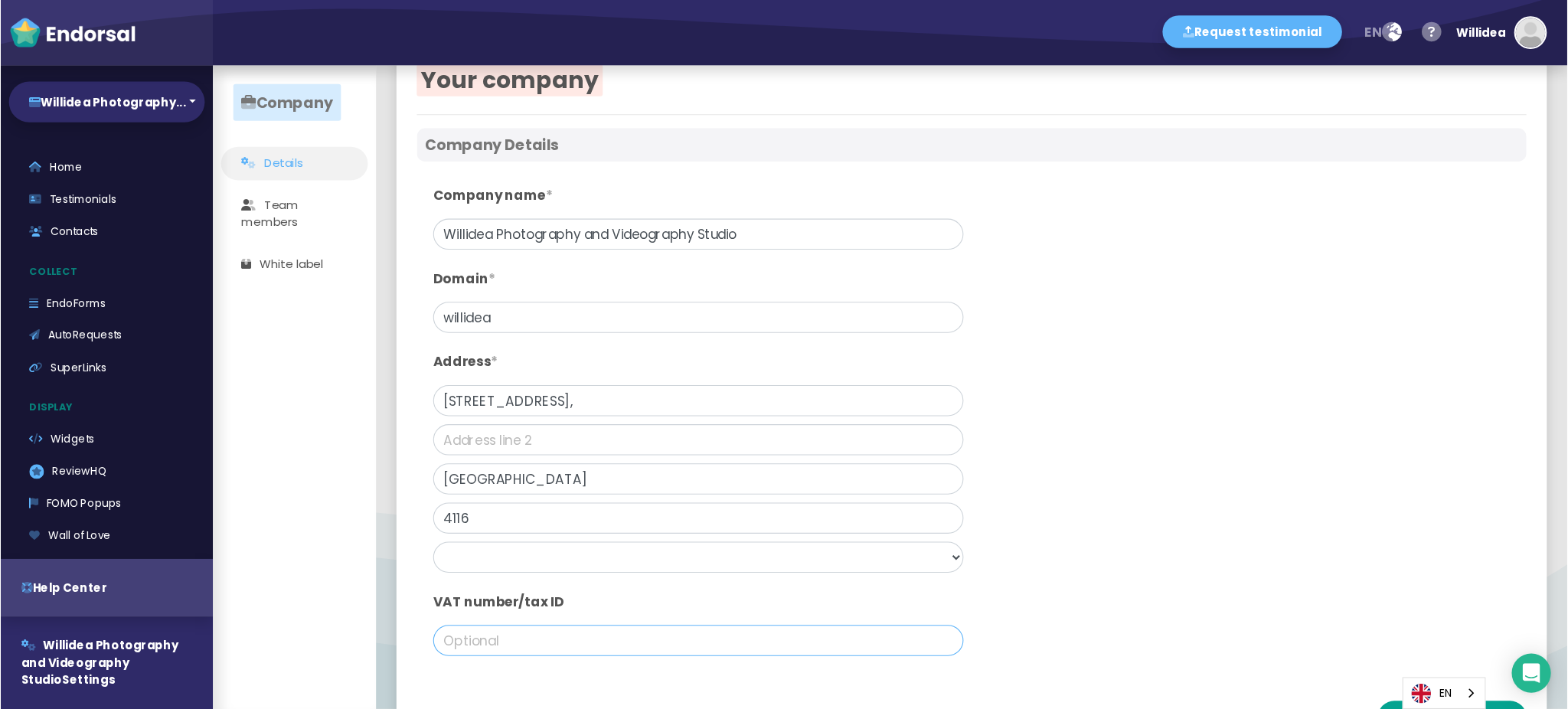 scroll, scrollTop: 0, scrollLeft: 0, axis: both 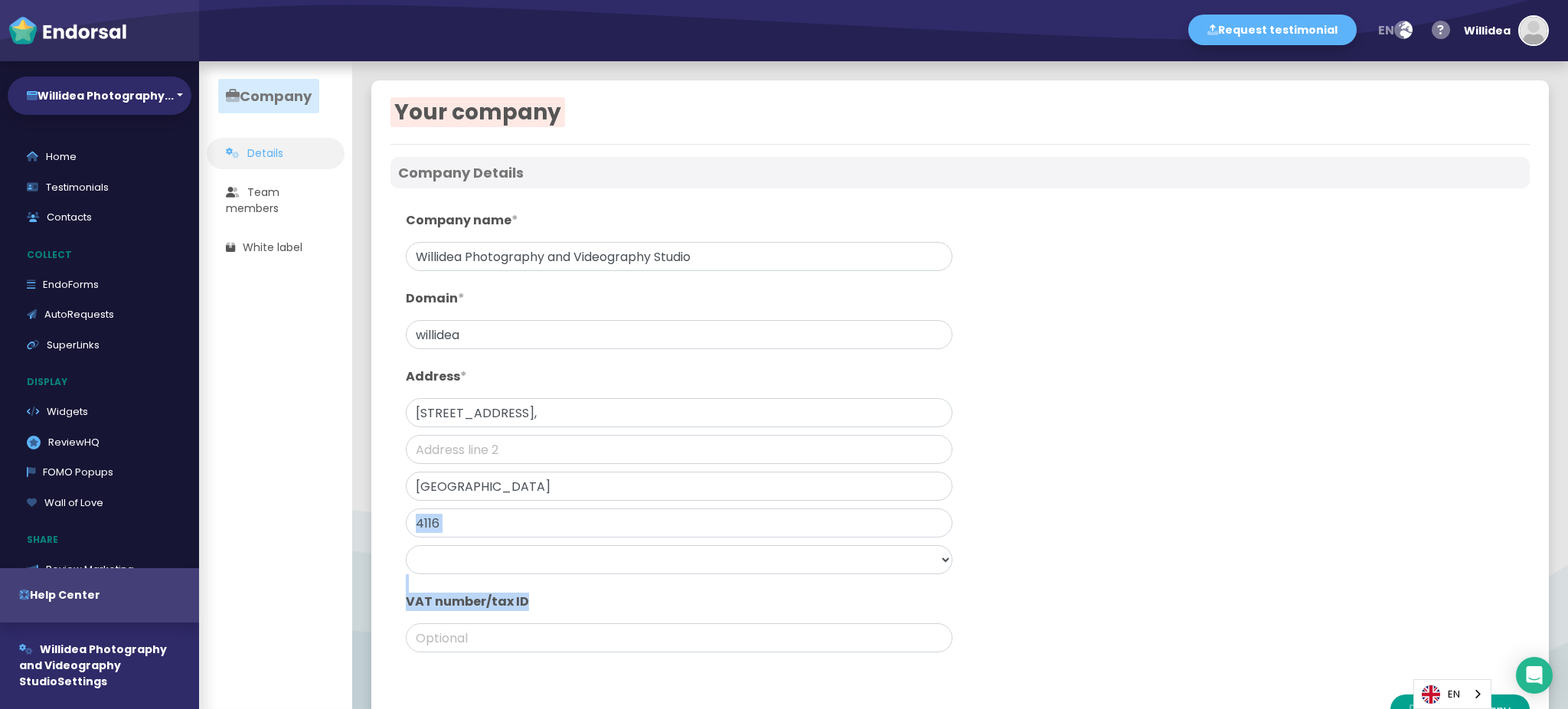 drag, startPoint x: 1157, startPoint y: 590, endPoint x: 1135, endPoint y: 506, distance: 86.83317 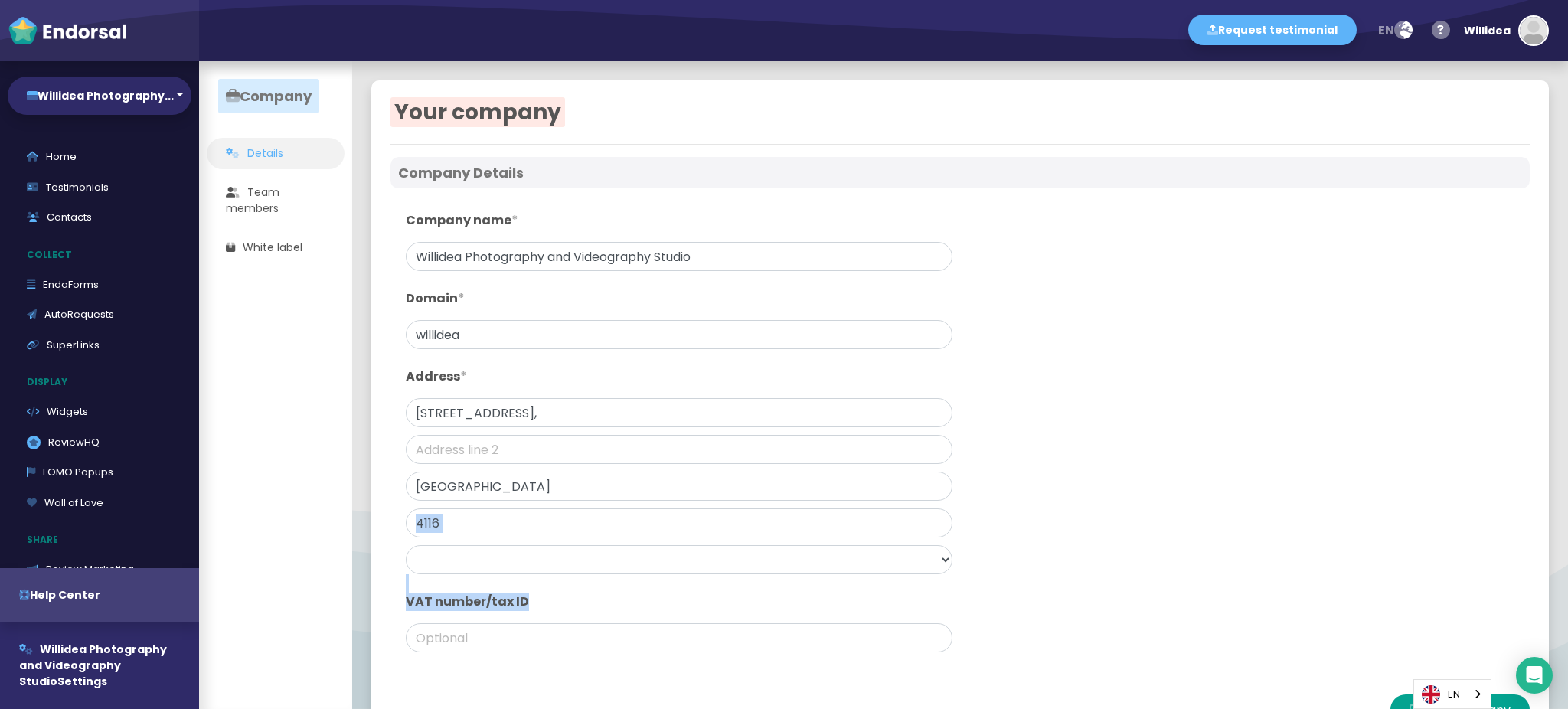 click on "Company name  * Willidea Photography and Videography Studio Domain  * willidea Address  * 28 Fig Tree Street, Brisbane 4116 Afghanistan Albania Algeria Andorra Angola Anguilla Antigua & Barbuda Argentina Armenia Aruba Australia Austria Azerbaijan Bahamas Bahrain Bangladesh Barbados Belarus Belgium Belize Benin Bermuda Bhutan Bolivia Bosnia & Herzegovina Botswana Brazil British Virgin Islands Brunei Bulgaria Burkina Faso Burundi Cambodia Cameroon Canada Cape Verde Cayman Islands Chad Chile China Colombia Congo Cook Islands Costa Rica Cote D Ivoire Croatia Cuba Cyprus Czech Republic Denmark Djibouti Dominica Dominican Republic Ecuador Egypt El Salvador Equatorial Guinea Estonia Ethiopia Falkland Islands Faroe Islands Fiji Finland France French Polynesia French West Indies Gabon Gambia Georgia Germany Ghana Gibraltar Greece Greenland Grenada Guam Guatemala Guernsey Guinea Guinea Bissau Guyana Haiti Honduras Hong Kong Hungary Iceland India Indonesia Iran Iraq Ireland Isle of Man Israel Italy Jamaica Japan Jersey" 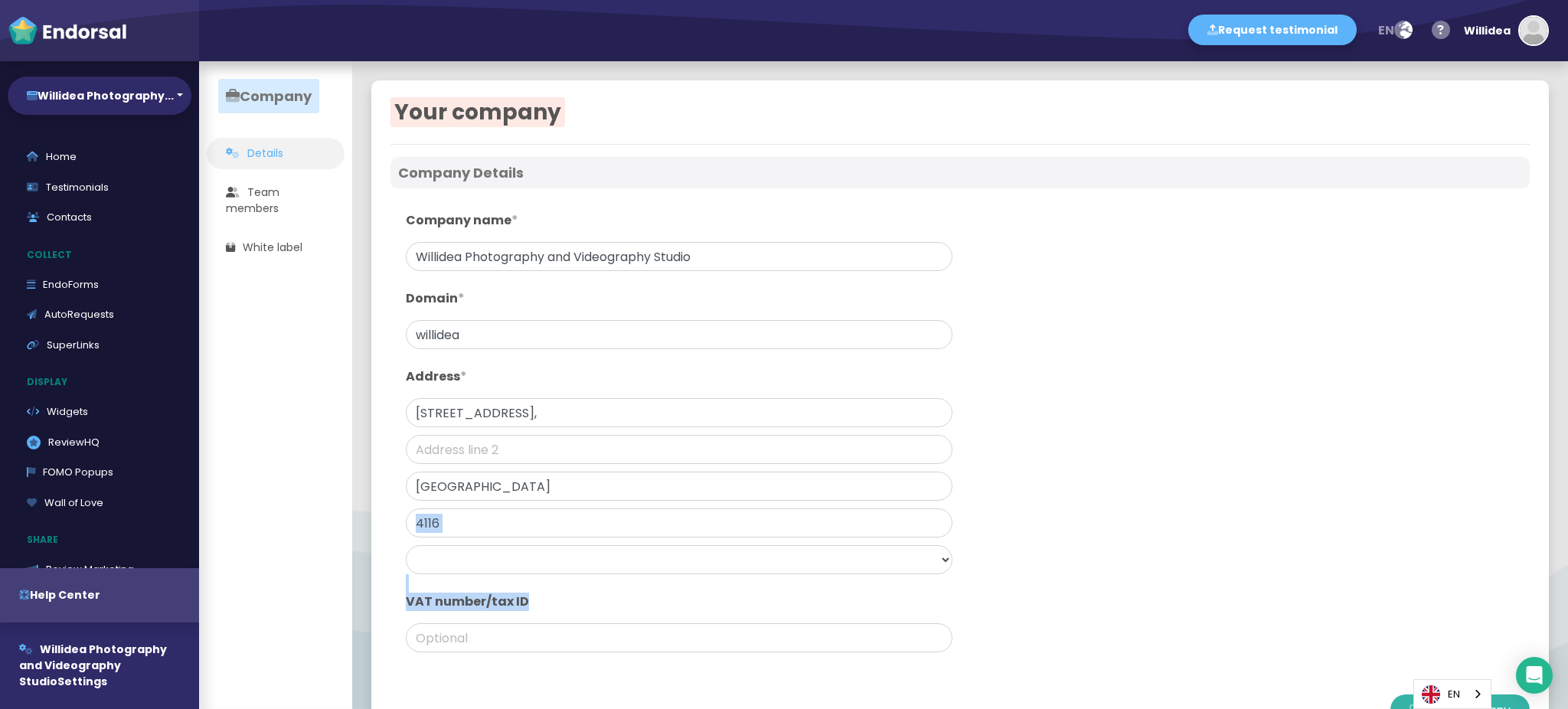 click on "Save company" 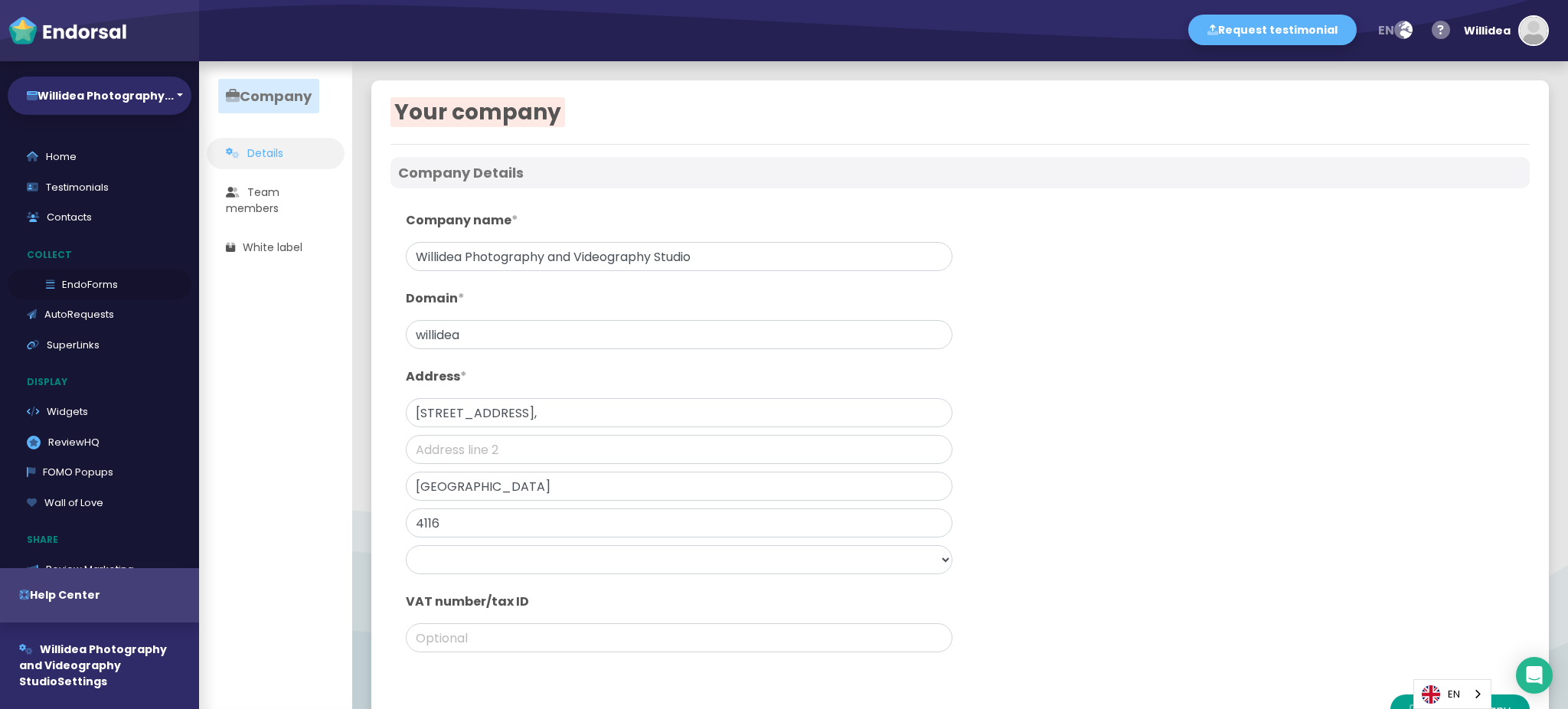 click on "EndoForms" at bounding box center [100, 285] 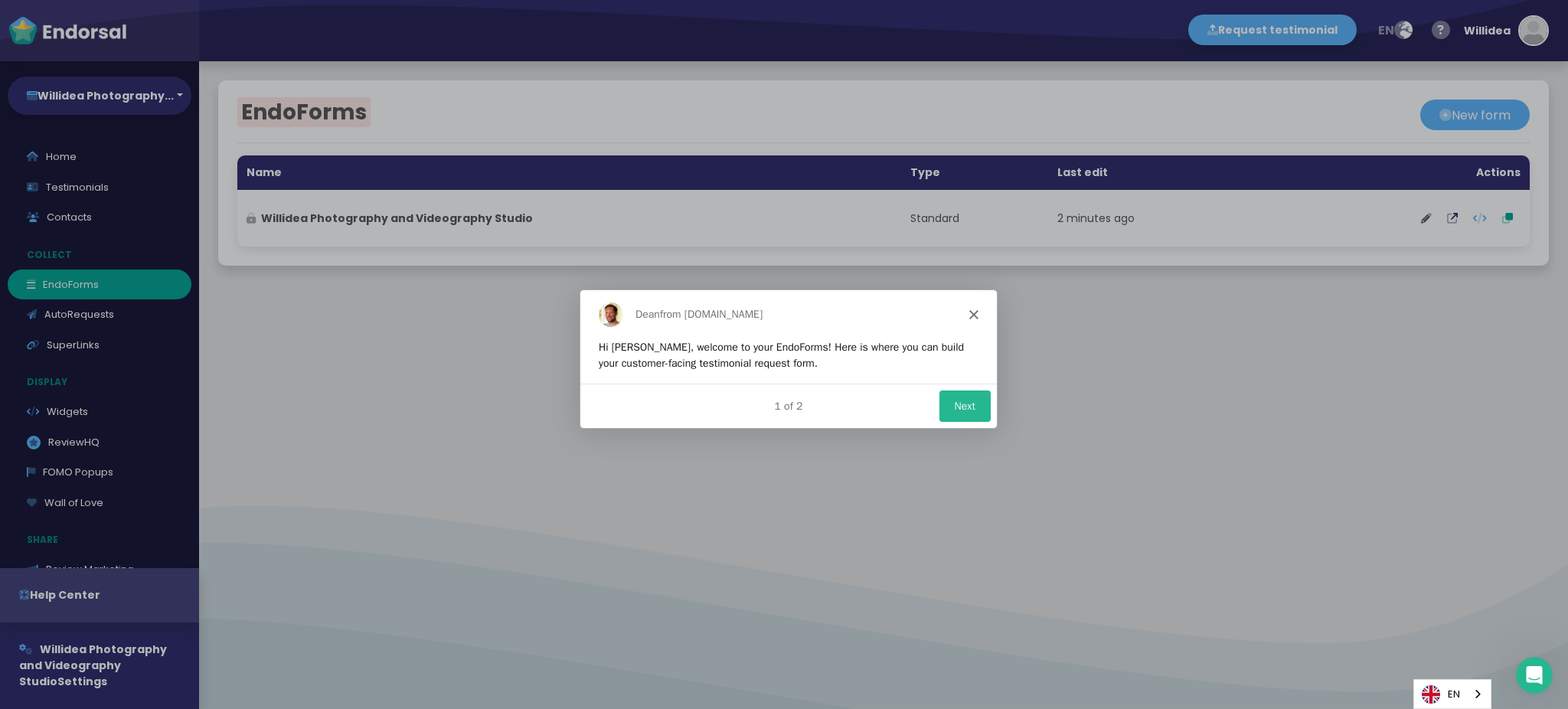 scroll, scrollTop: 0, scrollLeft: 0, axis: both 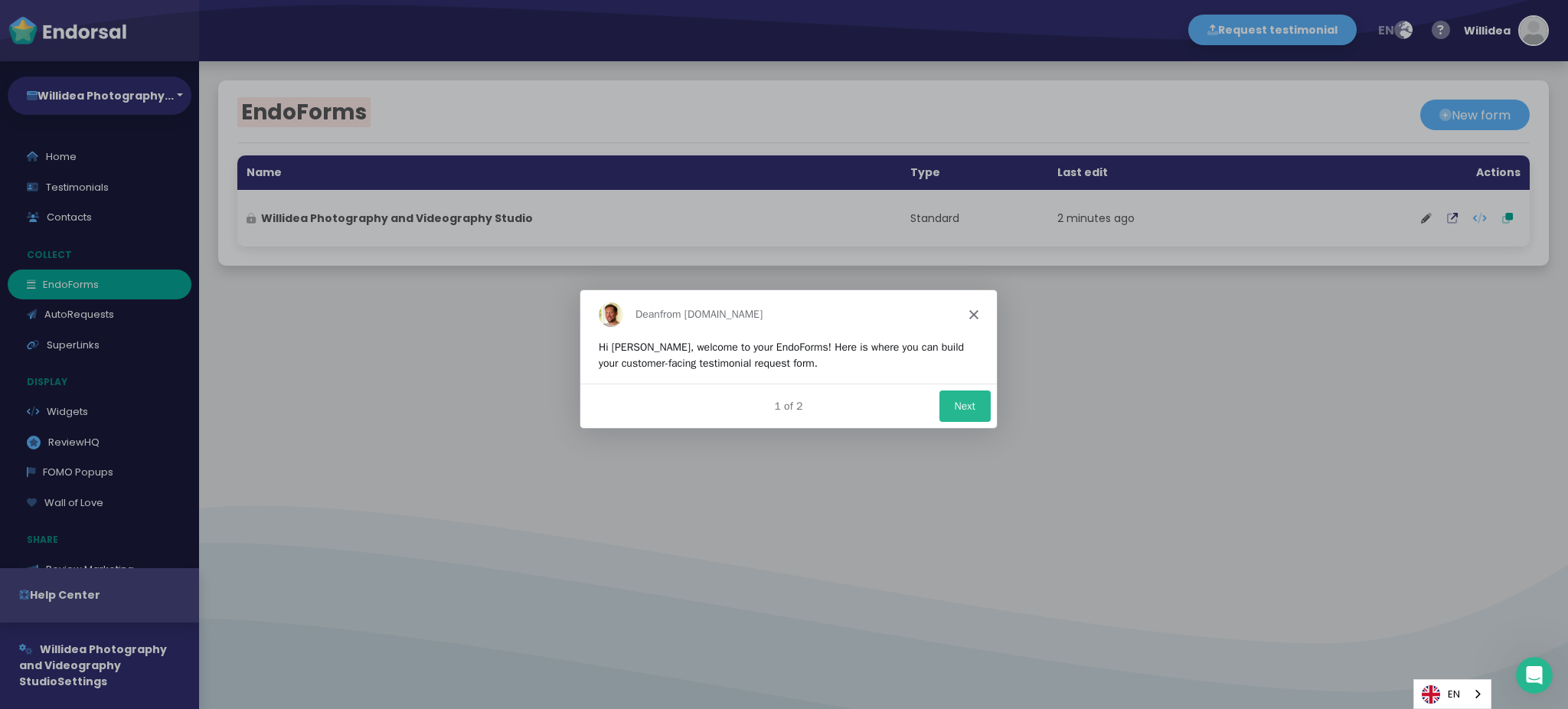 click on "Dean  from Endorsal.io" at bounding box center [788, 313] 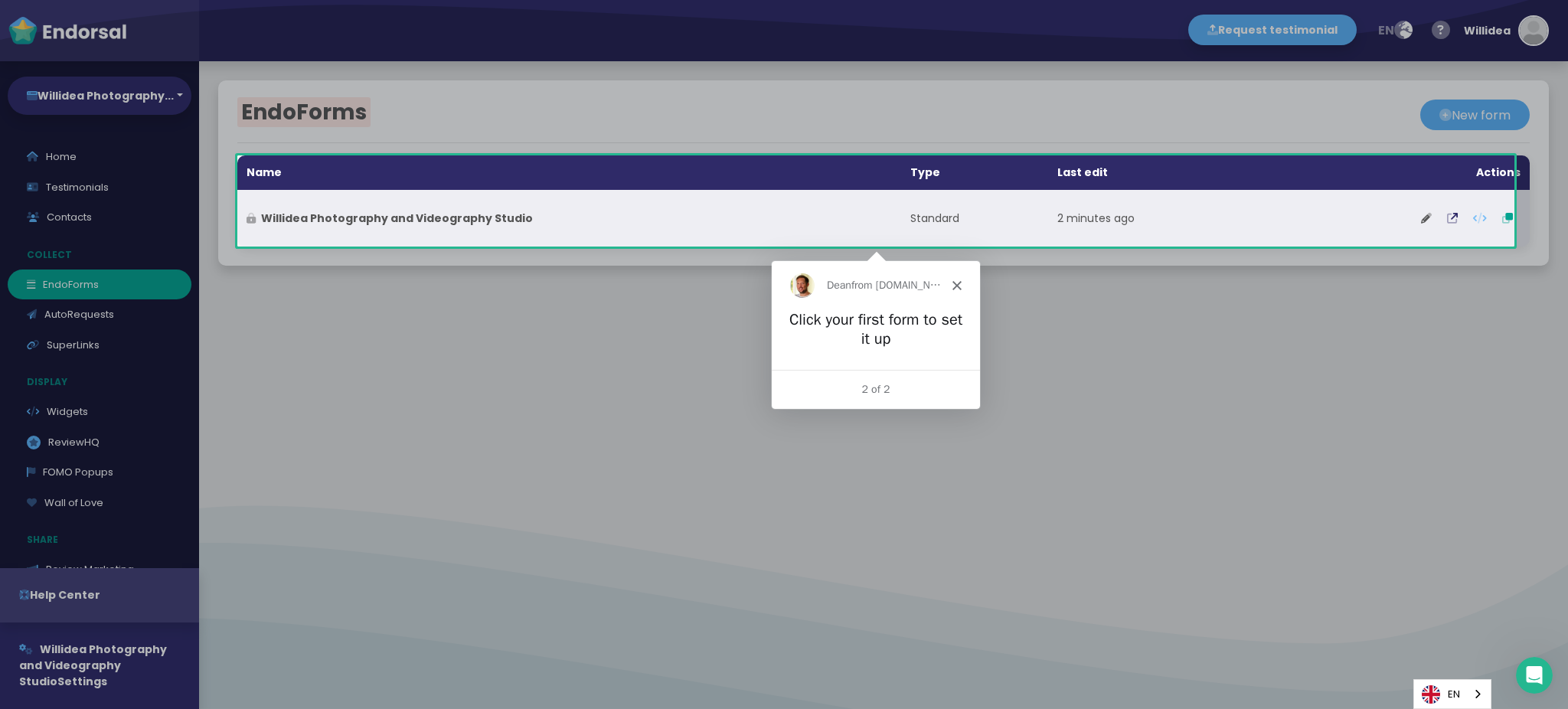scroll, scrollTop: 0, scrollLeft: 0, axis: both 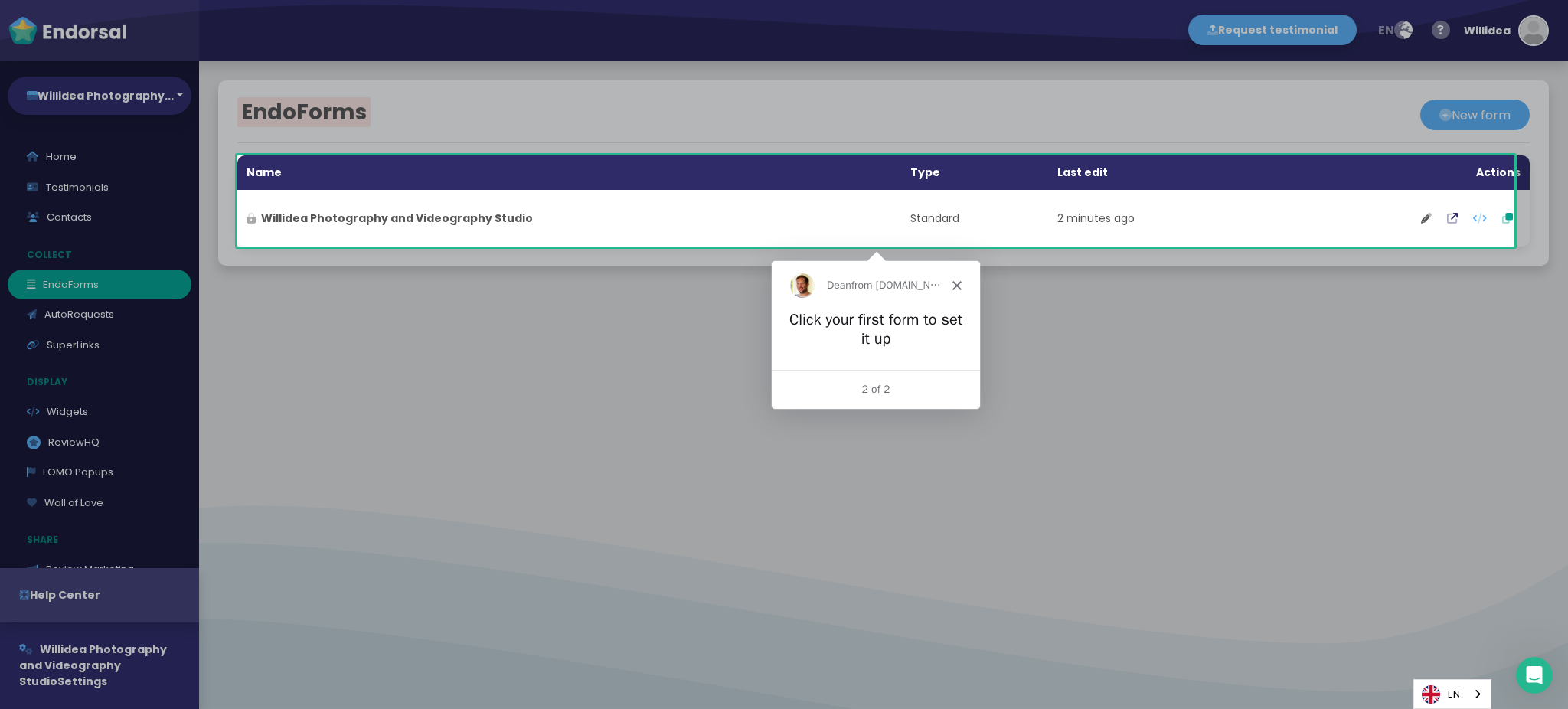 click 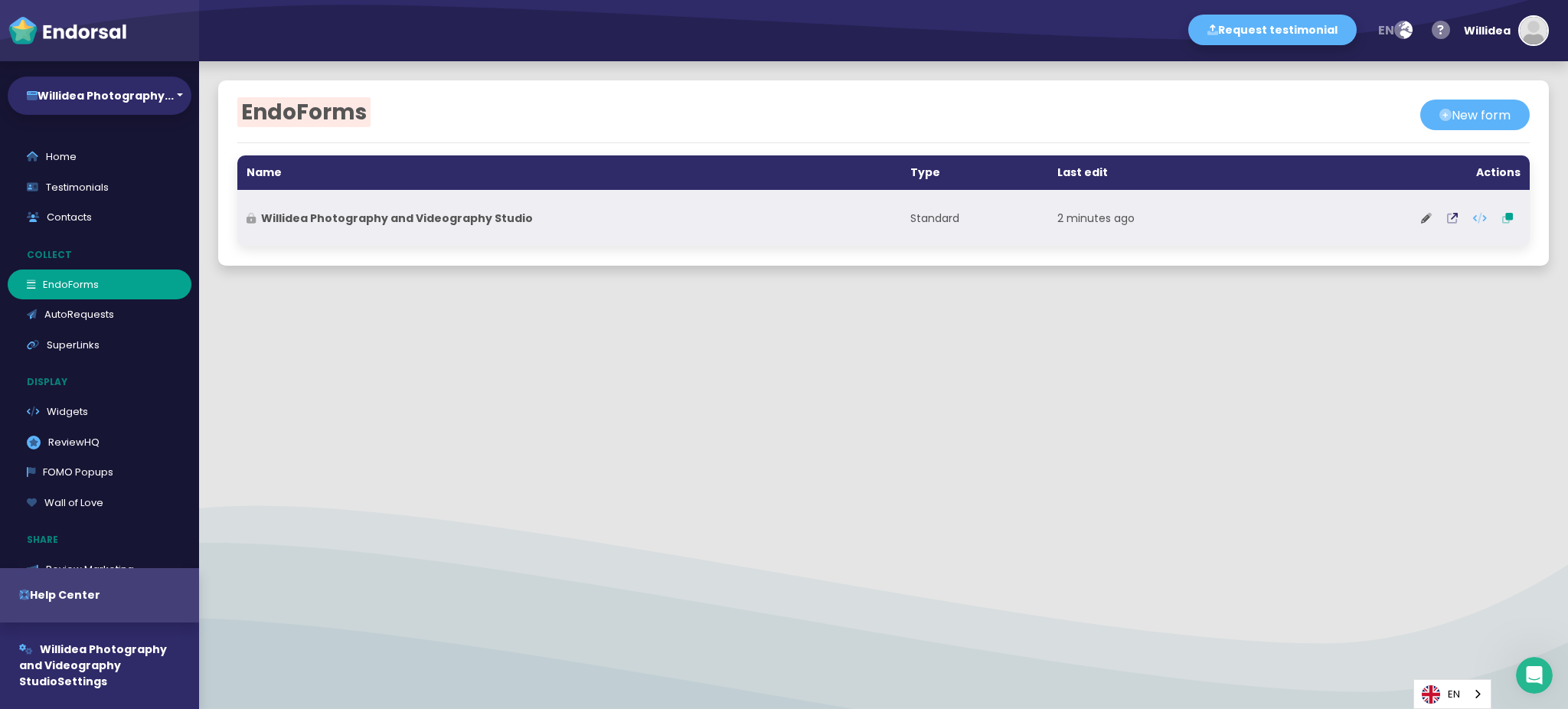 click on "Willidea Photography and Videography Studio" 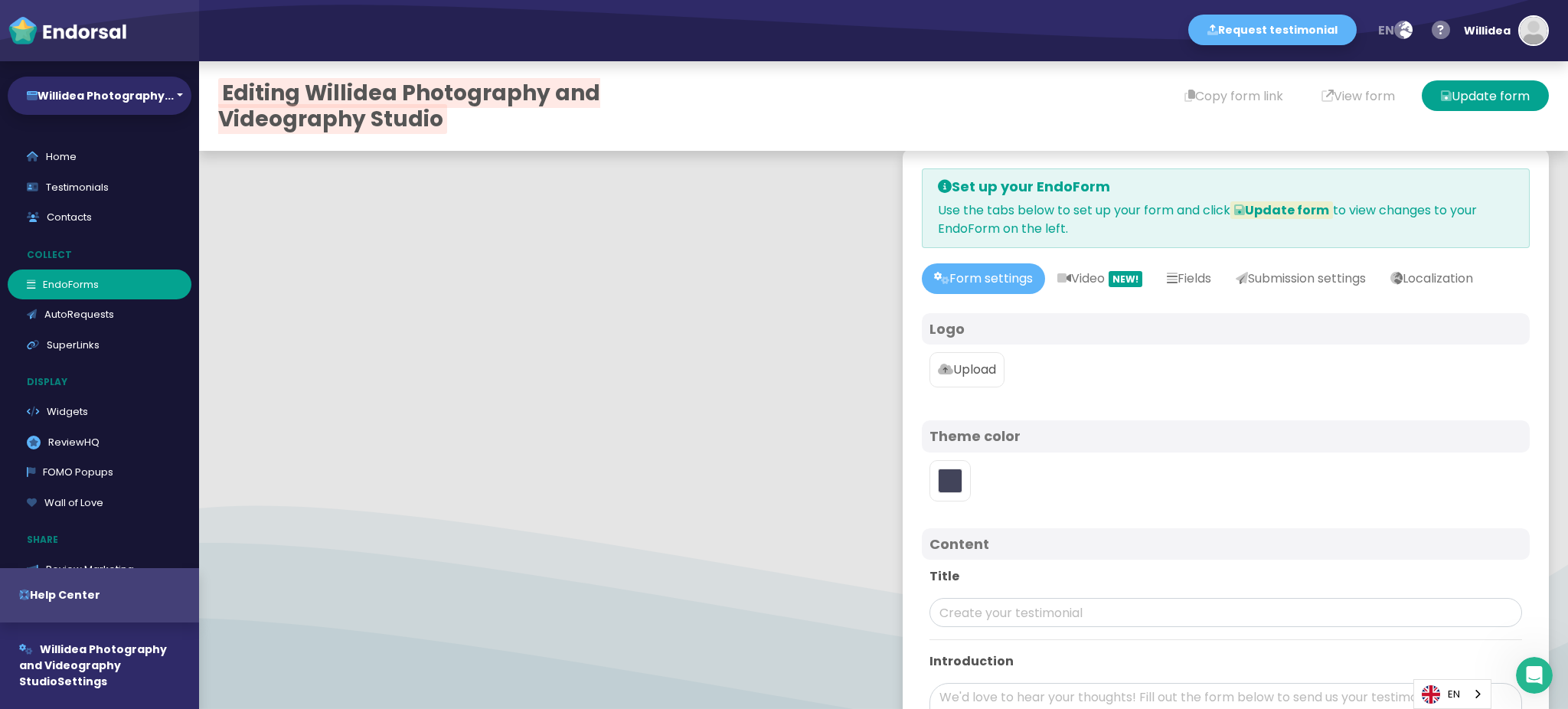 type on "#5DB3F9" 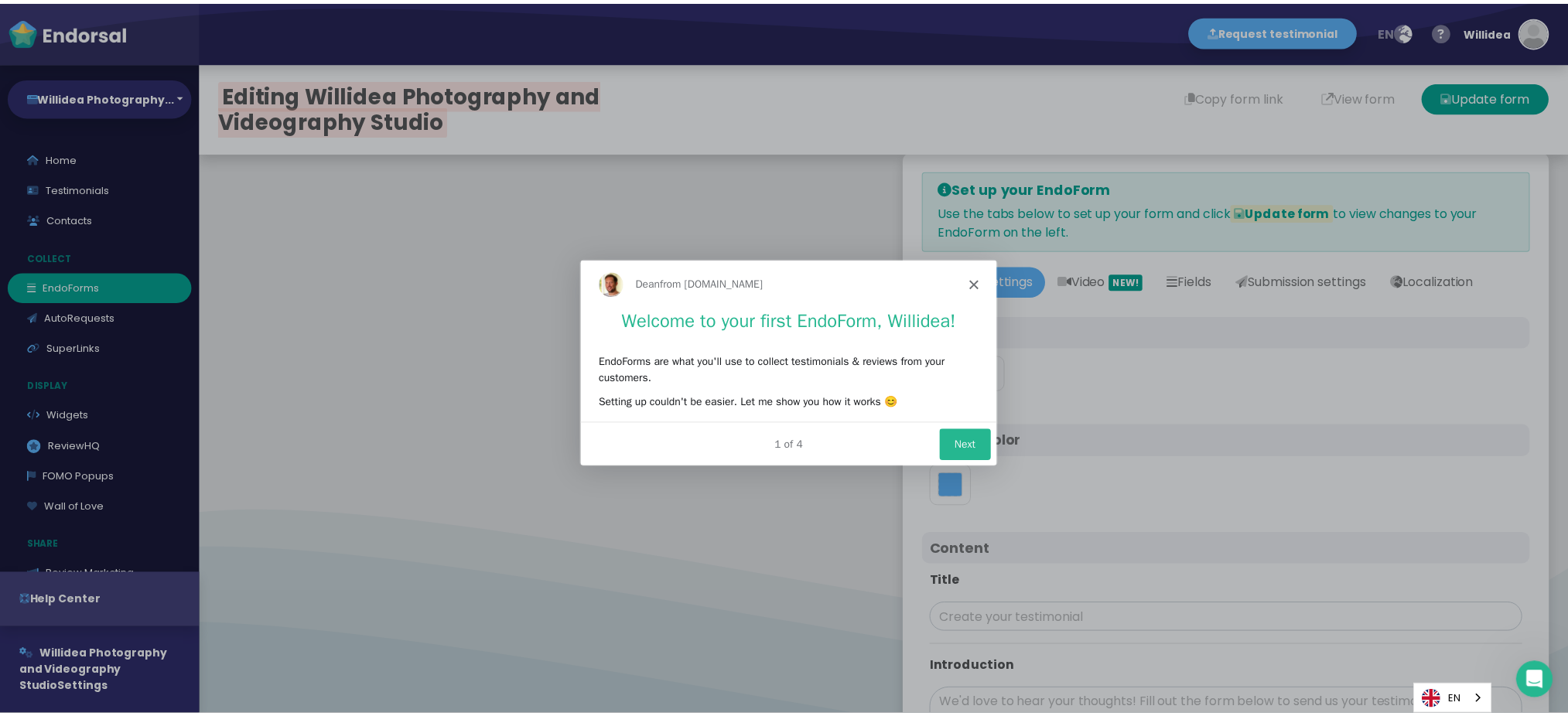 scroll, scrollTop: 0, scrollLeft: 0, axis: both 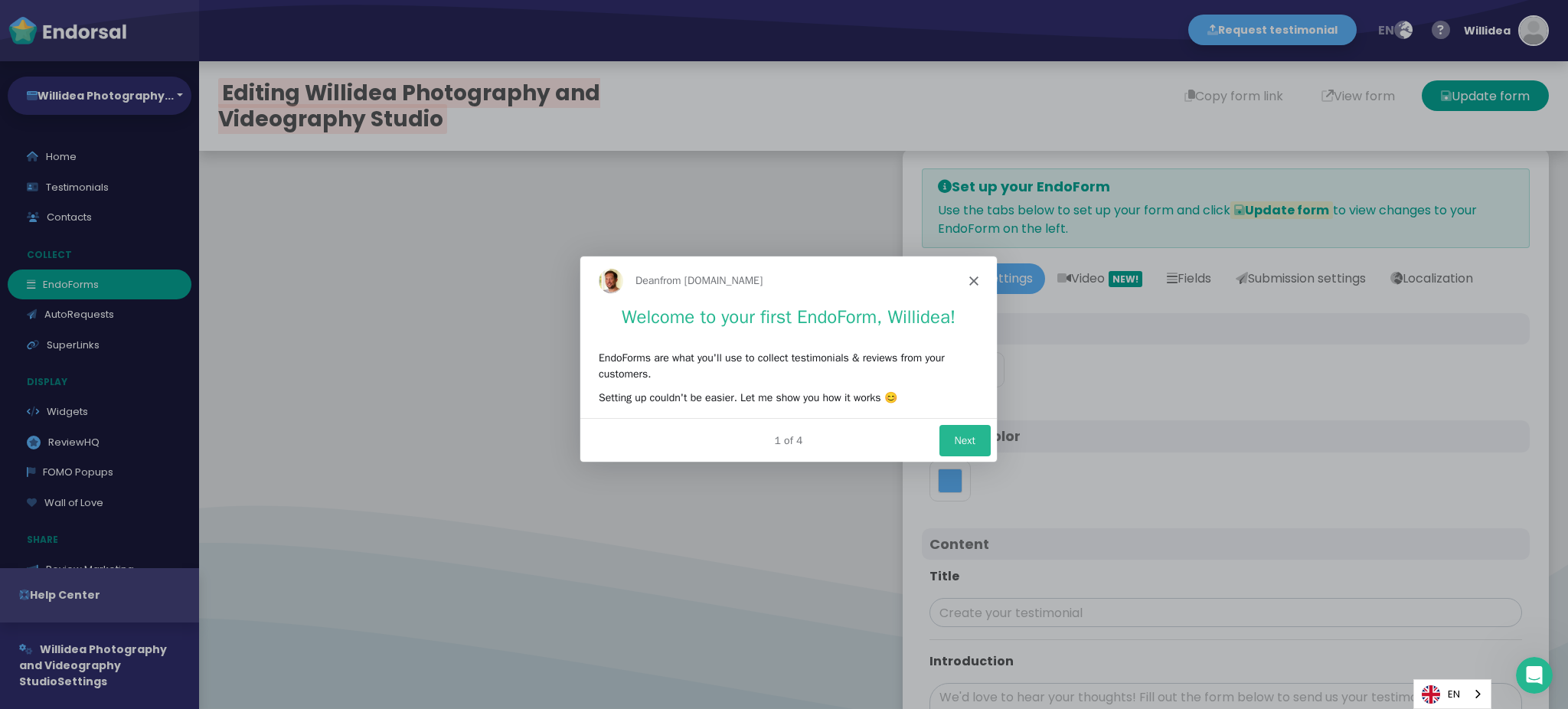 click on "Next" at bounding box center [964, 439] 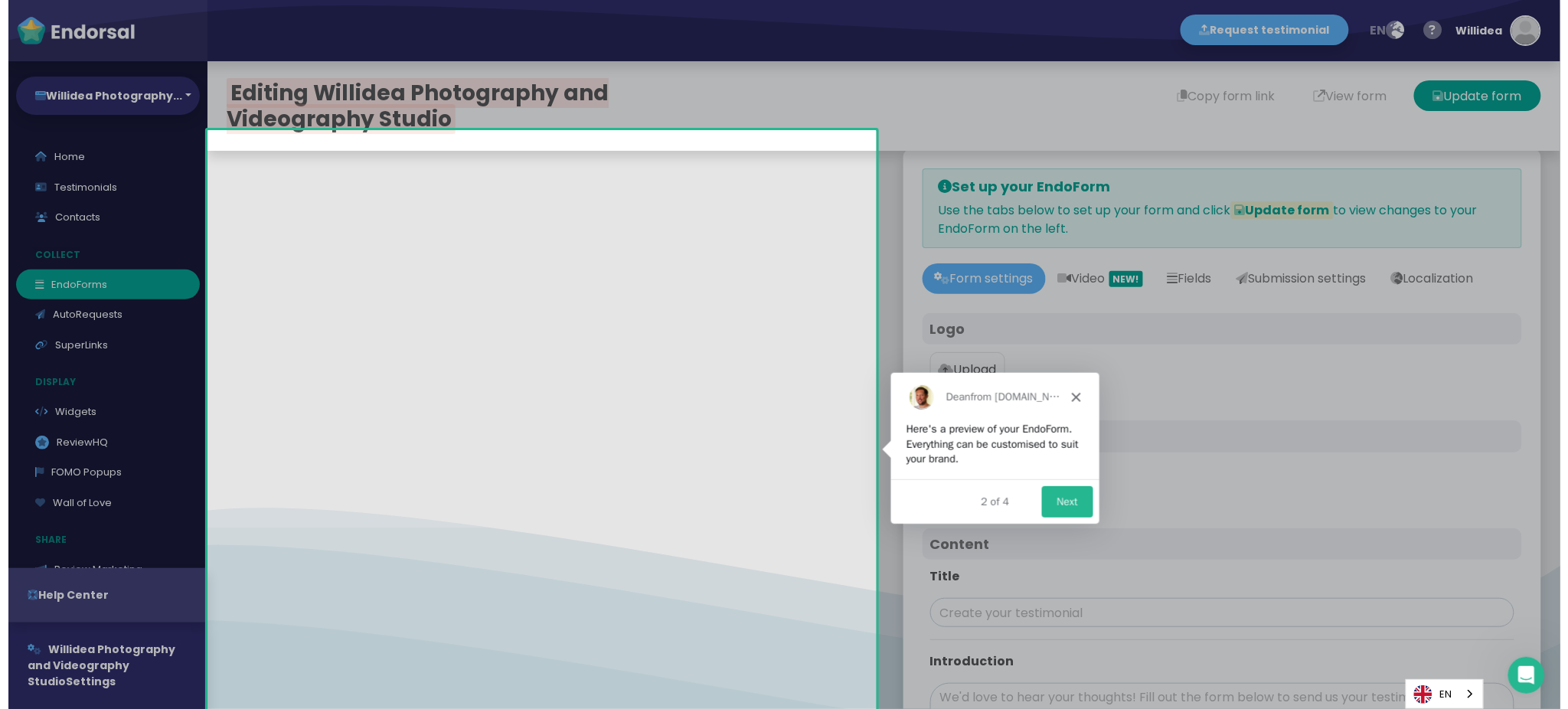 scroll, scrollTop: 0, scrollLeft: 0, axis: both 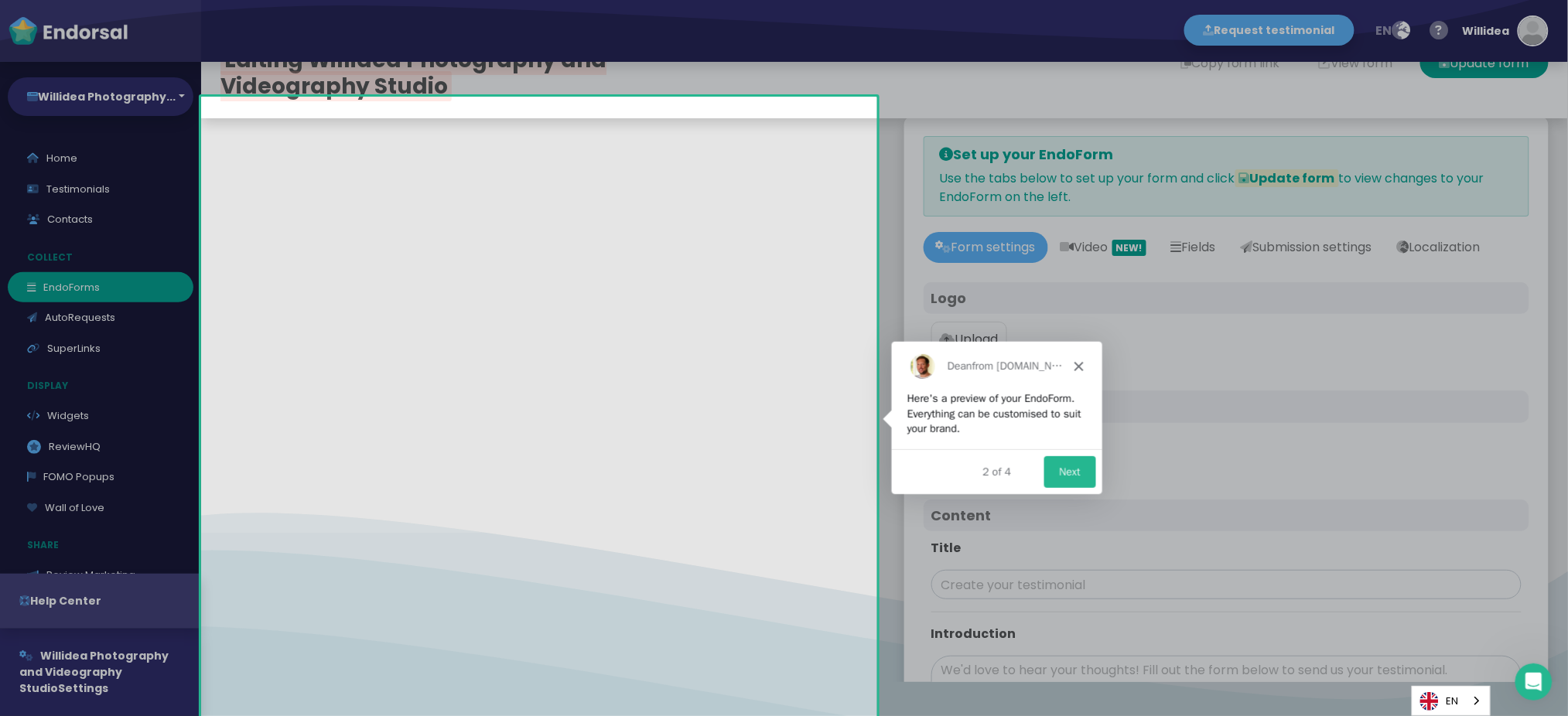 click on "Next" at bounding box center (1068, 471) 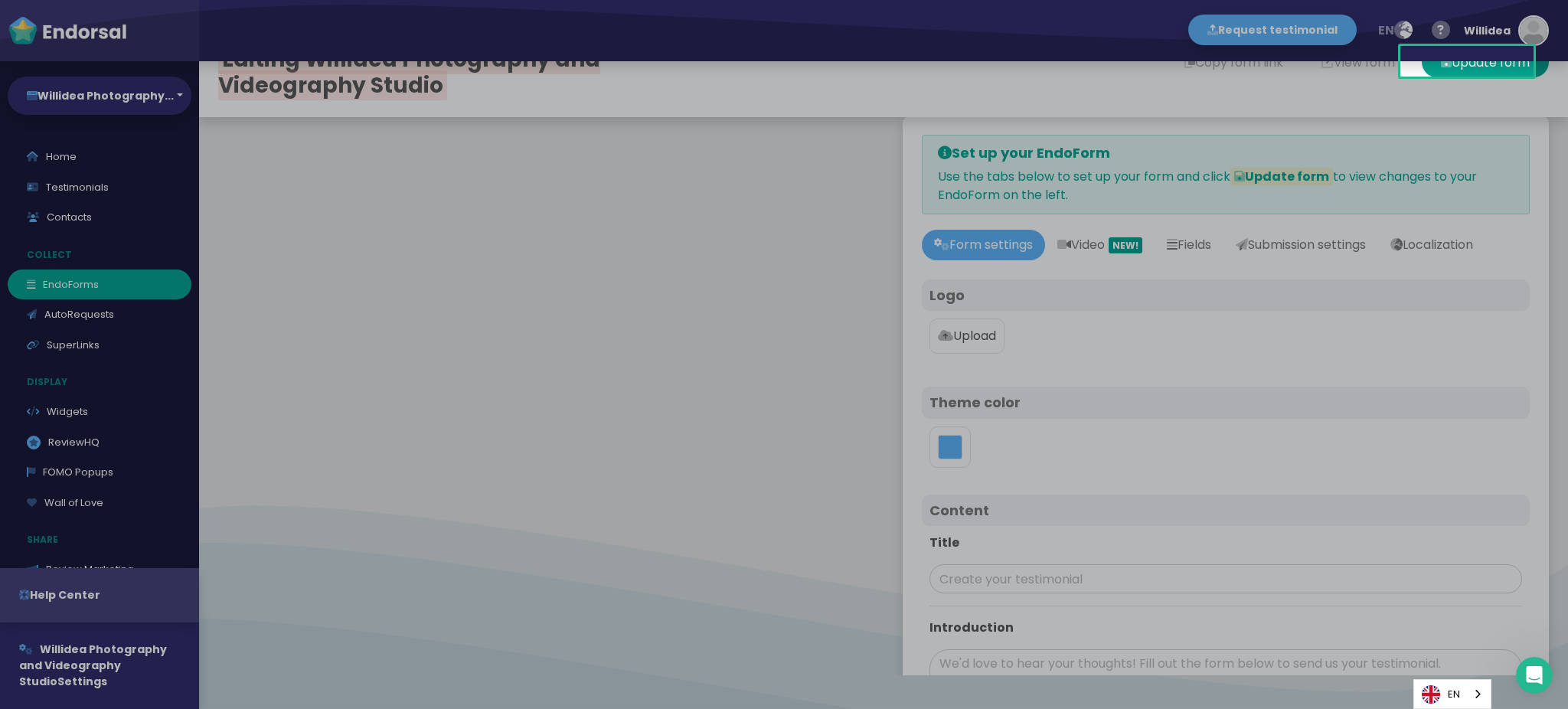 scroll, scrollTop: 0, scrollLeft: 0, axis: both 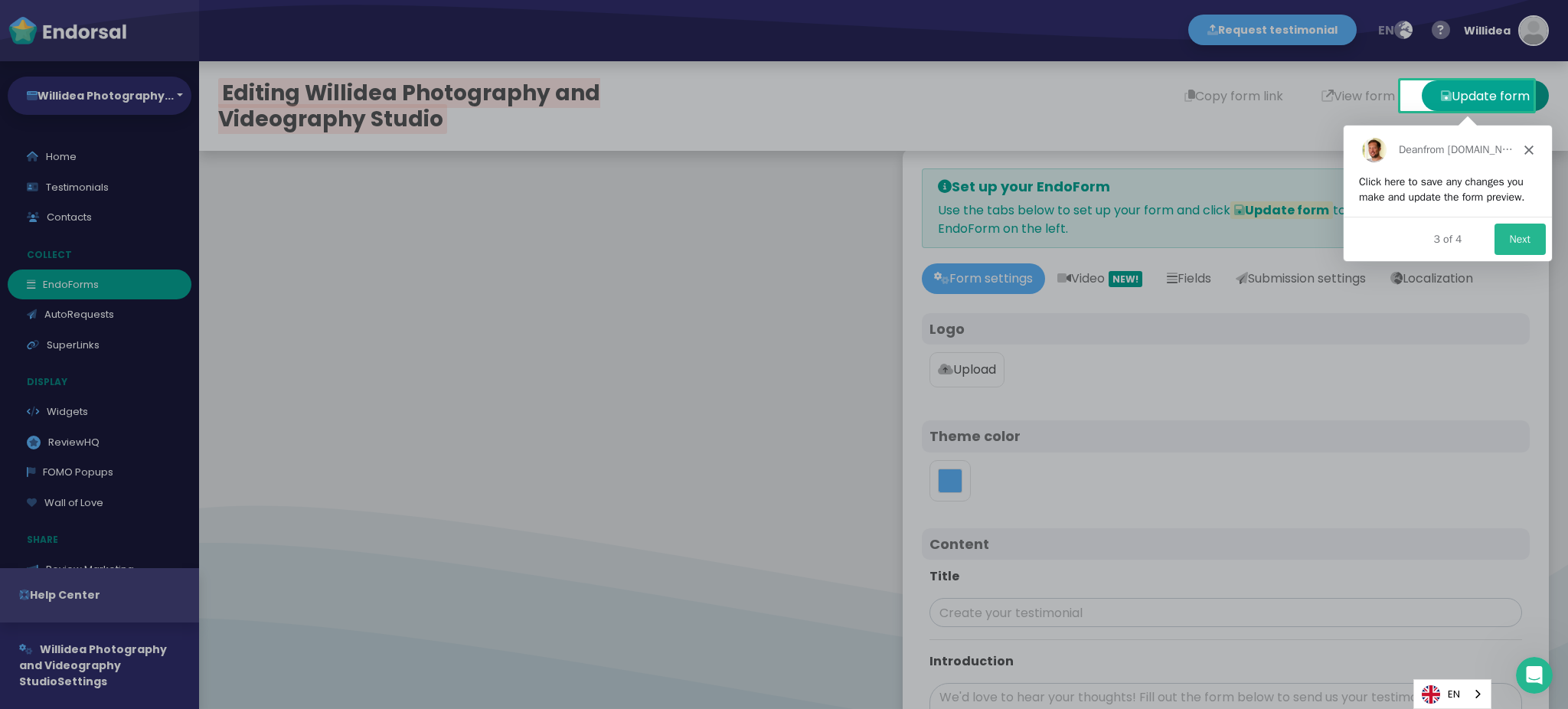 click on "Next" at bounding box center (1518, 238) 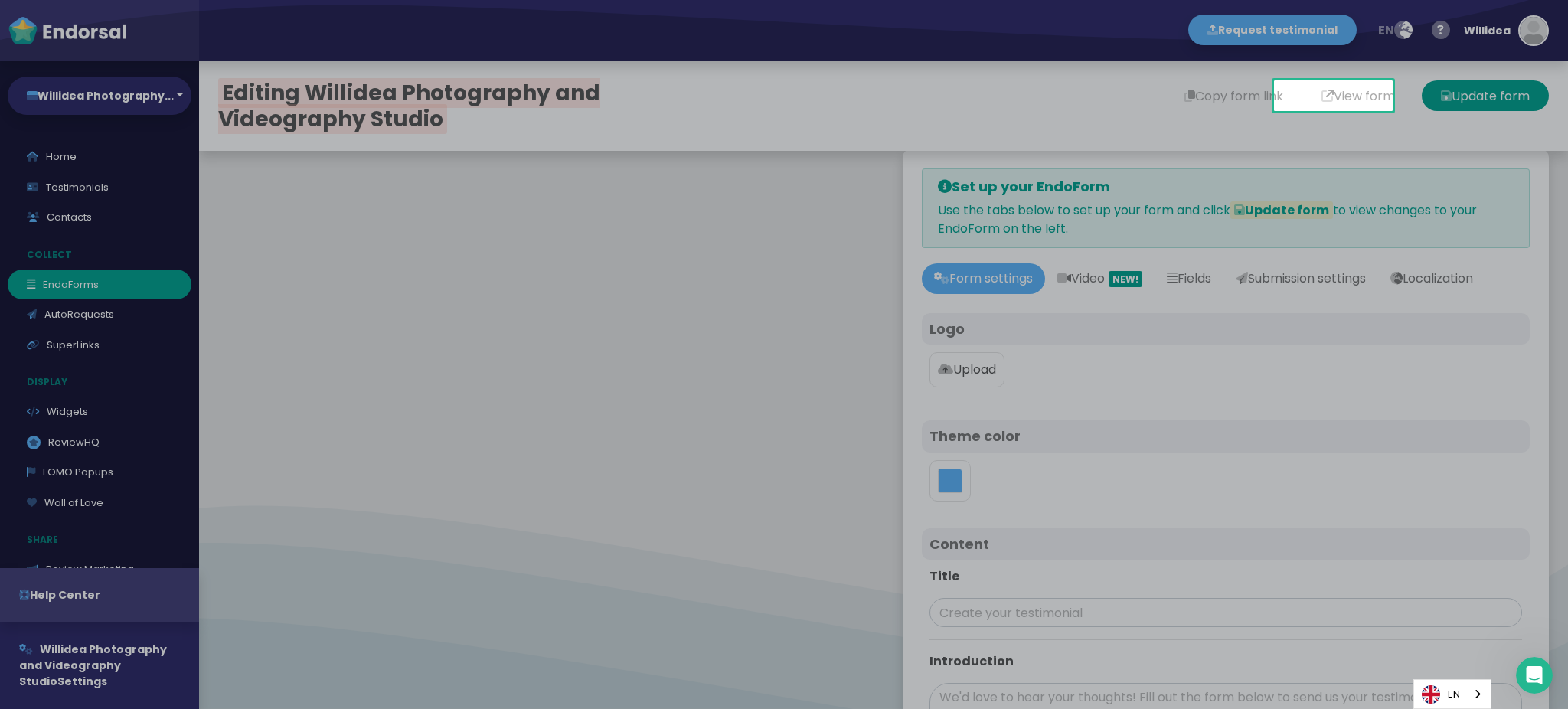 scroll, scrollTop: 0, scrollLeft: 0, axis: both 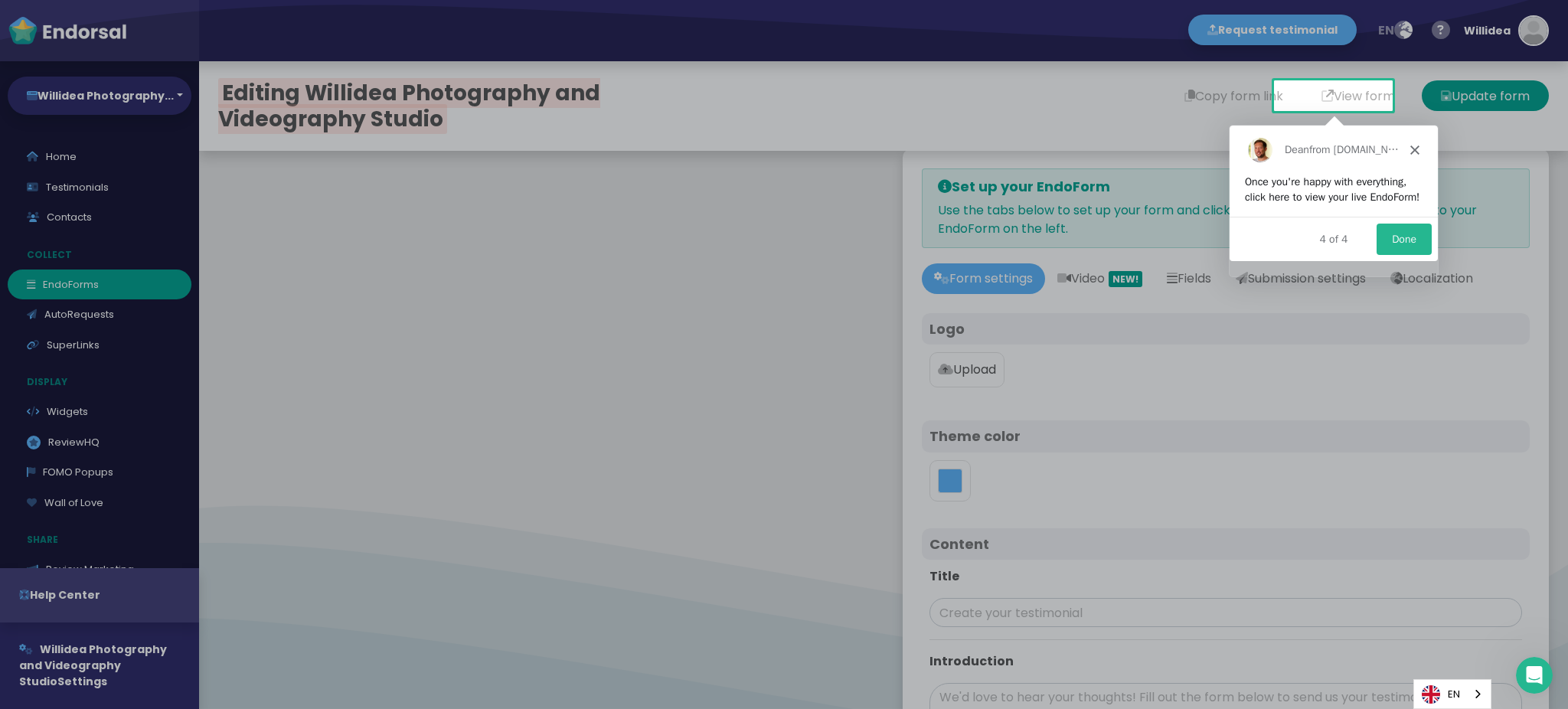 click on "Done" at bounding box center (1403, 238) 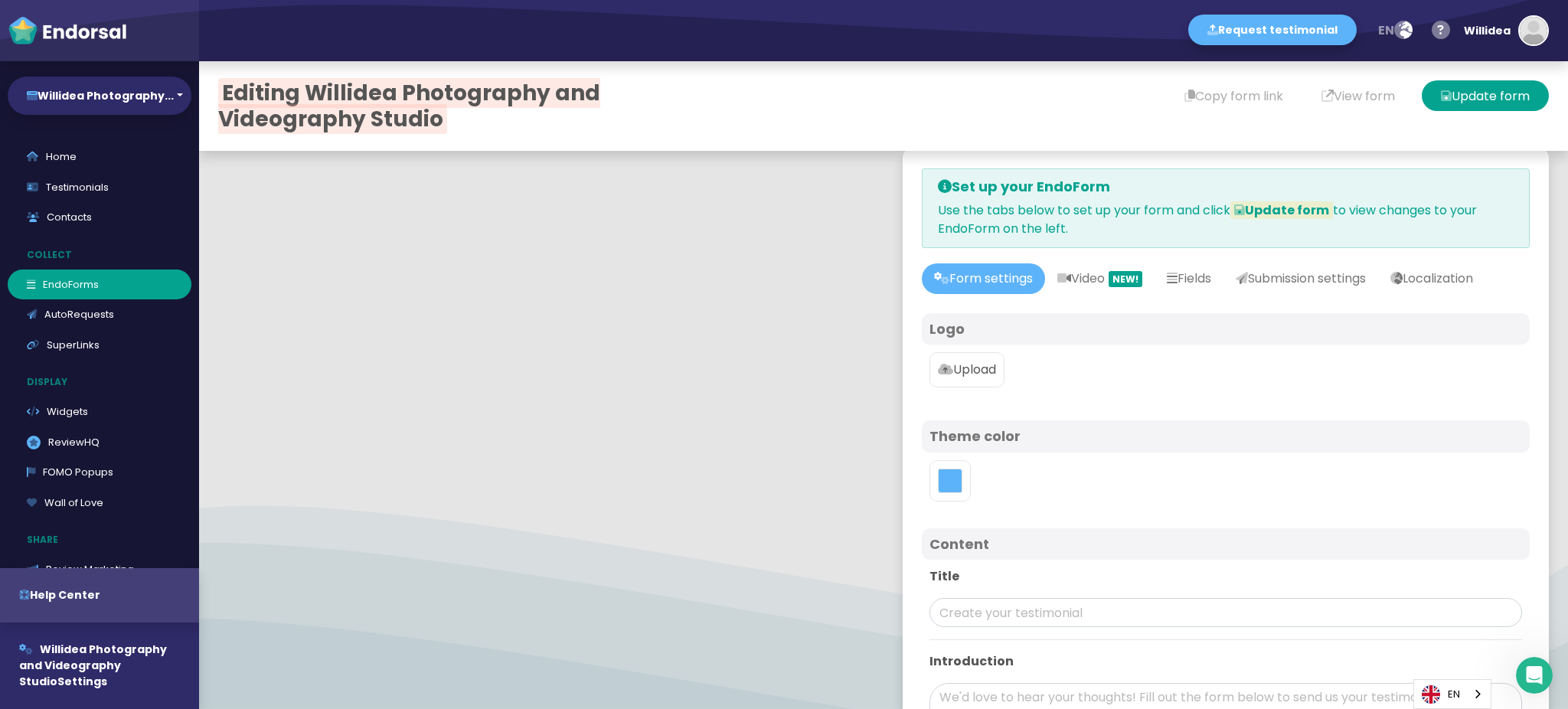 click on "Upload" at bounding box center (967, 370) 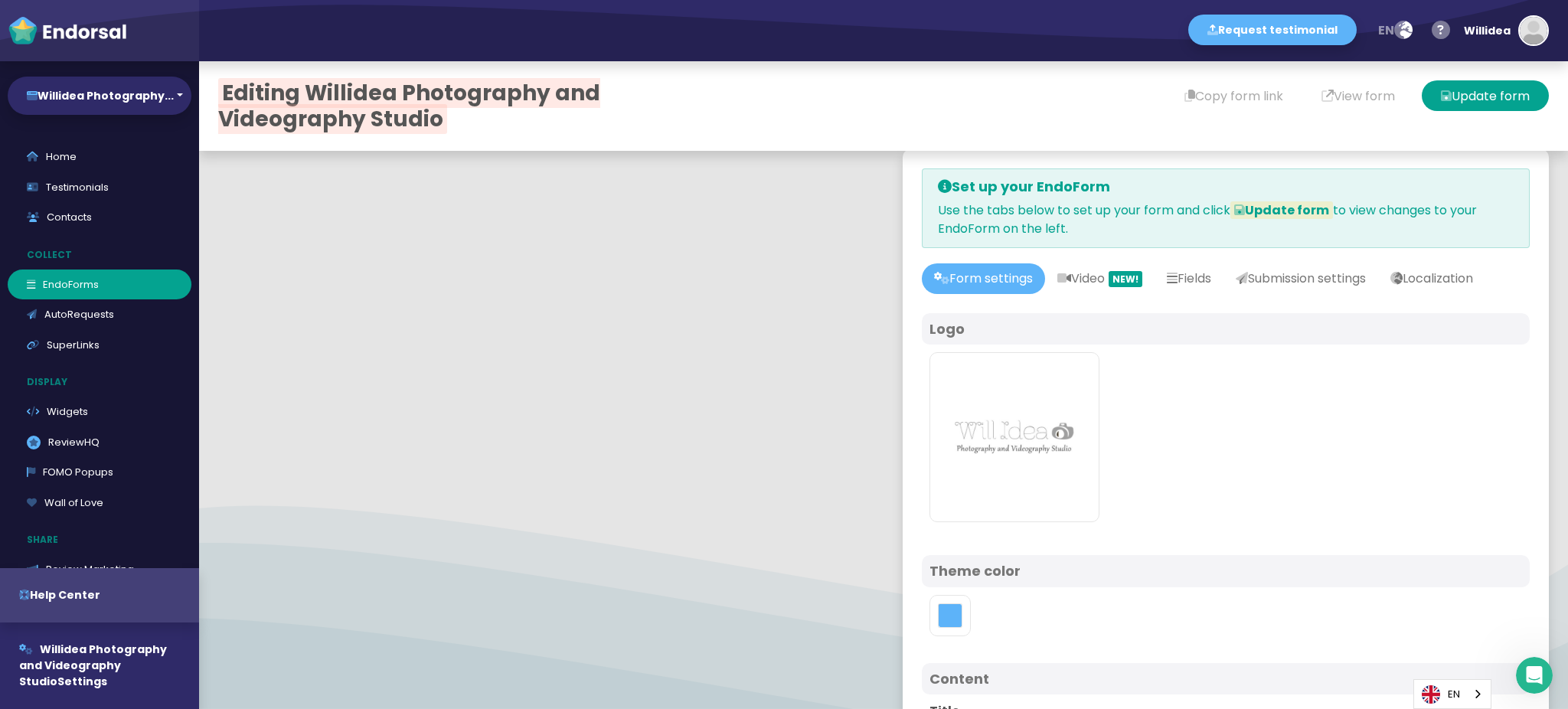 scroll, scrollTop: 204, scrollLeft: 0, axis: vertical 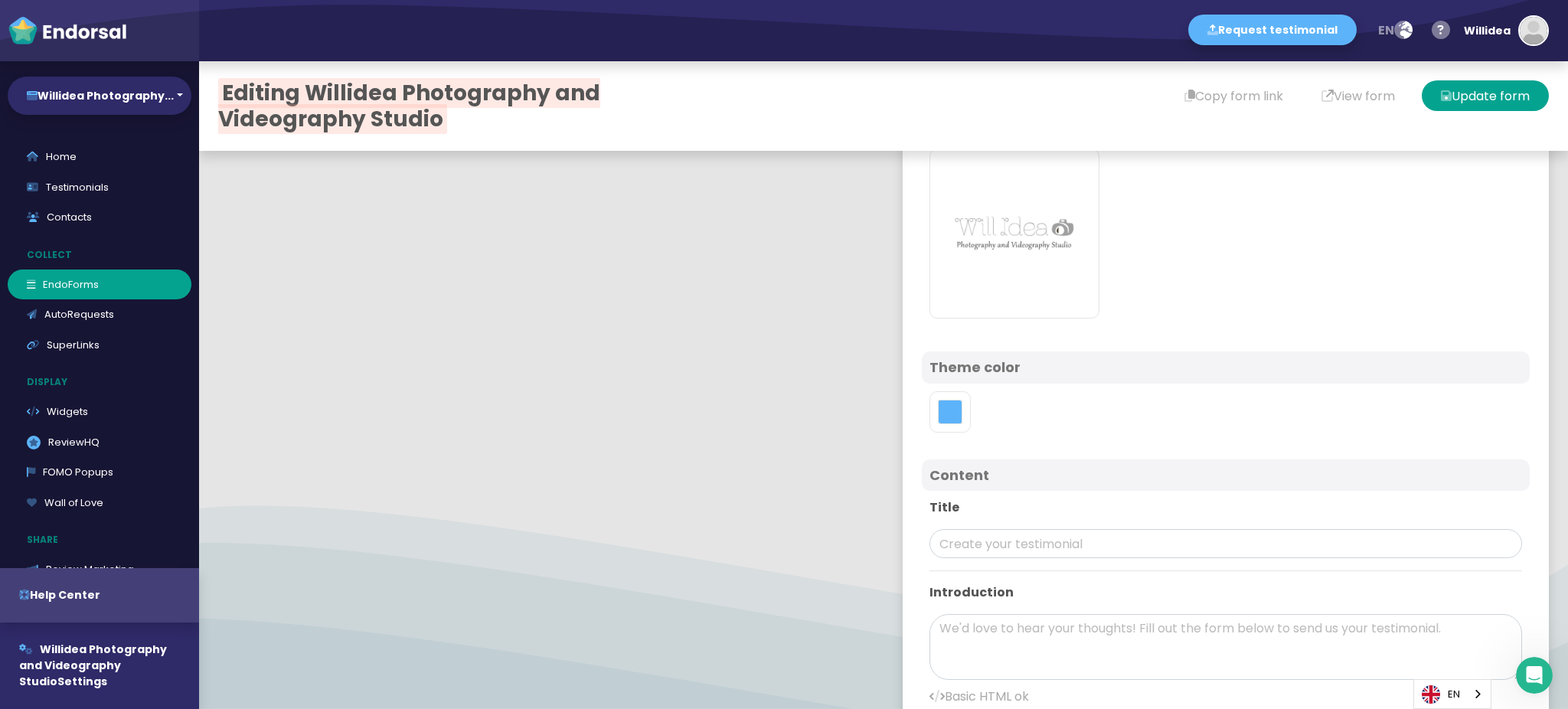 click at bounding box center (1226, 412) 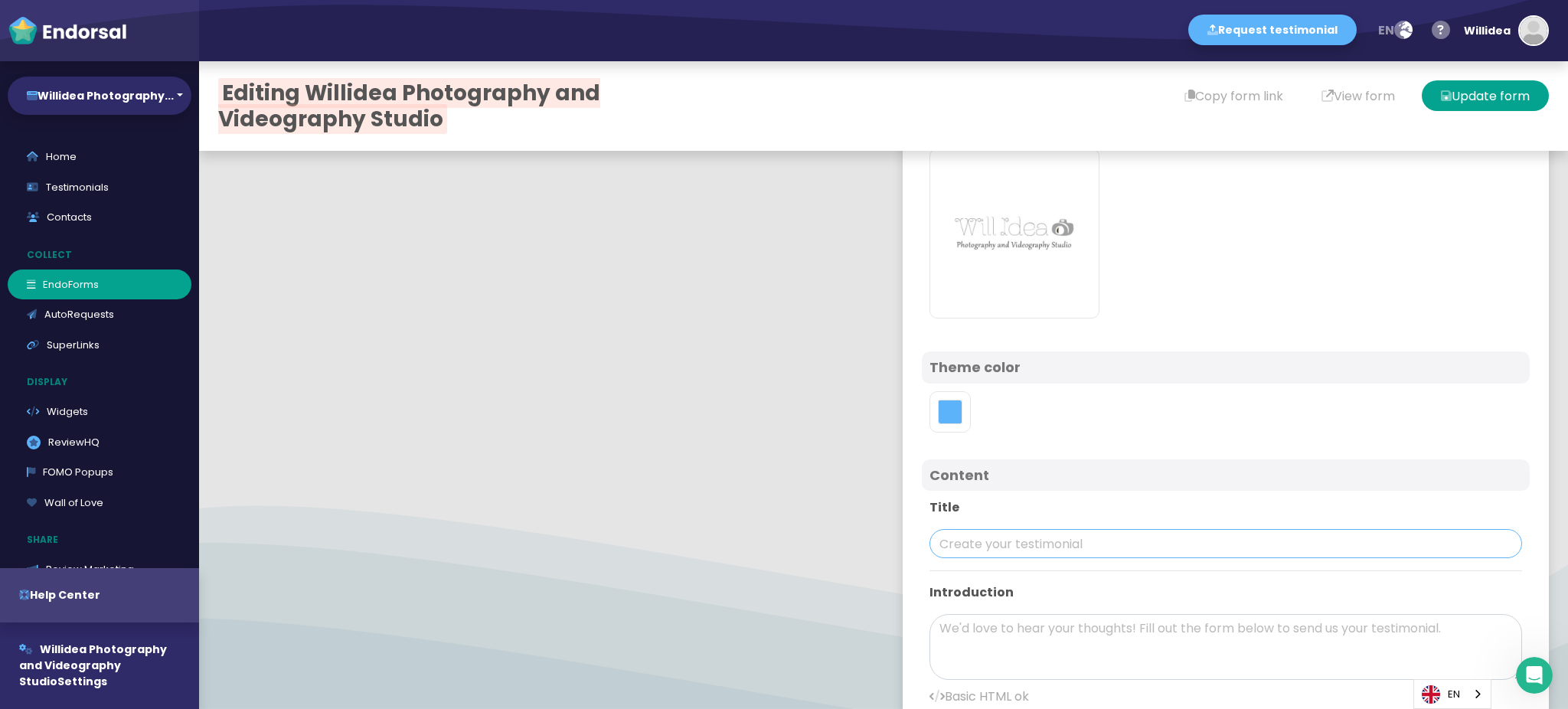 click at bounding box center [1226, 544] 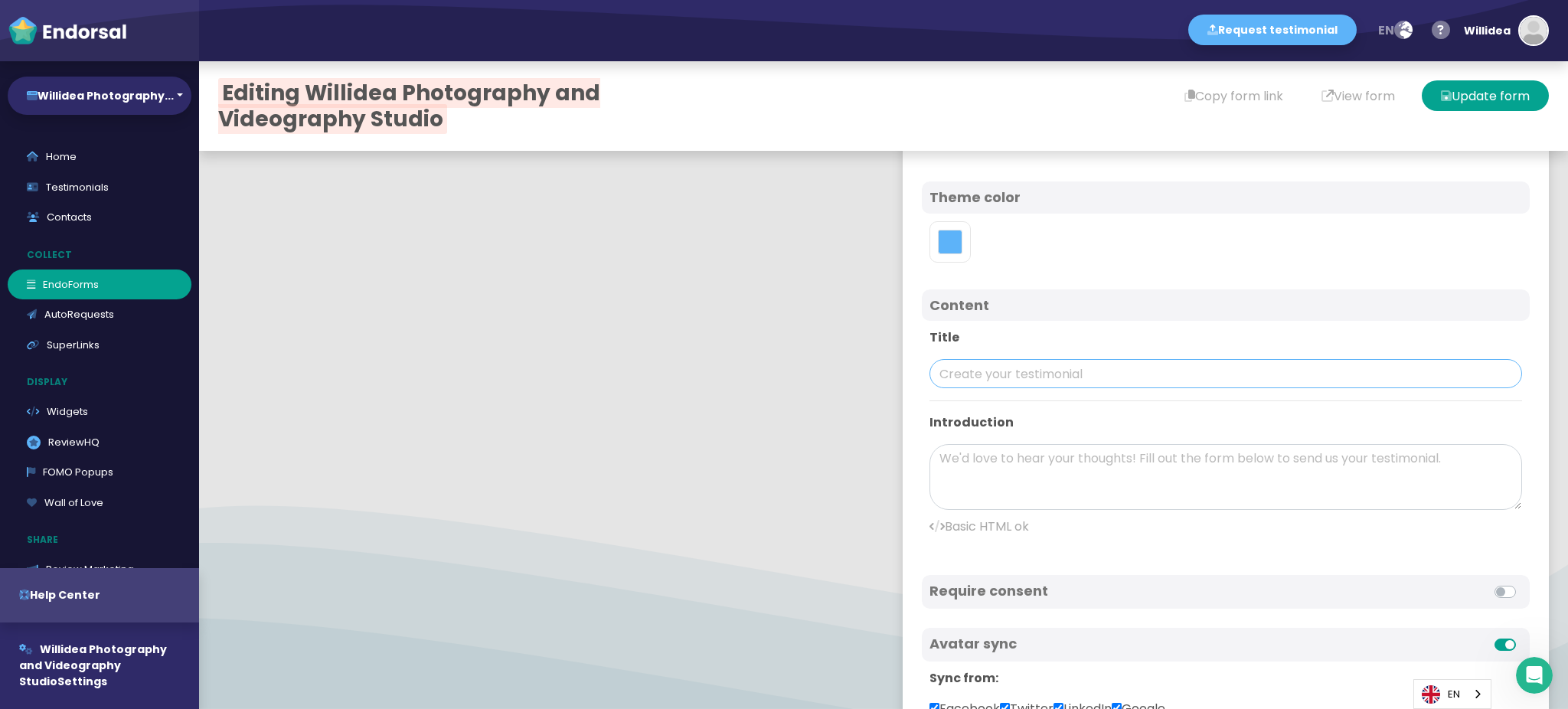 scroll, scrollTop: 408, scrollLeft: 0, axis: vertical 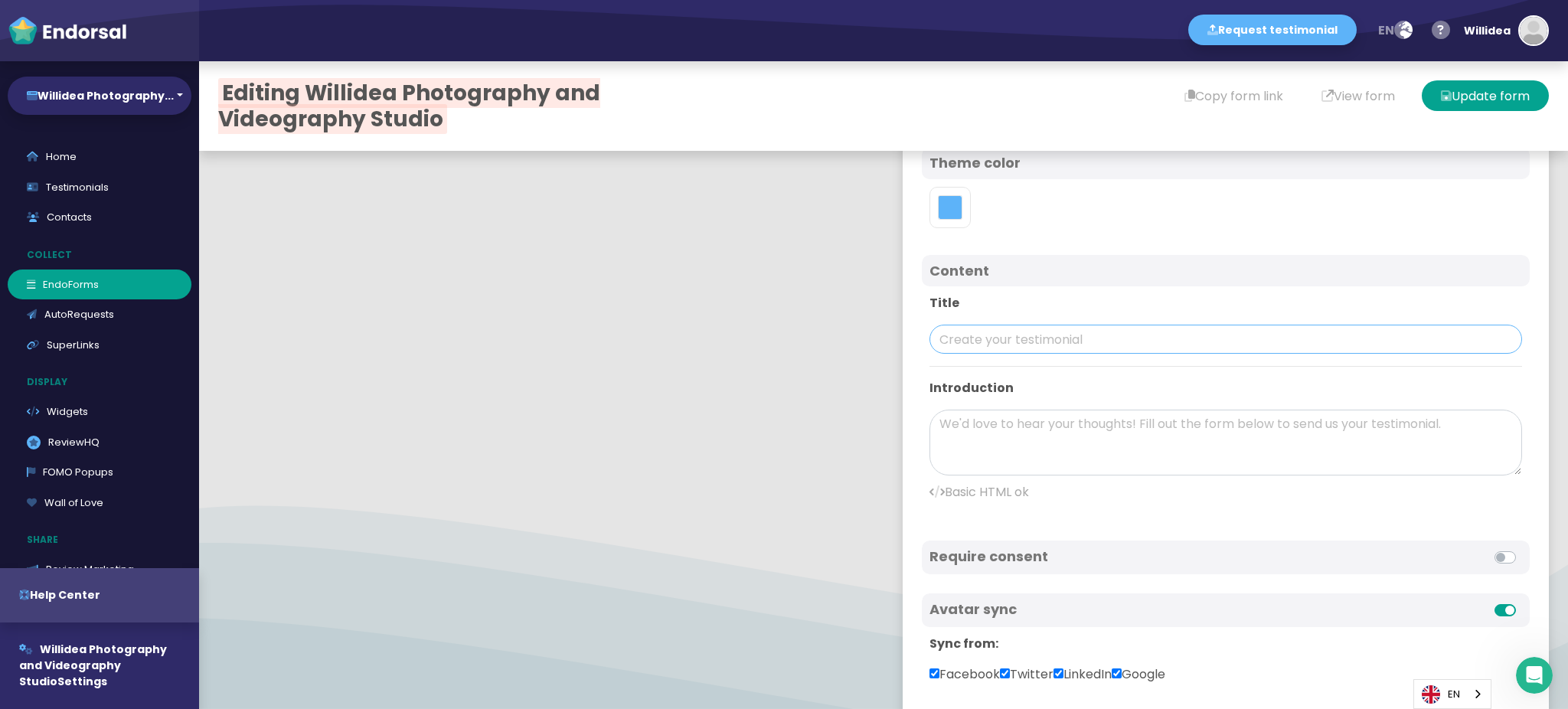 paste on "Willidea Photography and Videography Studio" 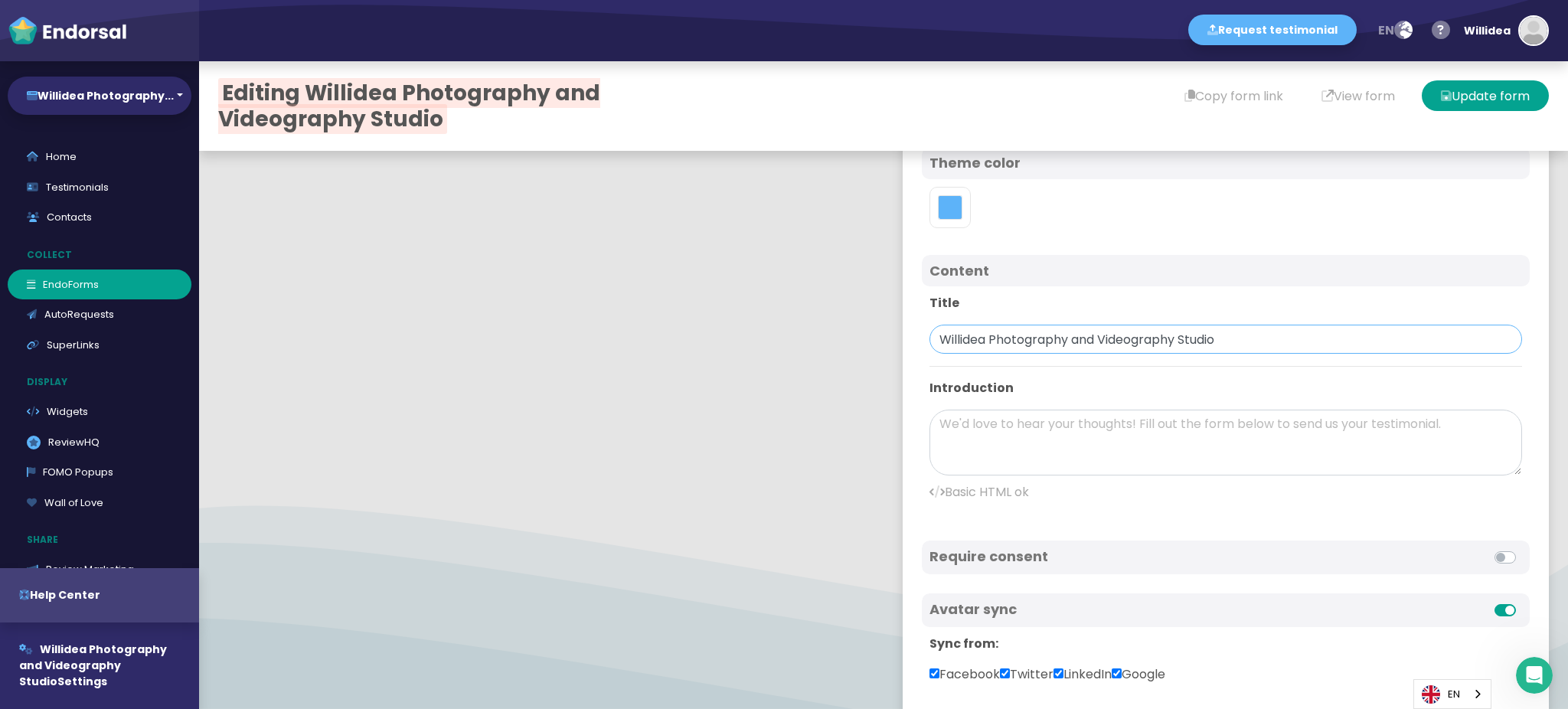type on "Willidea Photography and Videography Studio" 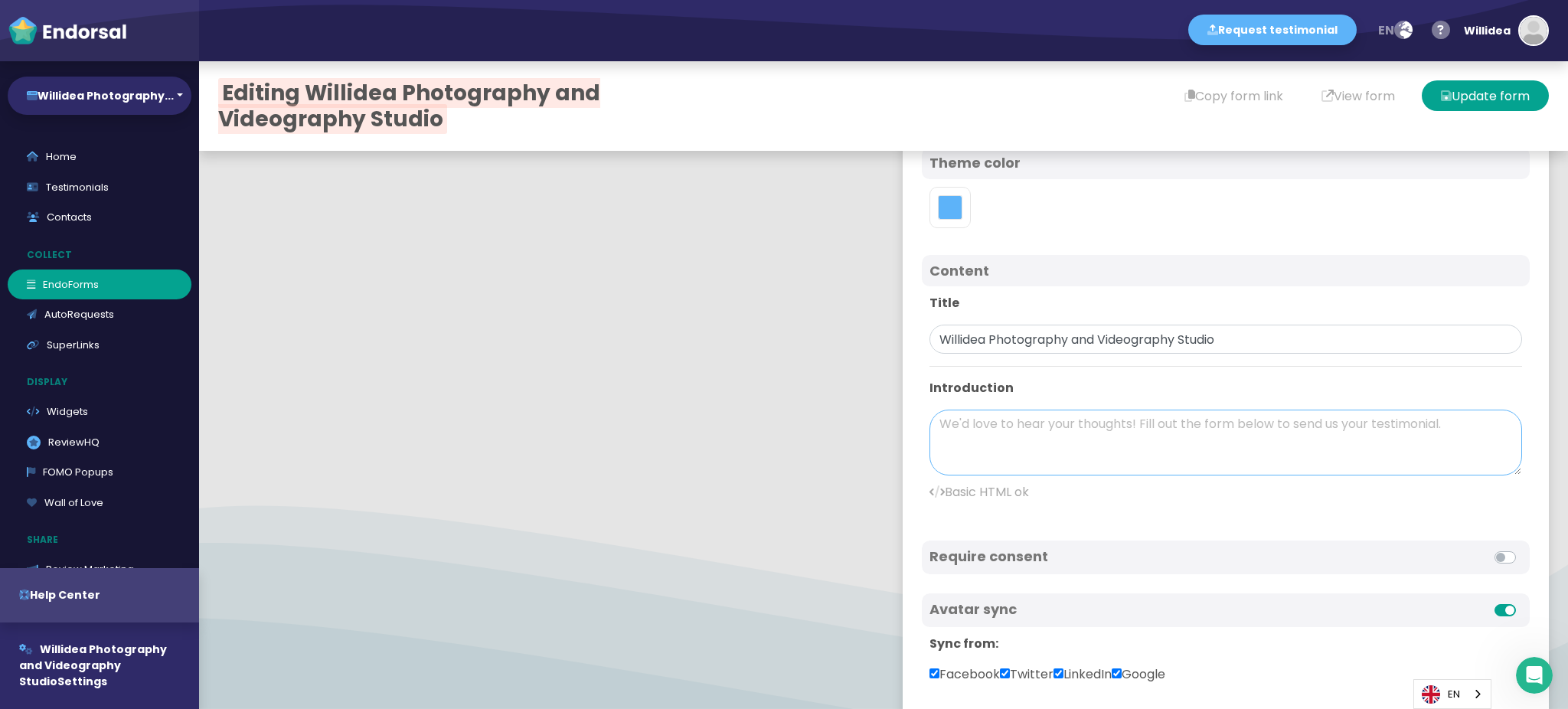click at bounding box center (1226, 443) 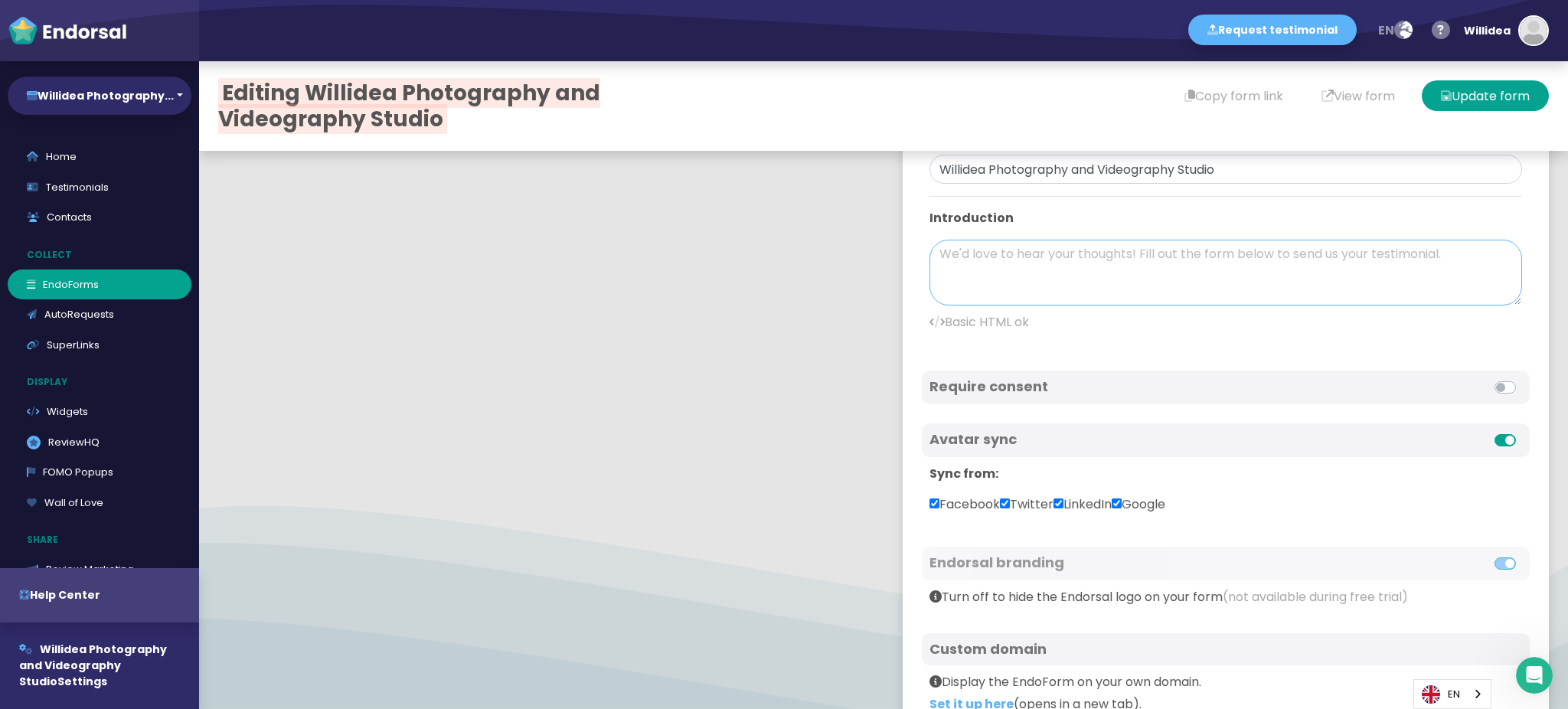 scroll, scrollTop: 613, scrollLeft: 0, axis: vertical 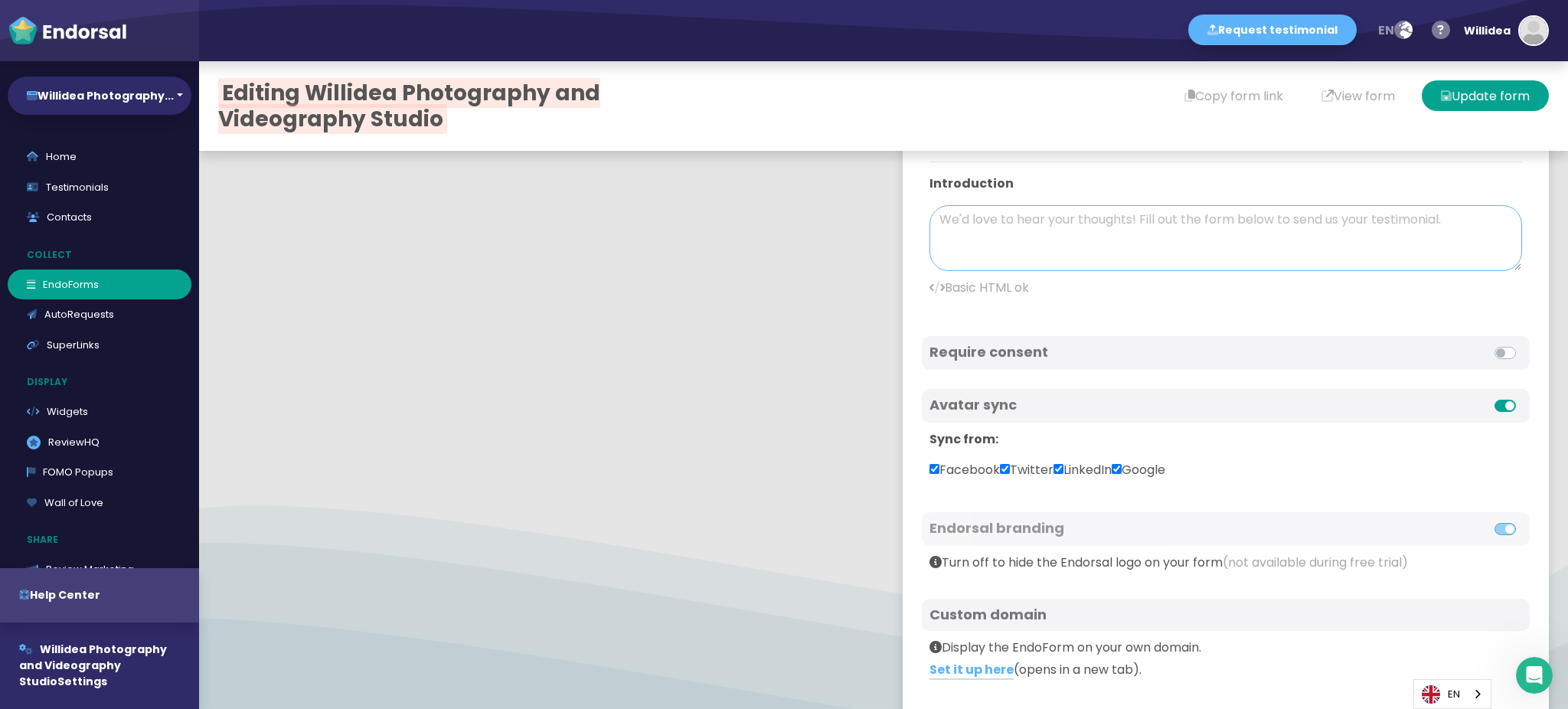 paste on "Welcome to Willidea Photography and Videography Studio, where we specialize in capturing the most precious moments of your life. Based in Brisbane, Queensland, we are proud to offer expert newborn photographer Brisbane services, ensuring that your little one’s first moments are beautifully preserved." 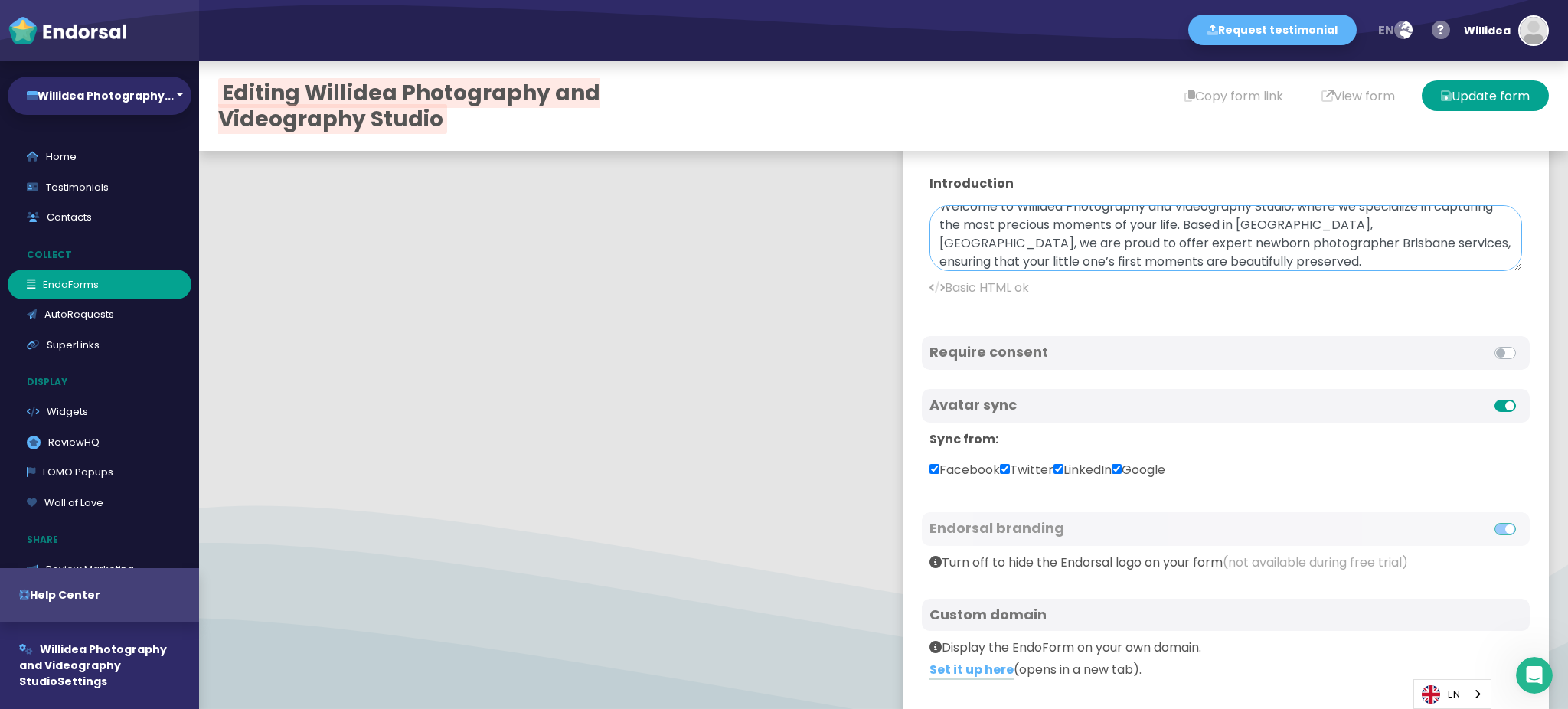 scroll, scrollTop: 50, scrollLeft: 0, axis: vertical 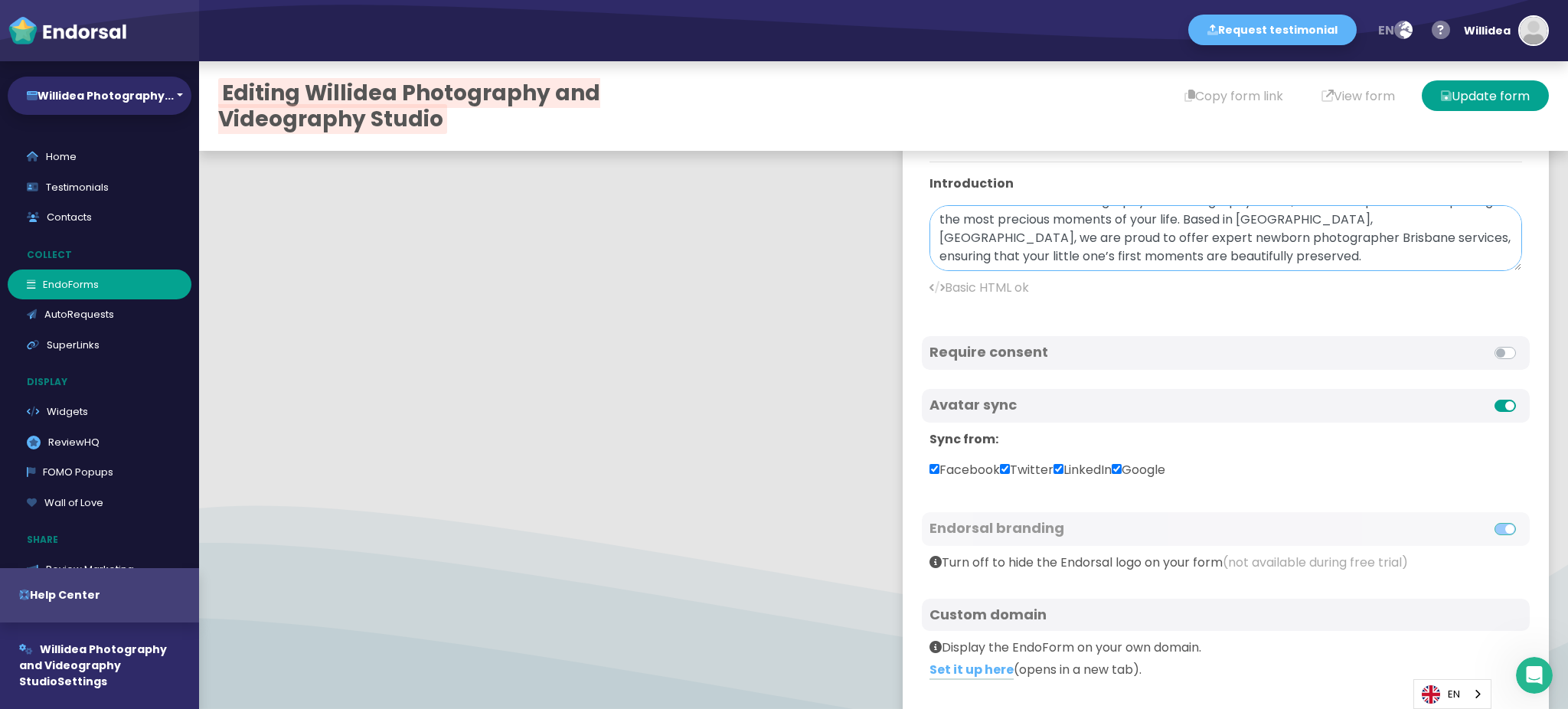 paste on "As a trusted newborn photographer Brisbane, we understand the importance of those early days and the joy of welcoming a new life into your family. Our team is committed to capturing the innocence and wonder of your newborn with care, patience, and a creative eye. We use a relaxed, comfortable approach, ensuring your baby’s safety and comfort throughout the entire session." 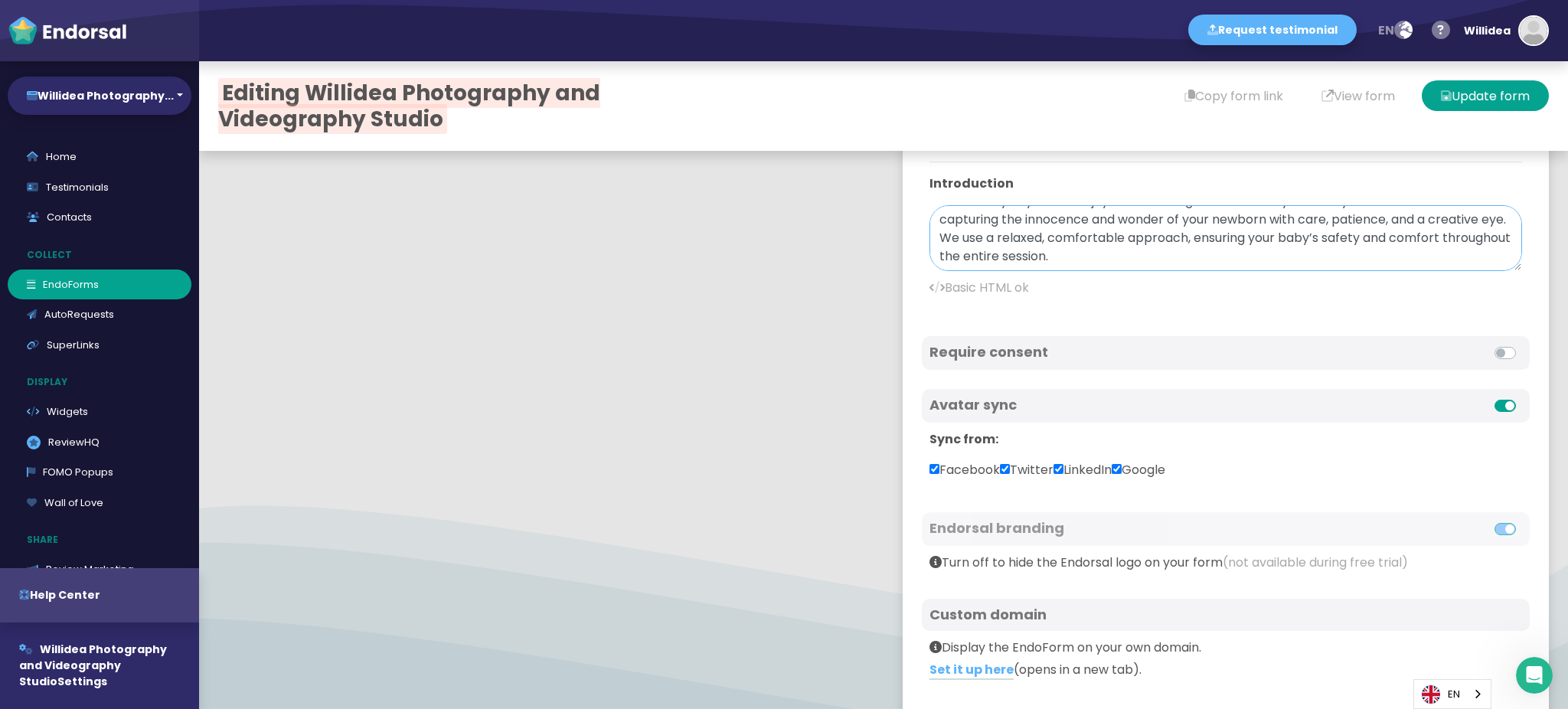 scroll, scrollTop: 160, scrollLeft: 0, axis: vertical 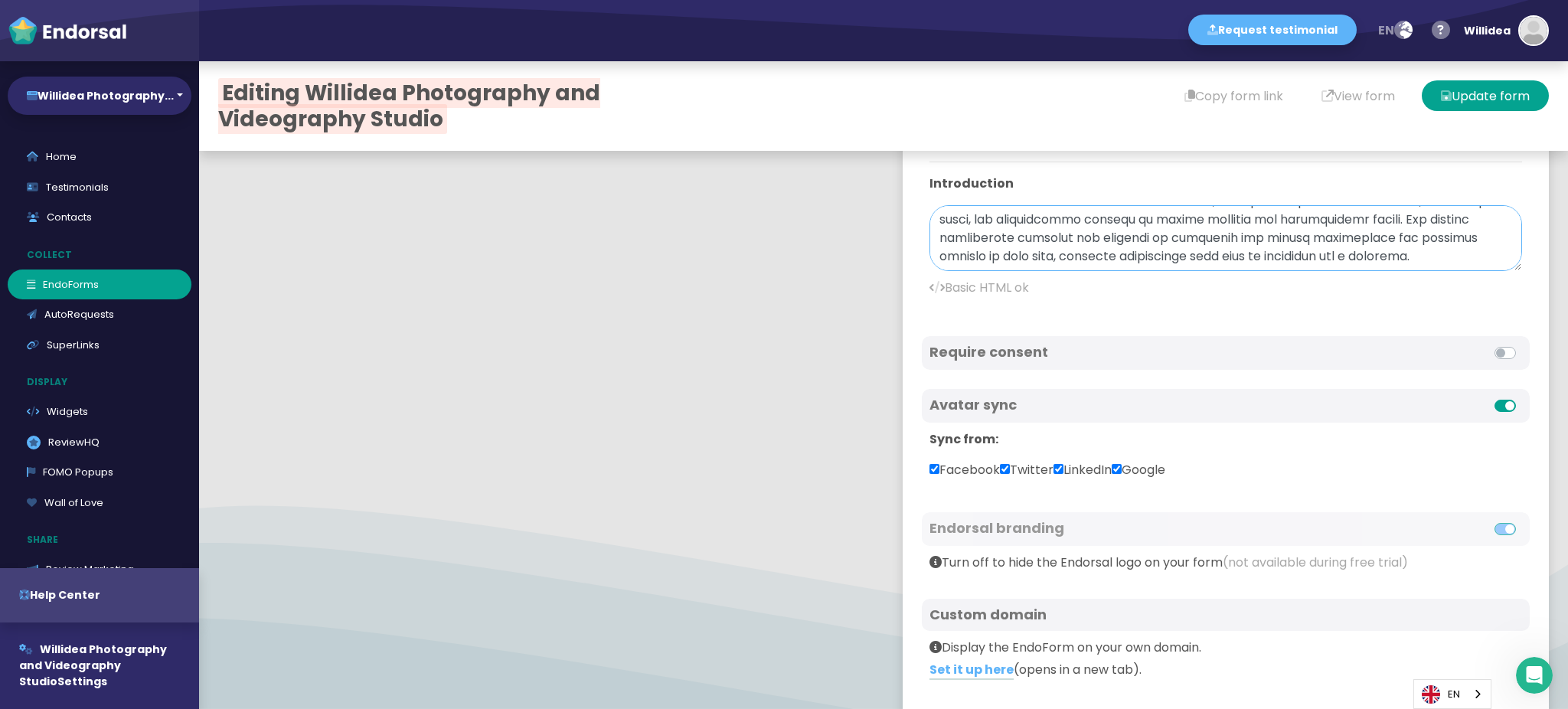 paste on "Contact us today to book your newborn photographer Brisbane session and let us help you preserve those fleeting moments in the most beautiful way possible." 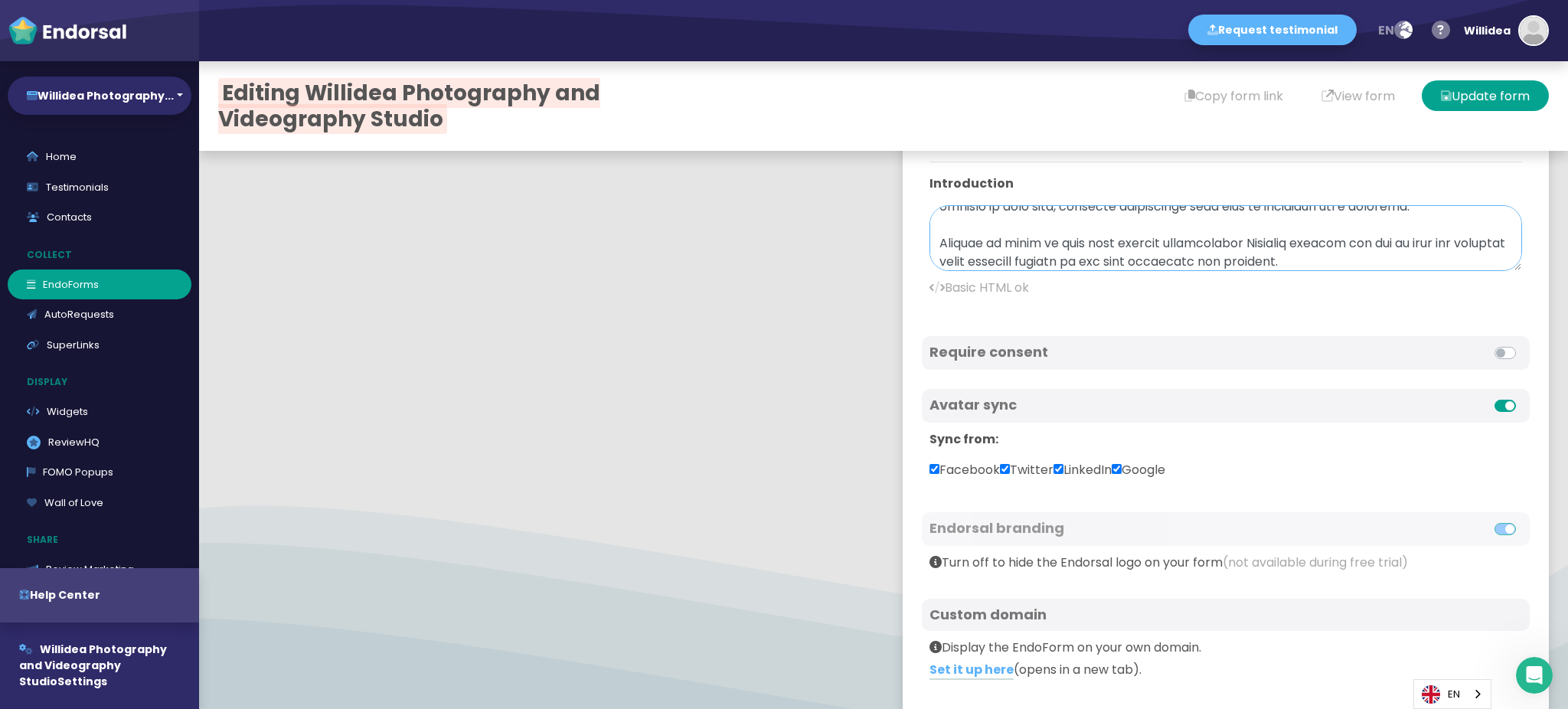 scroll, scrollTop: 289, scrollLeft: 0, axis: vertical 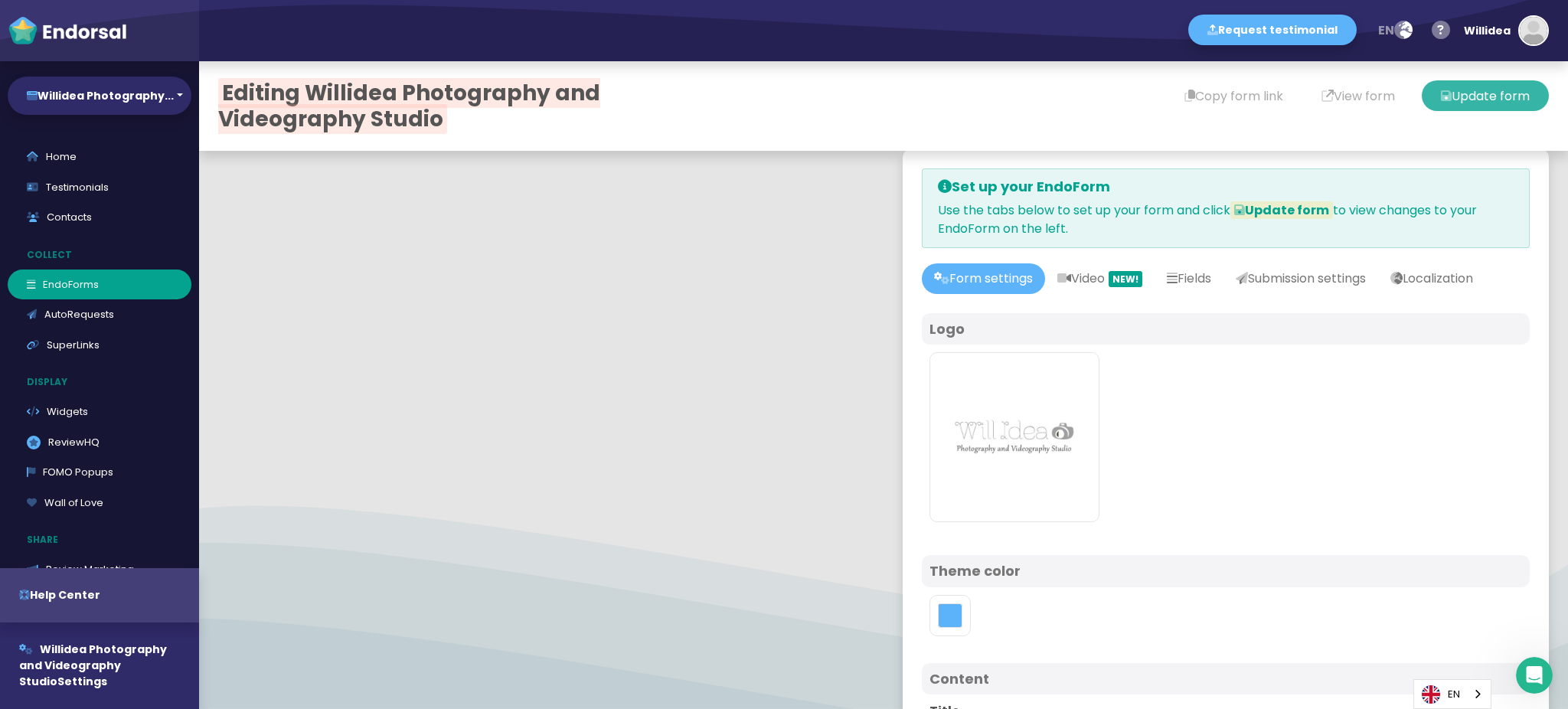 type on "Welcome to Willidea Photography and Videography Studio, where we specialize in capturing the most precious moments of your life. Based in Brisbane, Queensland, we are proud to offer expert newborn photographer Brisbane services, ensuring that your little one’s first moments are beautifully preserved.
As a trusted newborn photographer Brisbane, we understand the importance of those early days and the joy of welcoming a new life into your family. Our team is committed to capturing the innocence and wonder of your newborn with care, patience, and a creative eye. We use a relaxed, comfortable approach, ensuring your baby’s safety and comfort throughout the entire session.
At Willidea Photography and Videography Studio, we combine professional lighting, beautiful props, and personalized styling to create timeless and heartwarming images. Our newborn photography services are designed to celebrate the unique personality and precious moments of your baby, creating photographs that will be cherished for a lifetim..." 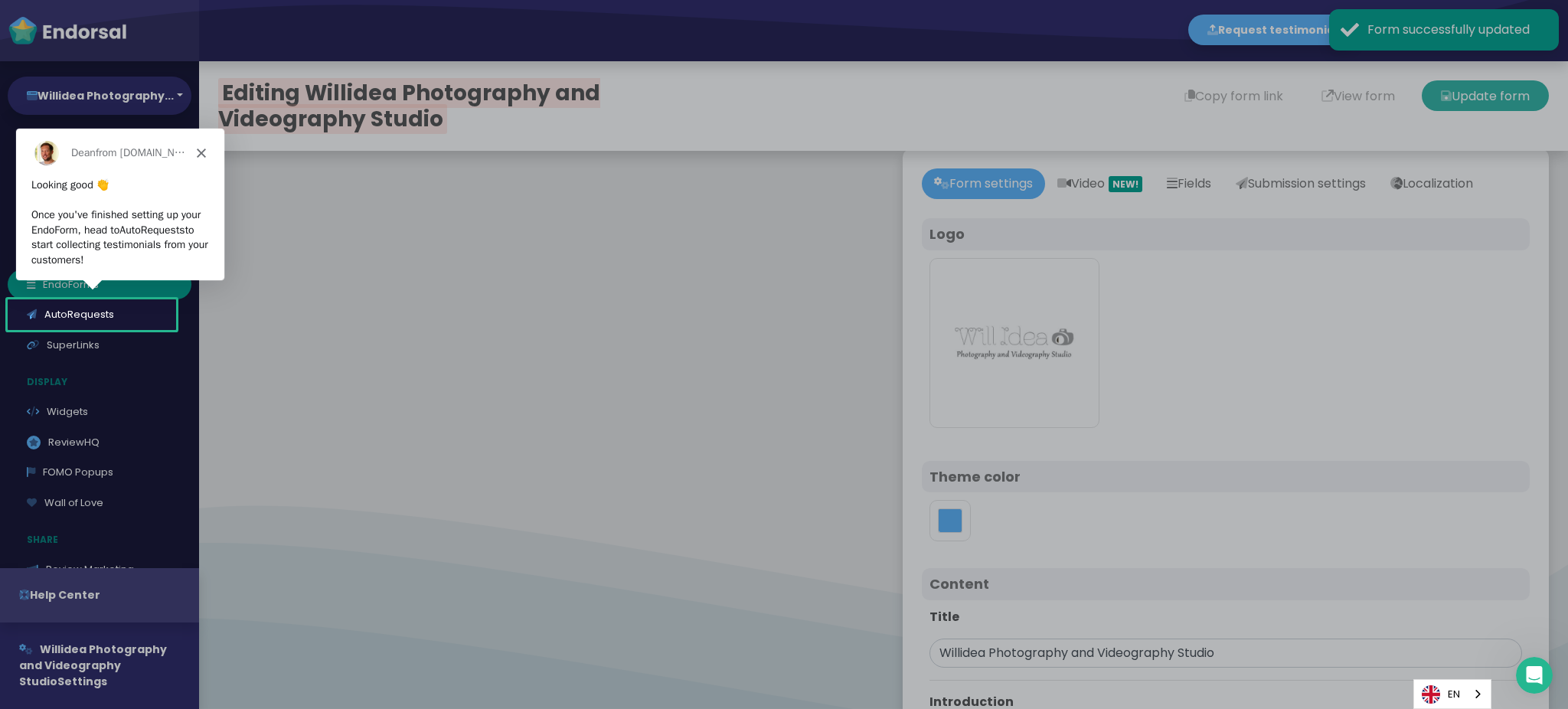 scroll, scrollTop: 0, scrollLeft: 0, axis: both 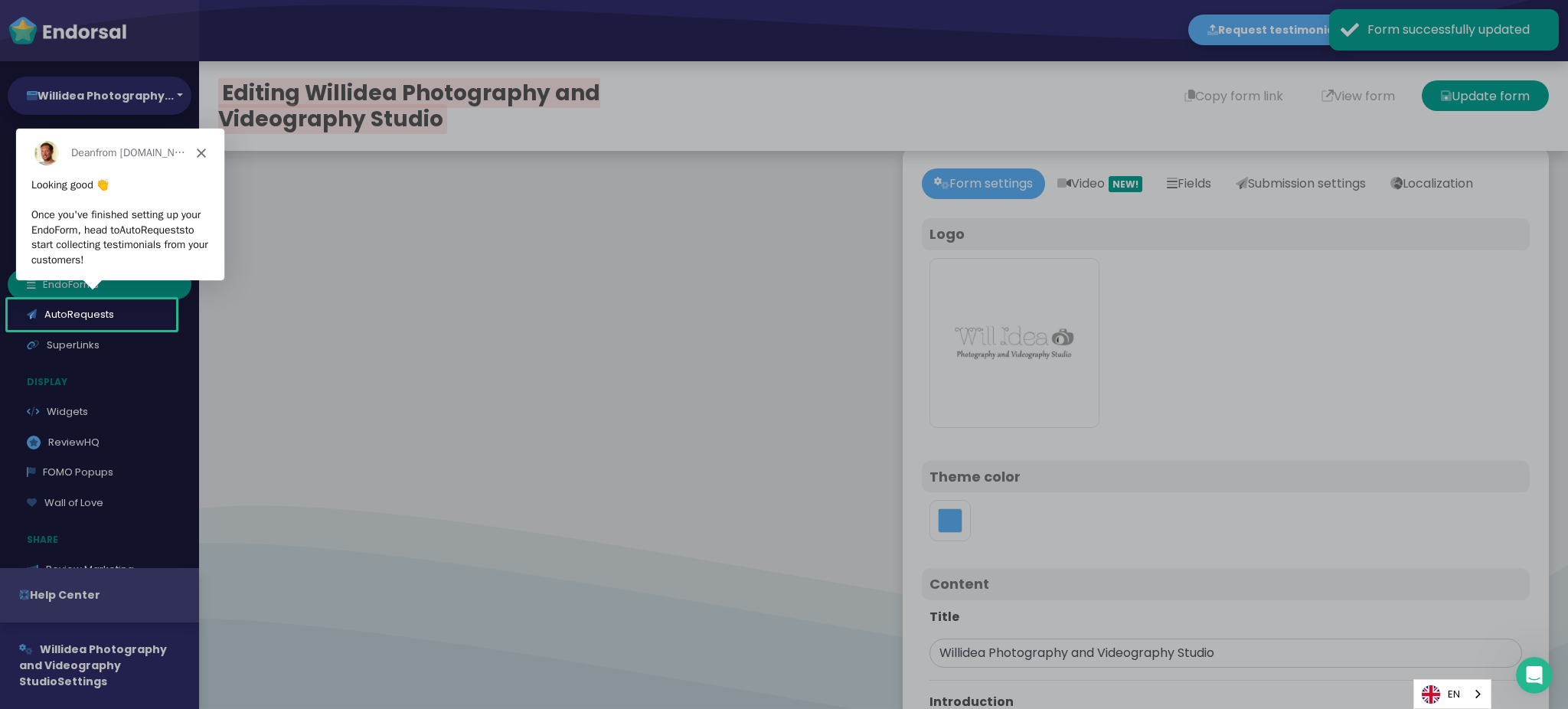 click 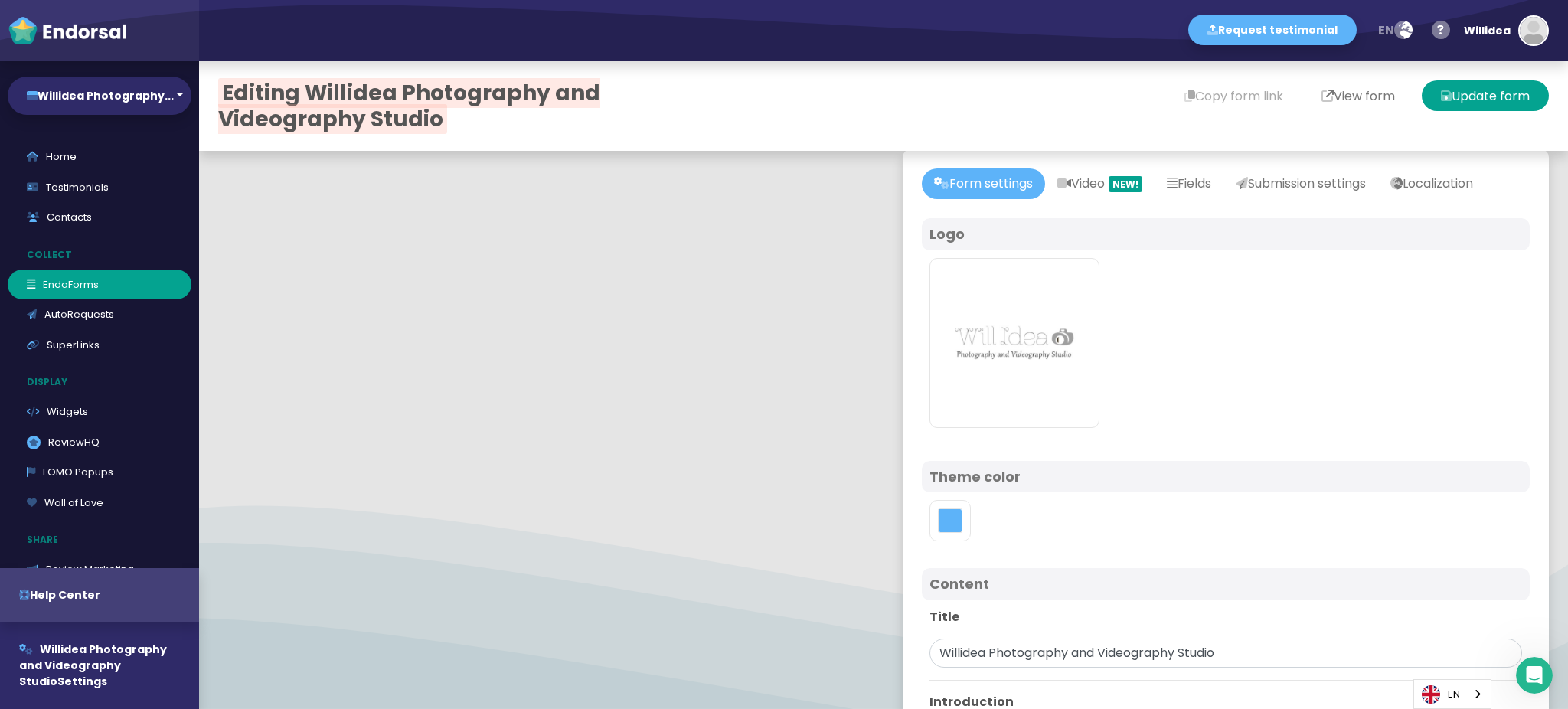 click on "View form" at bounding box center (1358, 96) 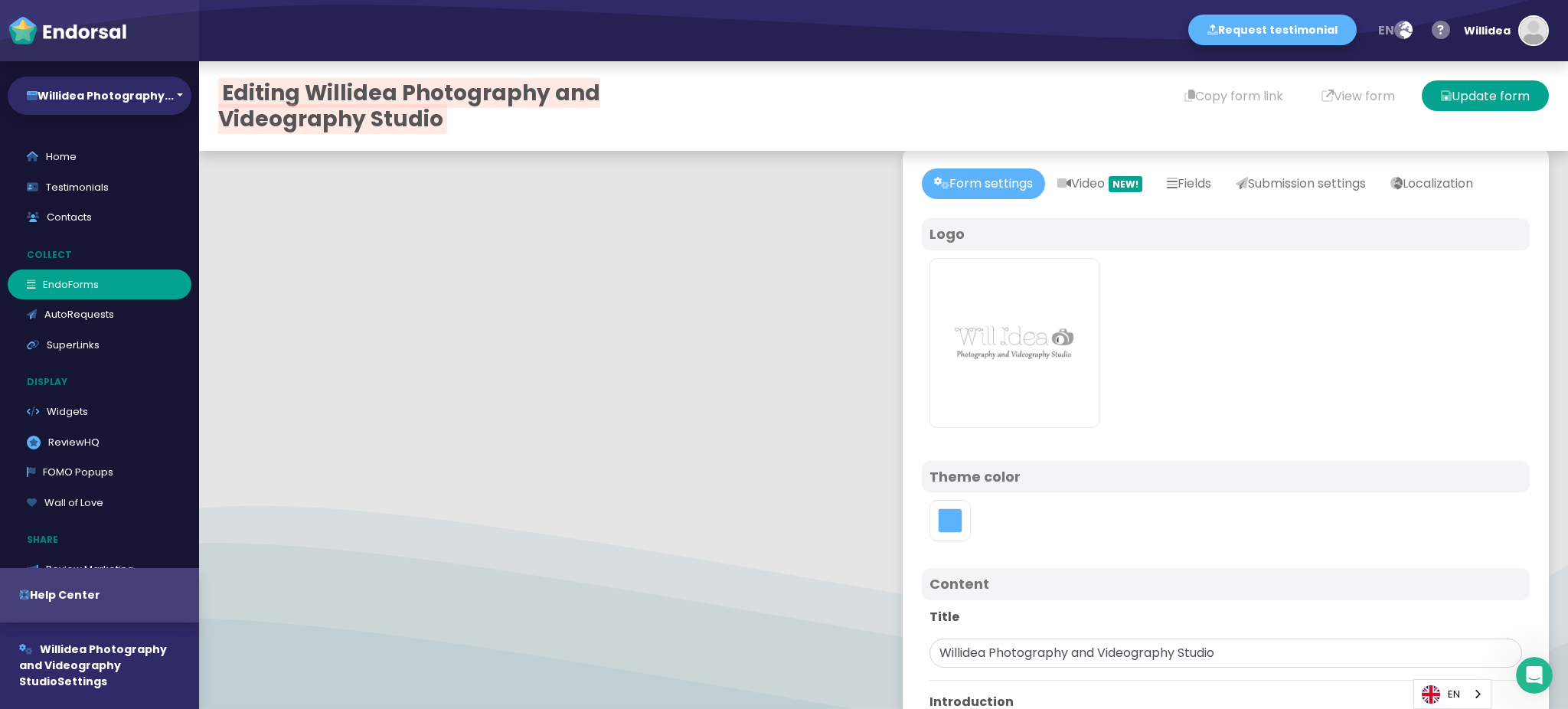 type 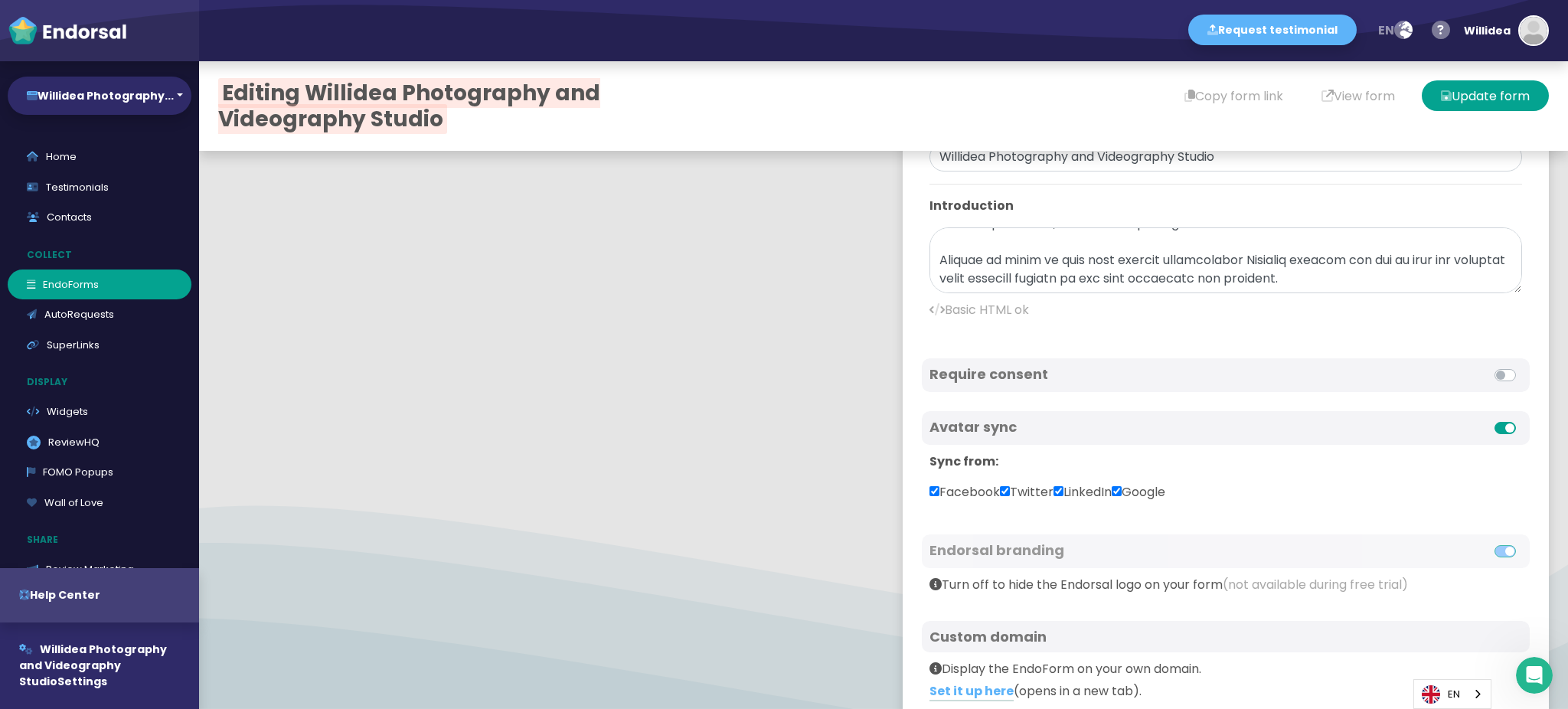 scroll, scrollTop: 534, scrollLeft: 0, axis: vertical 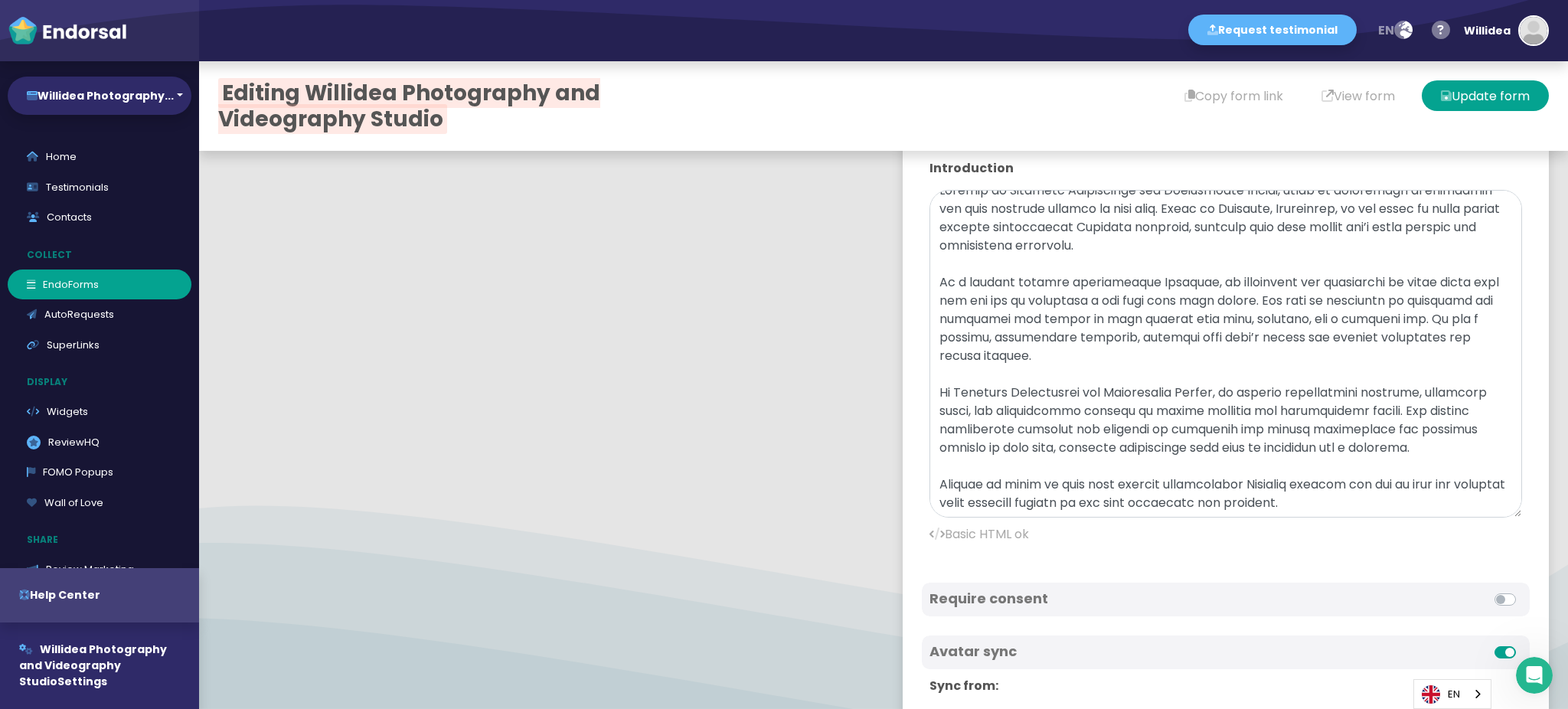 drag, startPoint x: 1486, startPoint y: 282, endPoint x: 1468, endPoint y: 544, distance: 262.61759 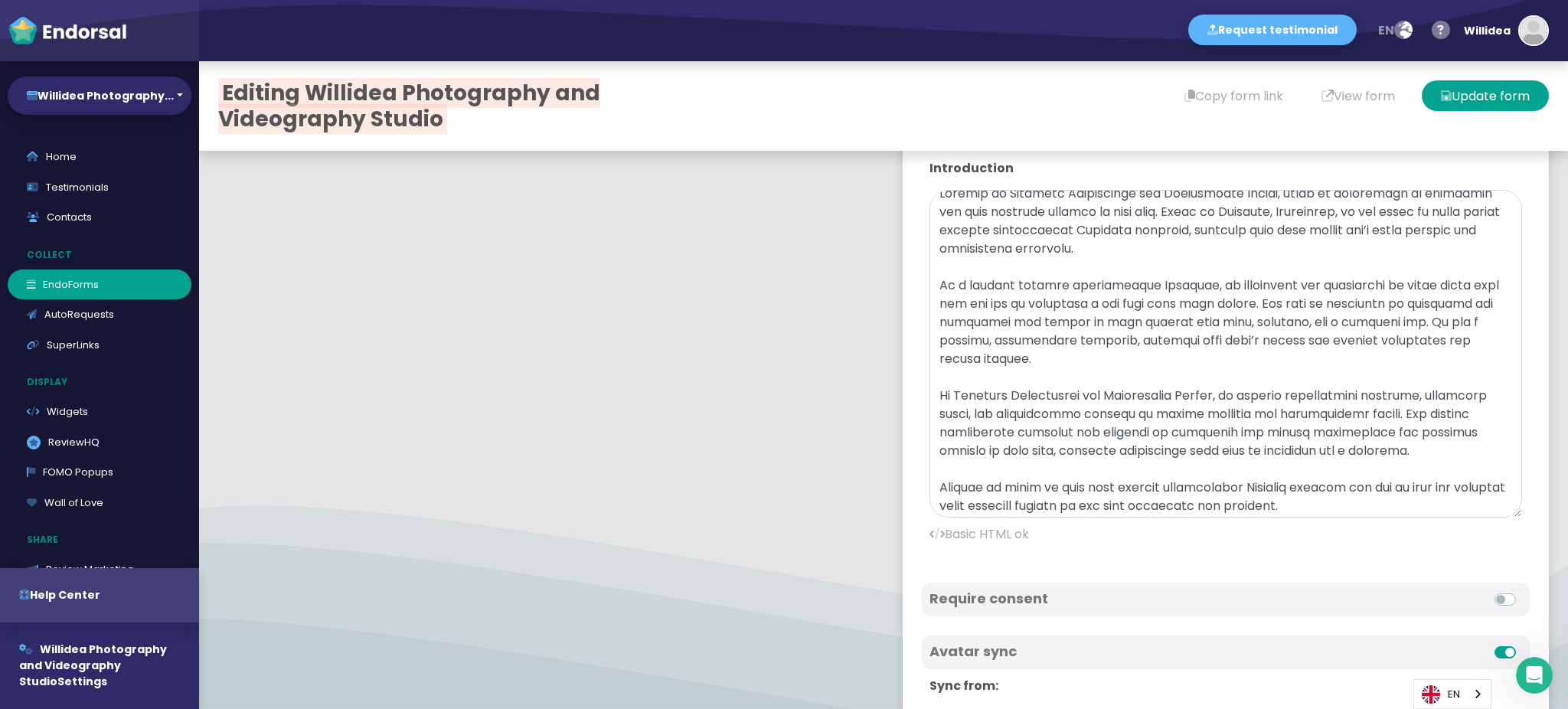 scroll, scrollTop: 0, scrollLeft: 0, axis: both 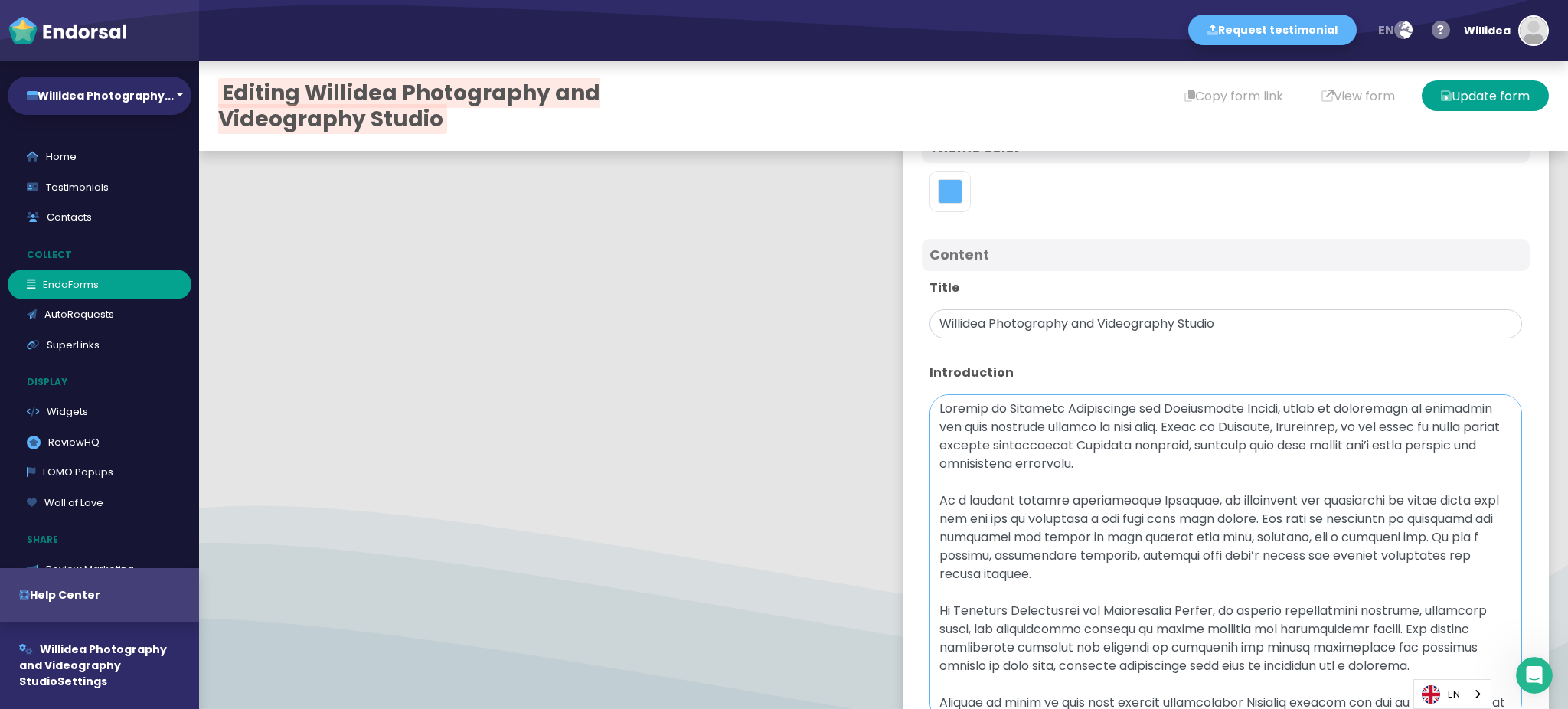 click at bounding box center [1226, 558] 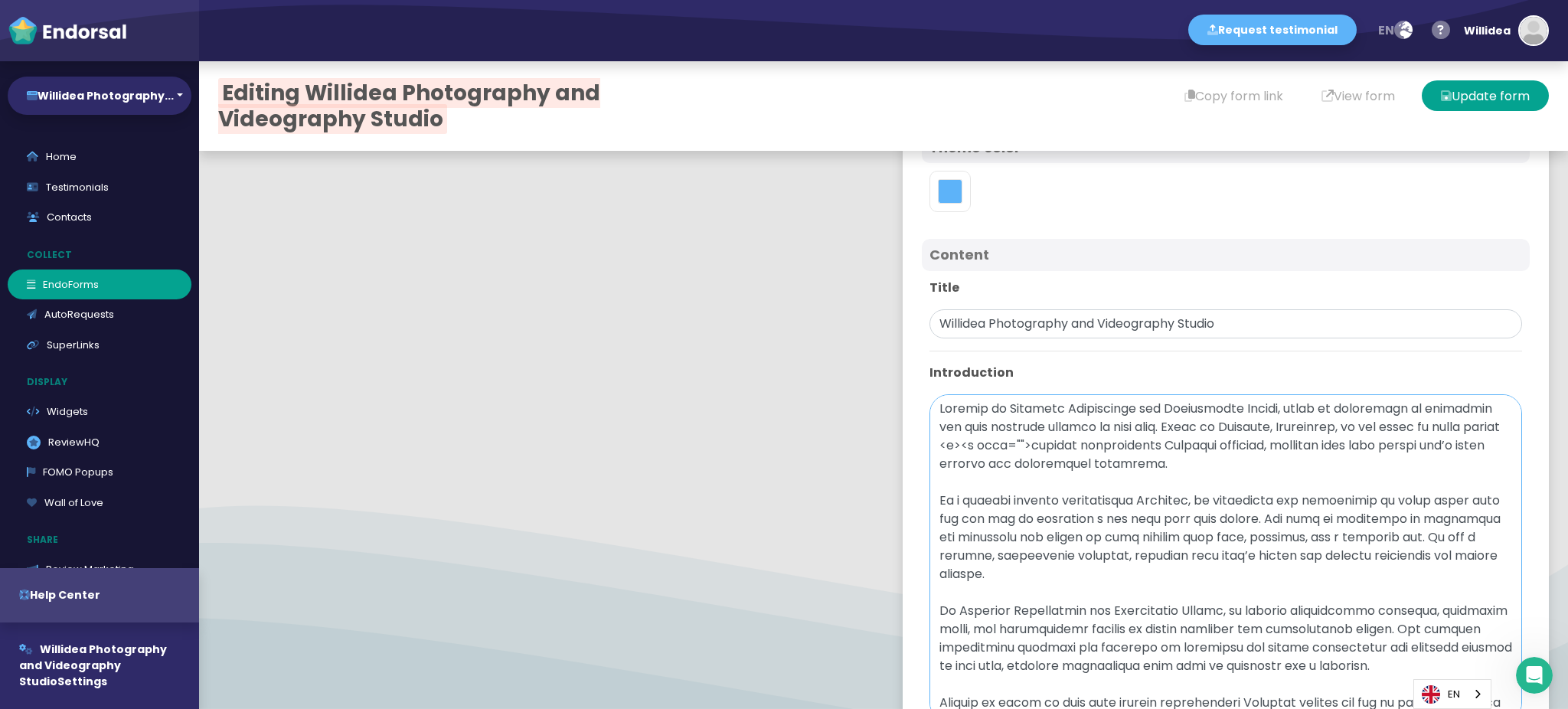 paste on "https://willidea.net/newborn-photography/" 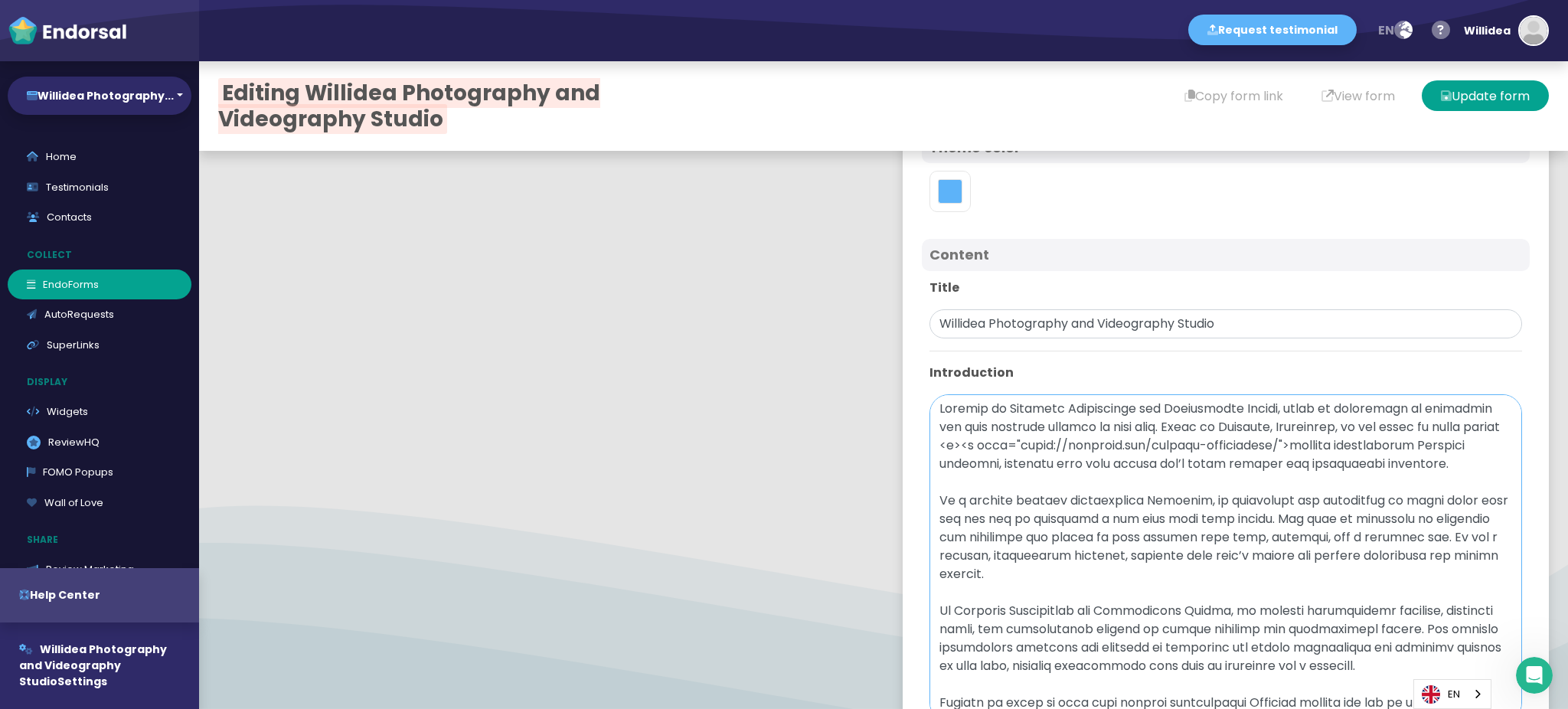 click at bounding box center [1226, 558] 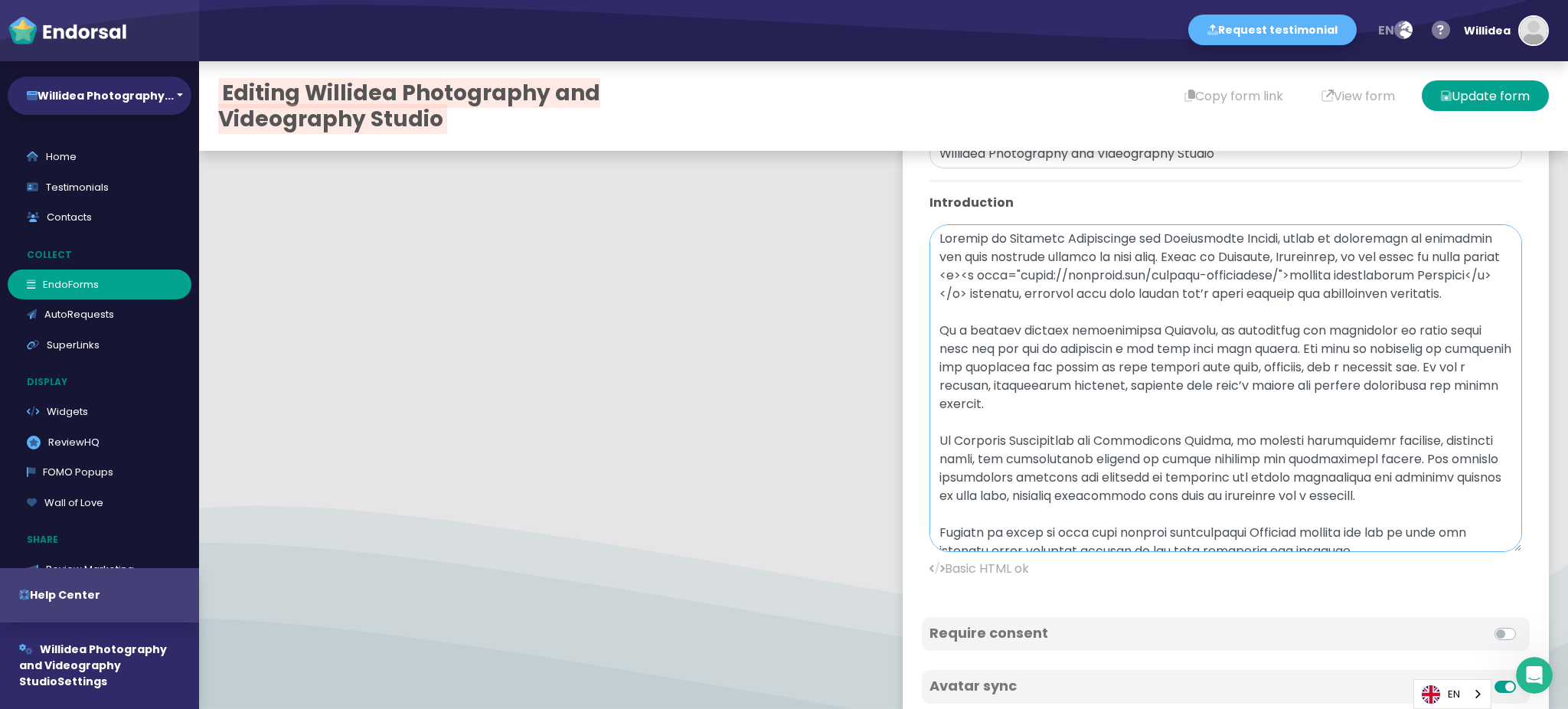 scroll, scrollTop: 534, scrollLeft: 0, axis: vertical 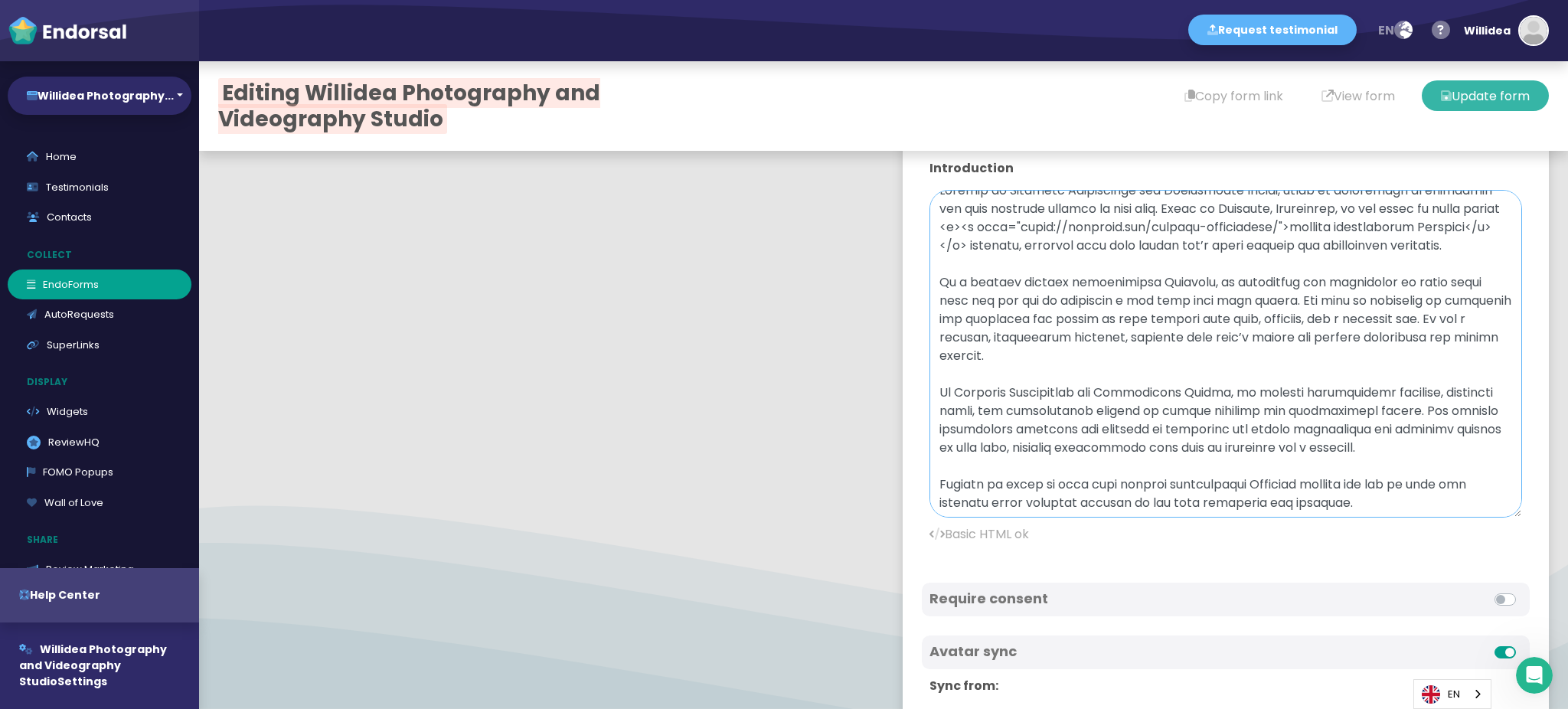 type on "Welcome to Willidea Photography and Videography Studio, where we specialize in capturing the most precious moments of your life. Based in Brisbane, Queensland, we are proud to offer expert <b><a href="https://willidea.net/newborn-photography/">newborn photographer Brisbane</a></b> services, ensuring that your little one’s first moments are beautifully preserved.
As a trusted newborn photographer Brisbane, we understand the importance of those early days and the joy of welcoming a new life into your family. Our team is committed to capturing the innocence and wonder of your newborn with care, patience, and a creative eye. We use a relaxed, comfortable approach, ensuring your baby’s safety and comfort throughout the entire session.
At Willidea Photography and Videography Studio, we combine professional lighting, beautiful props, and personalized styling to create timeless and heartwarming images. Our newborn photography services are designed to celebrate the unique personality and precious moments of your ..." 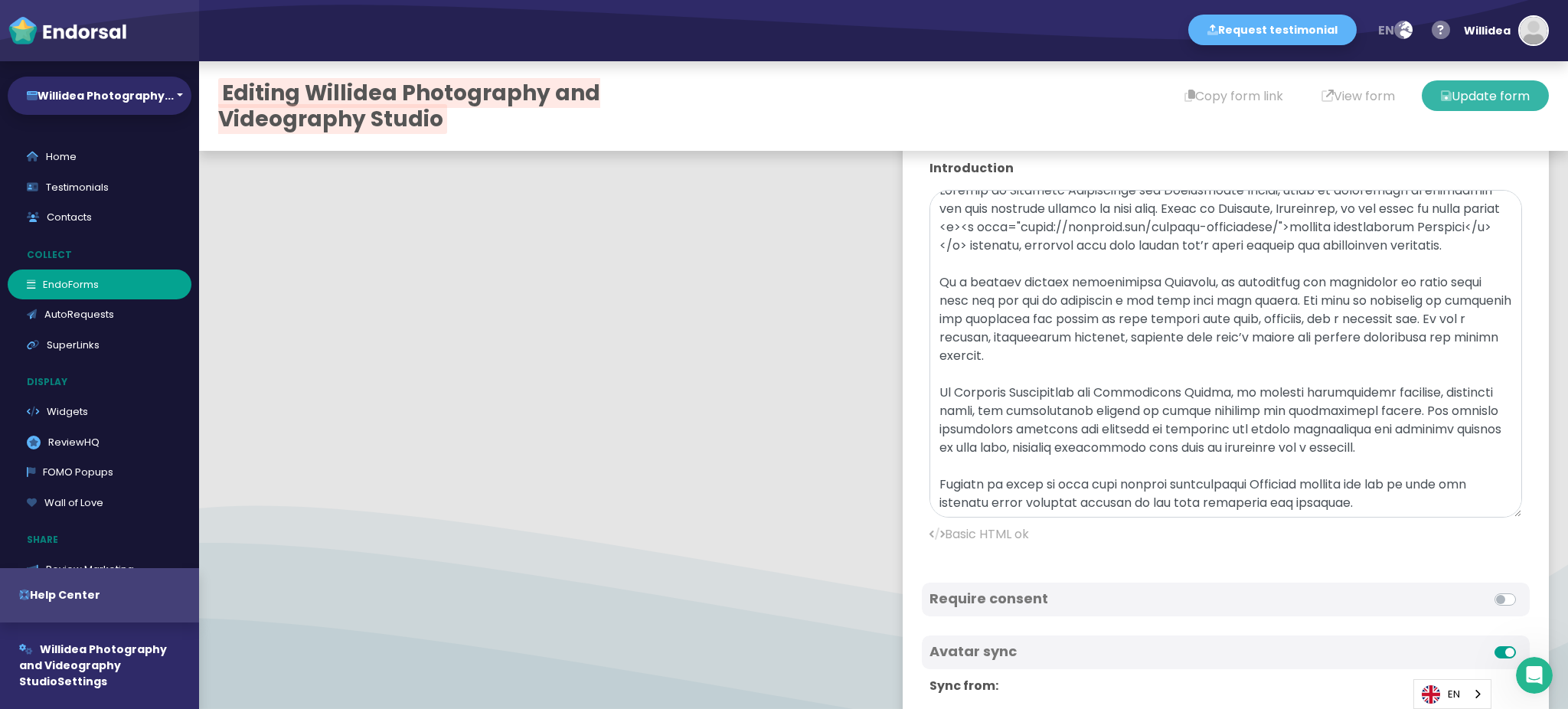 click on "Update form" at bounding box center [1485, 96] 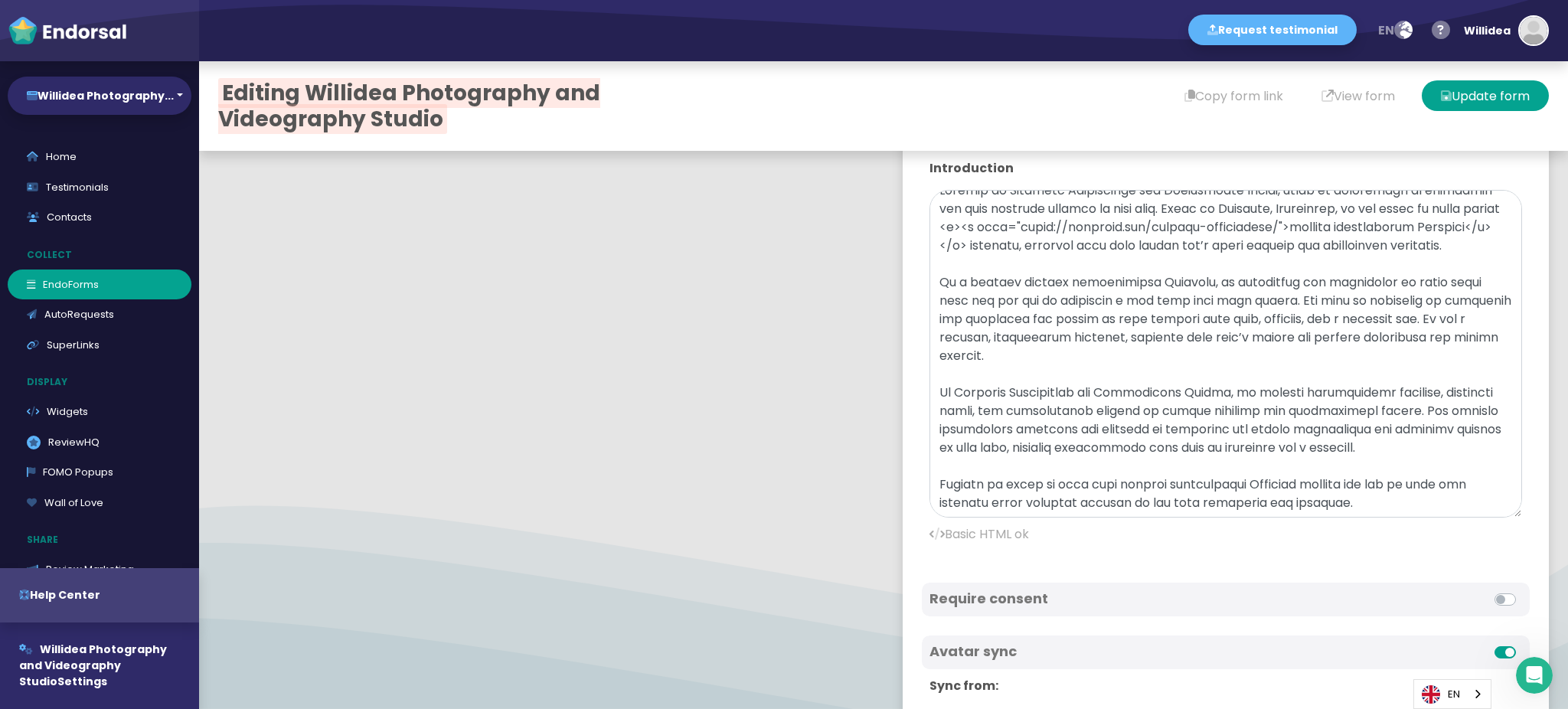 scroll, scrollTop: 0, scrollLeft: 0, axis: both 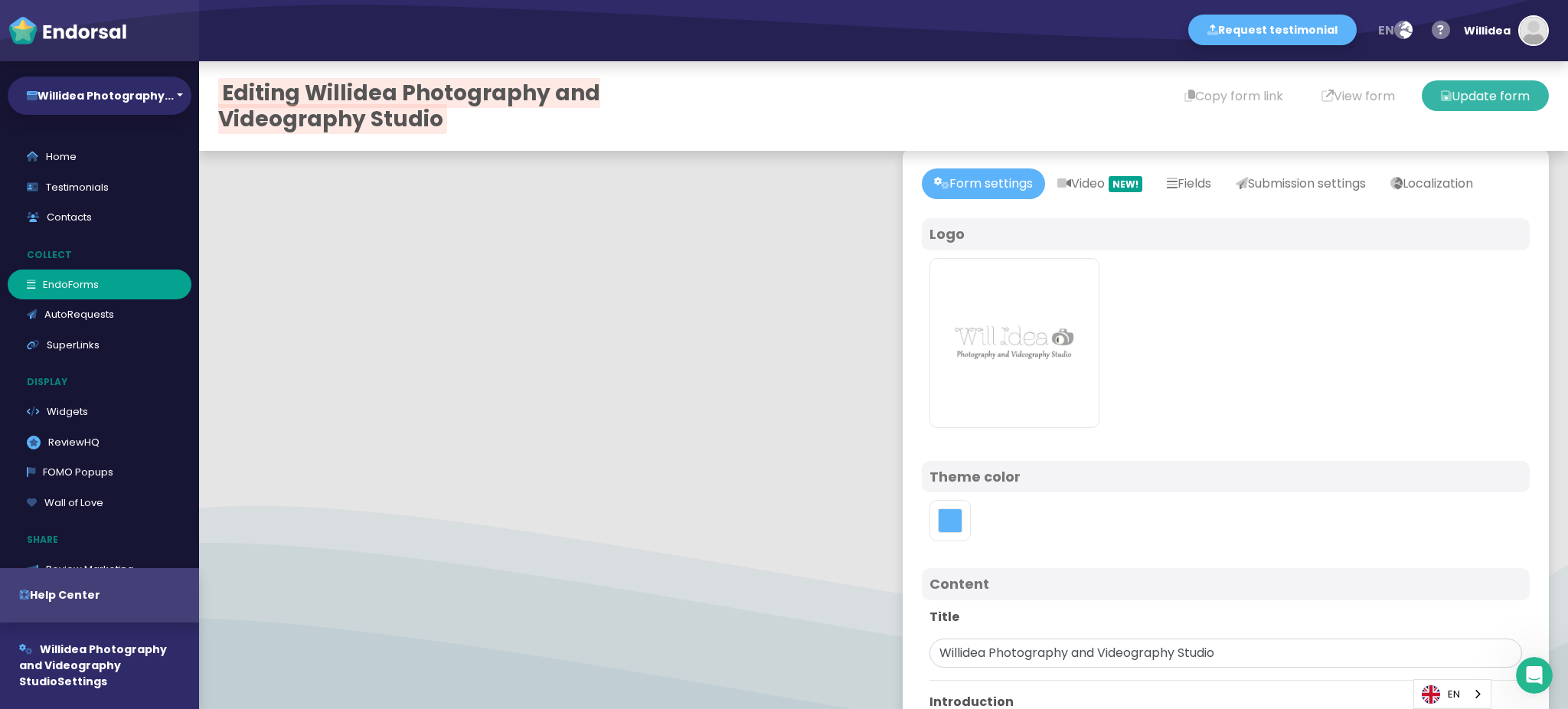 click on "Update form" at bounding box center [1485, 96] 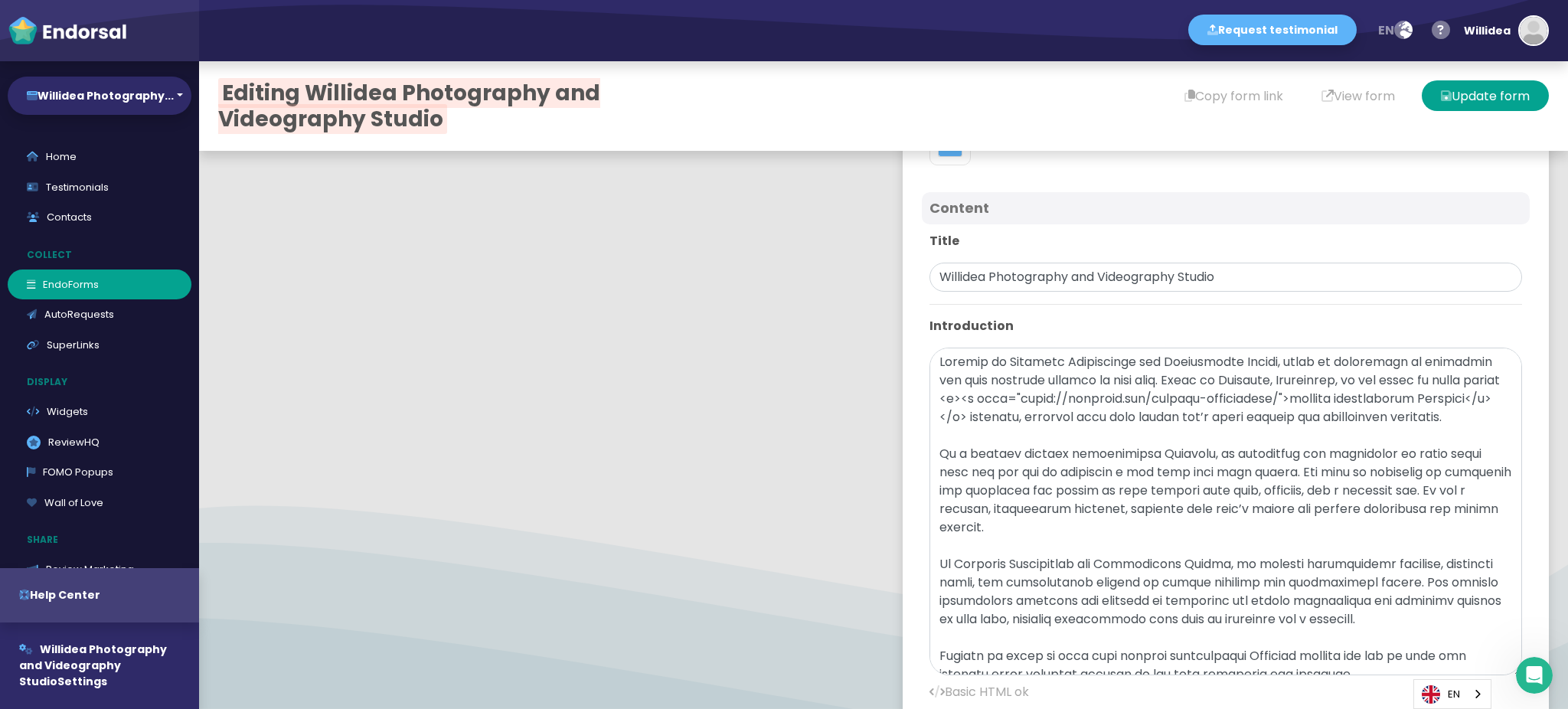 scroll, scrollTop: 408, scrollLeft: 0, axis: vertical 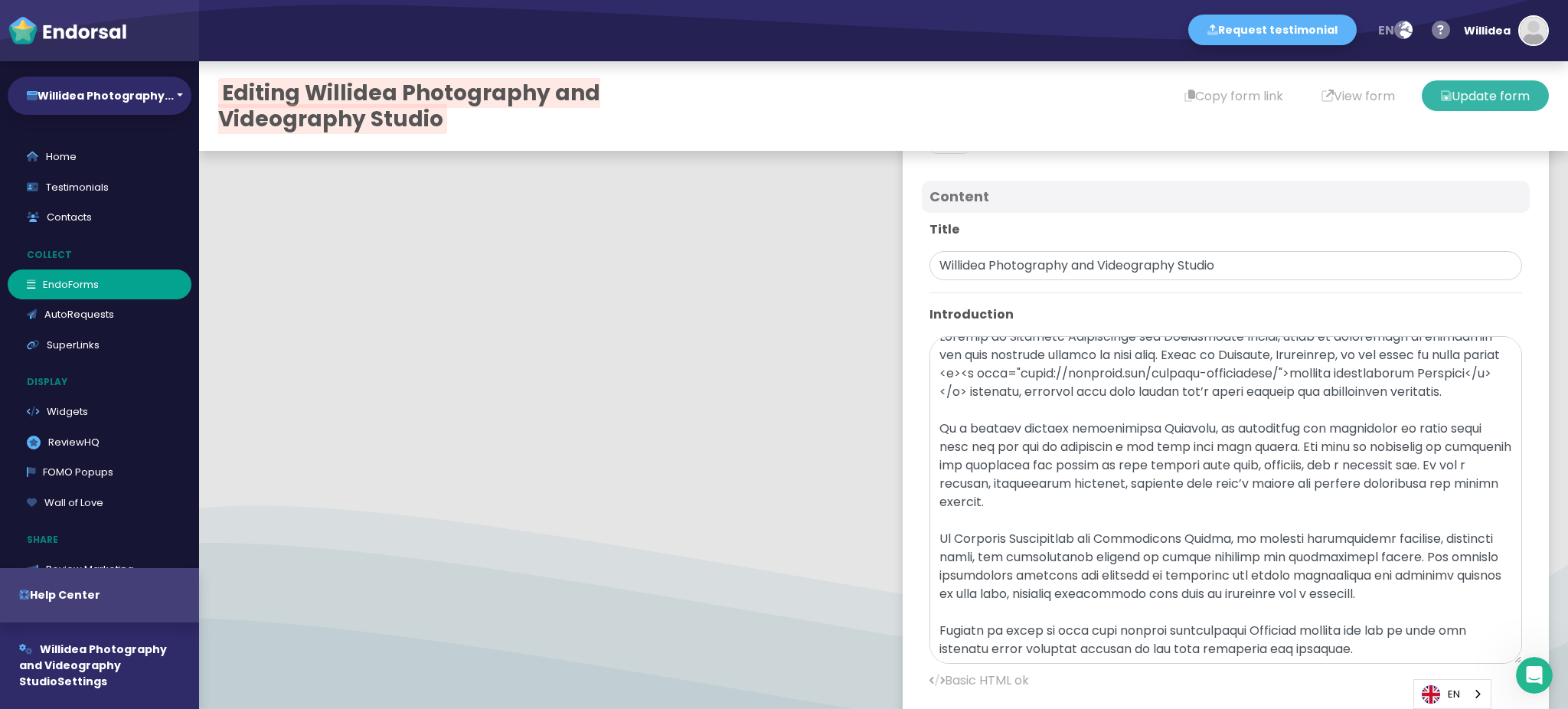 click on "Update form" at bounding box center [1485, 96] 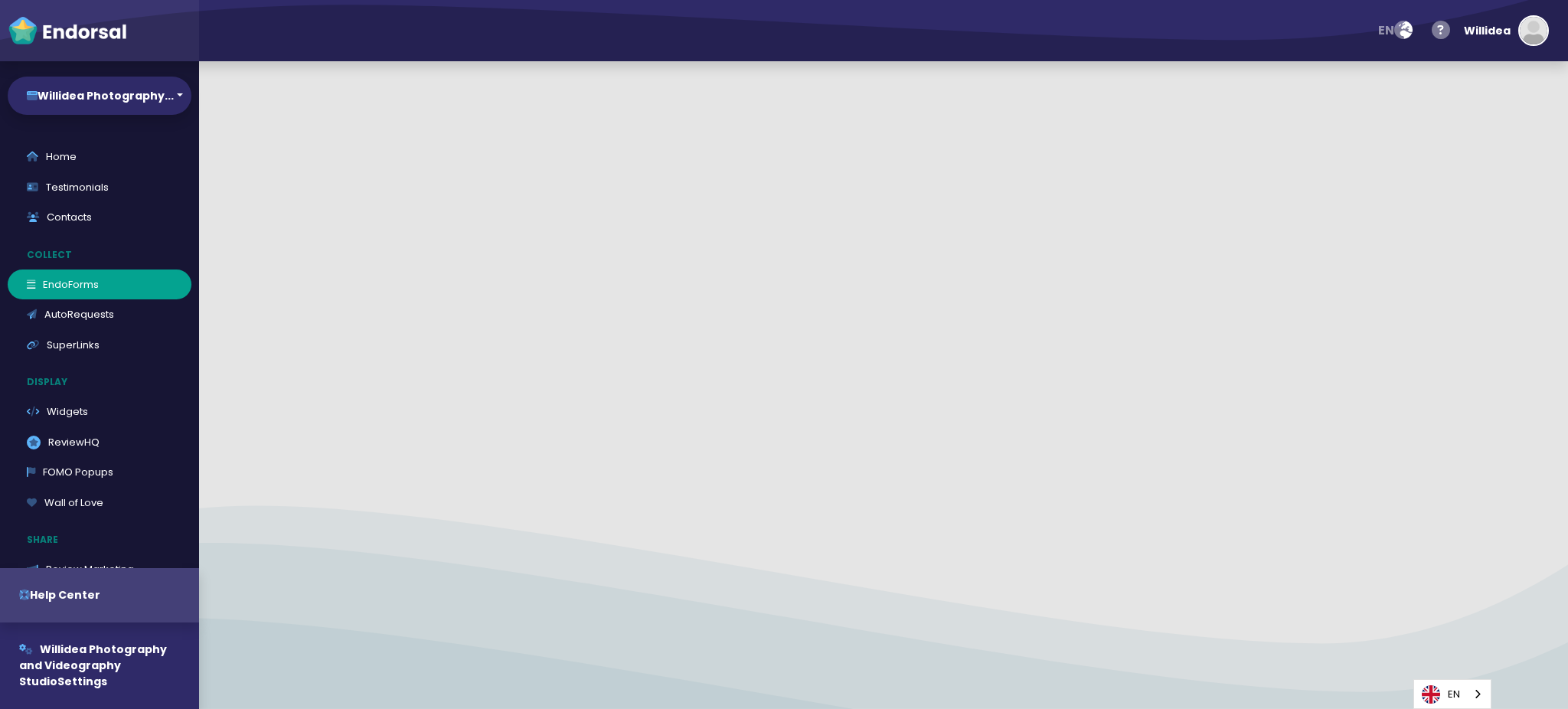scroll, scrollTop: 0, scrollLeft: 0, axis: both 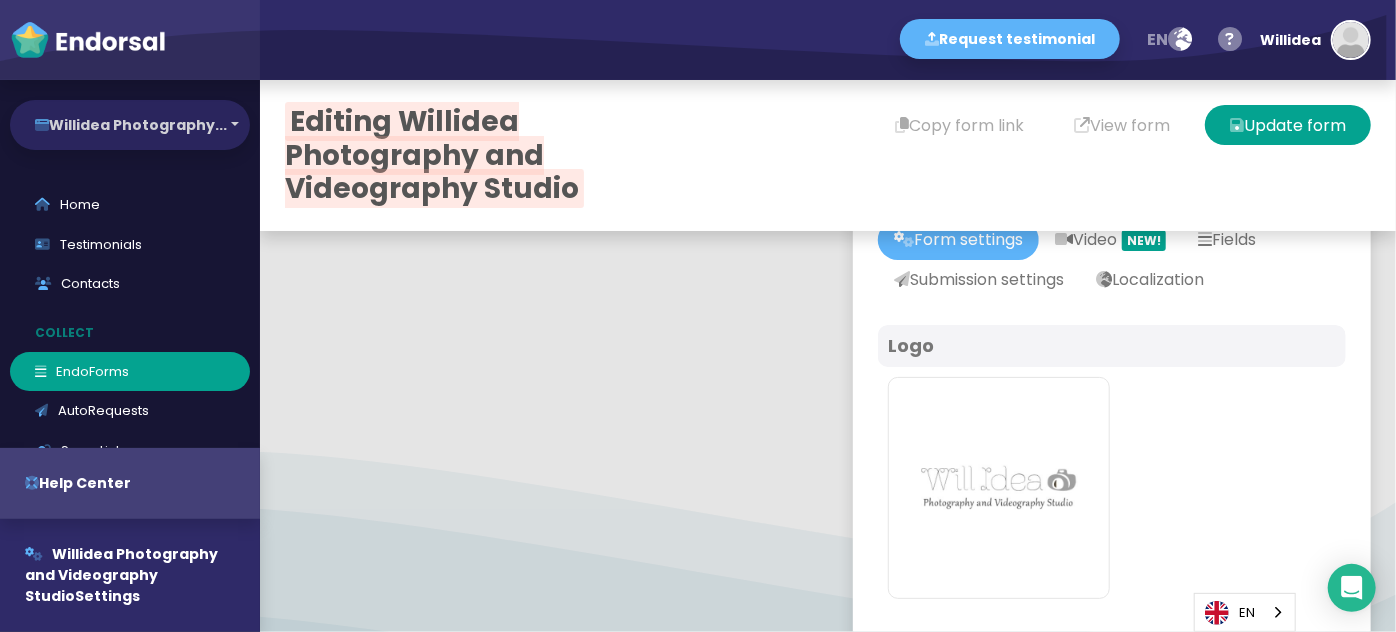 type on "#5DB3F9" 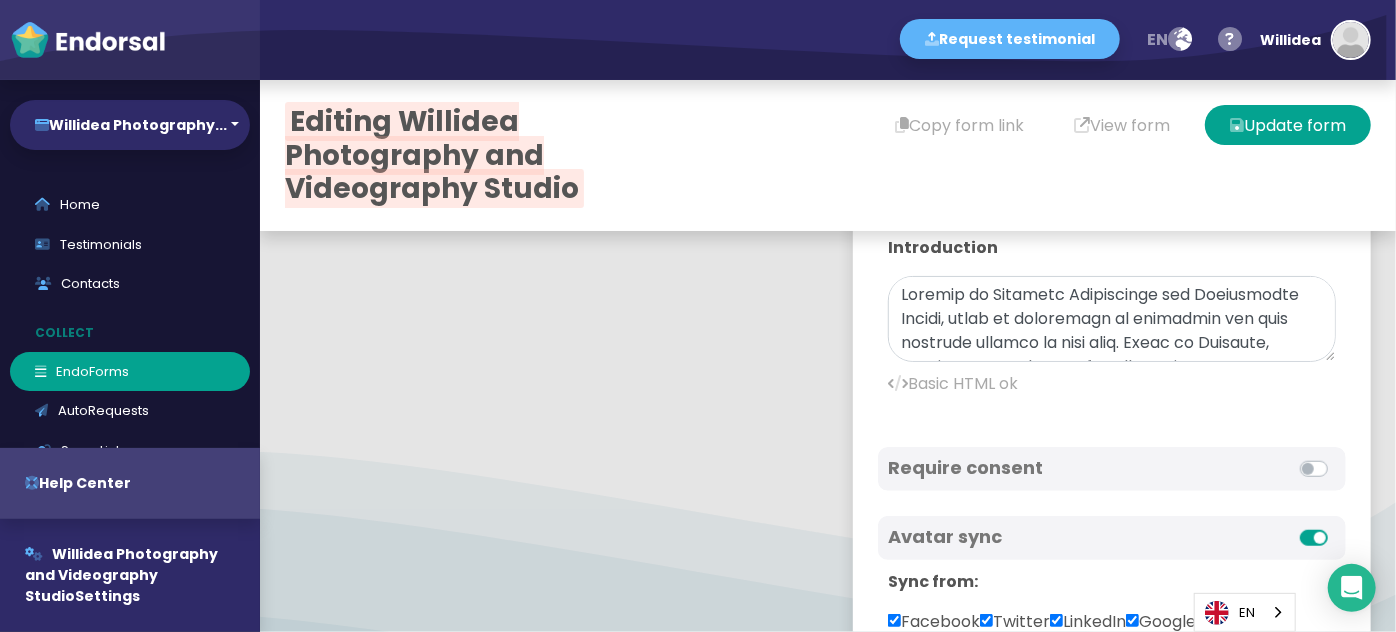 scroll, scrollTop: 727, scrollLeft: 0, axis: vertical 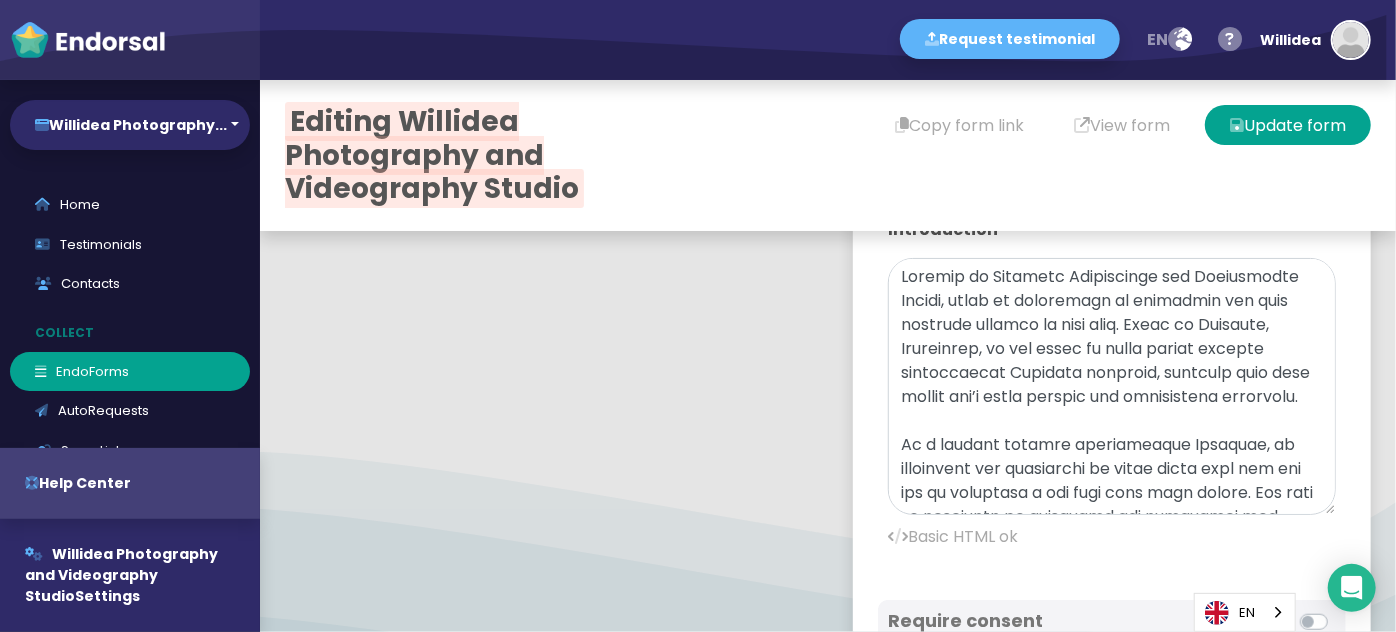drag, startPoint x: 1300, startPoint y: 332, endPoint x: 1301, endPoint y: 505, distance: 173.00288 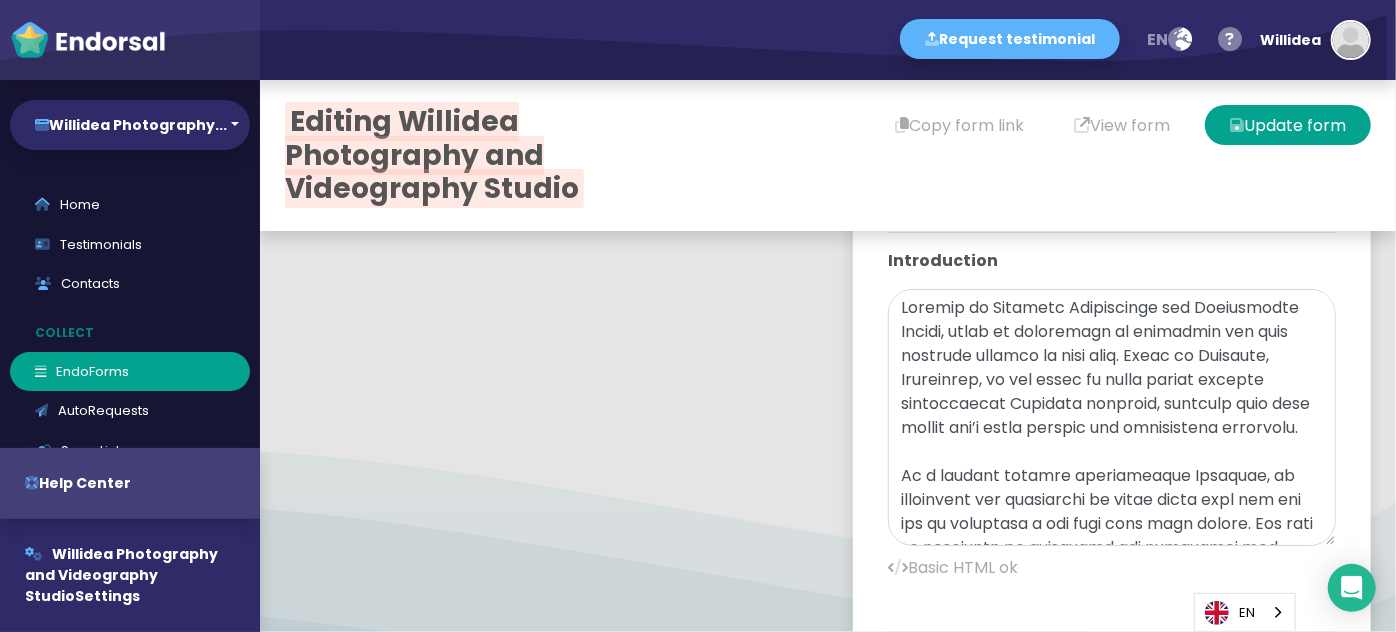 scroll, scrollTop: 727, scrollLeft: 0, axis: vertical 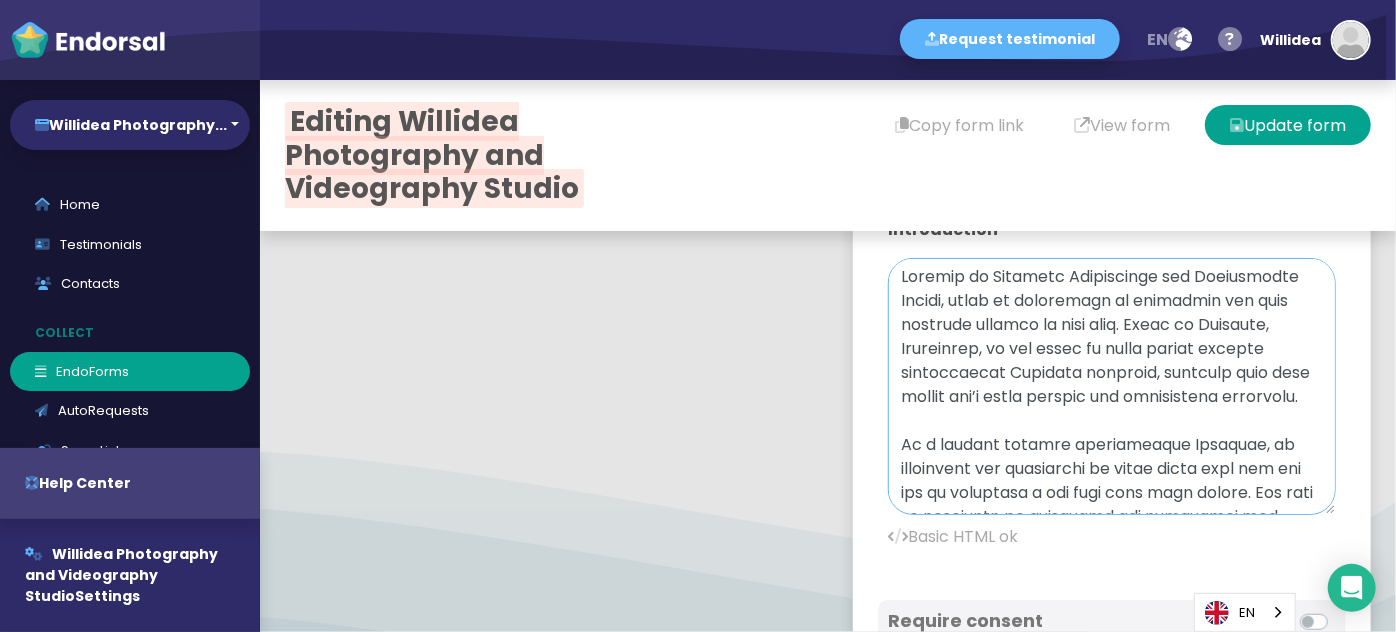 click at bounding box center (1112, 386) 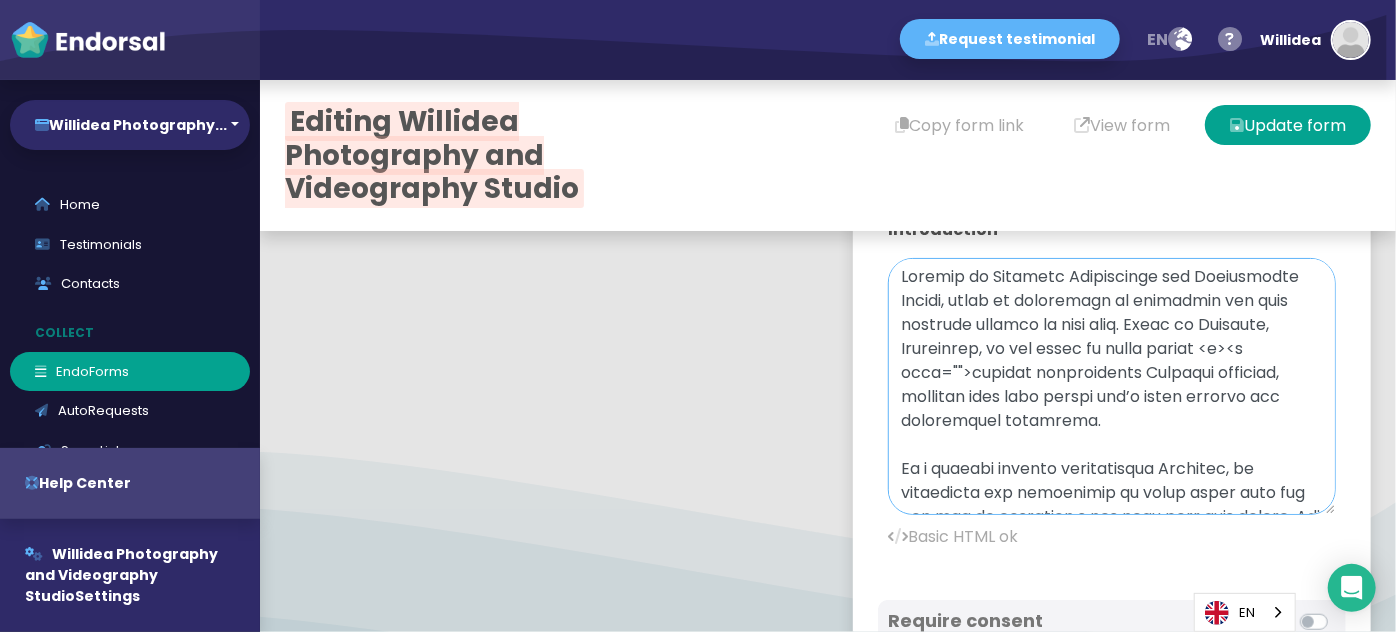 click at bounding box center [1112, 386] 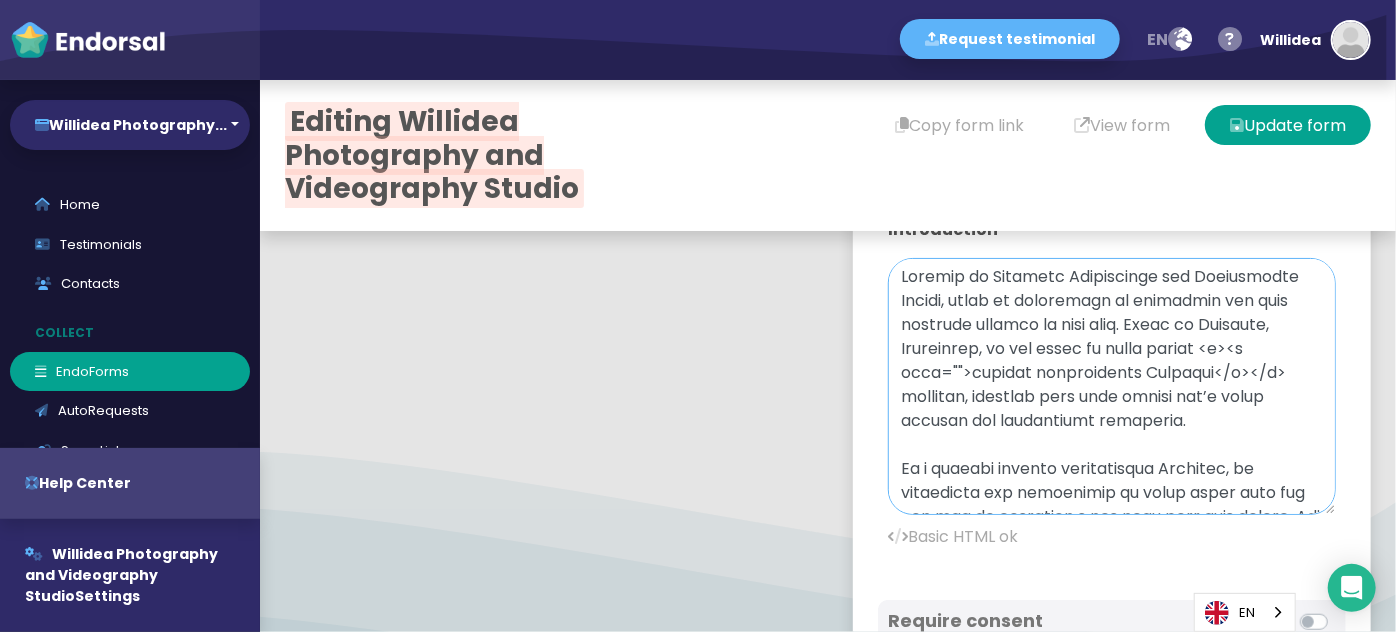 click at bounding box center [1112, 386] 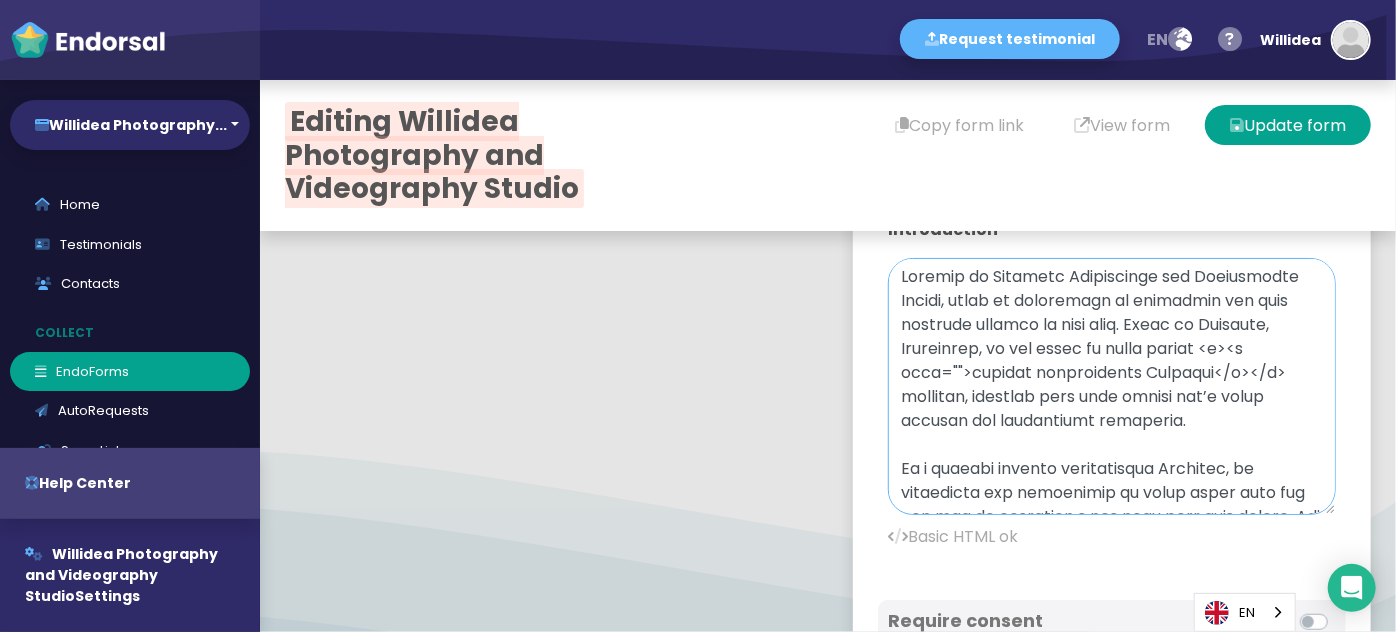 paste on "https://willidea.net/newborn-photography/" 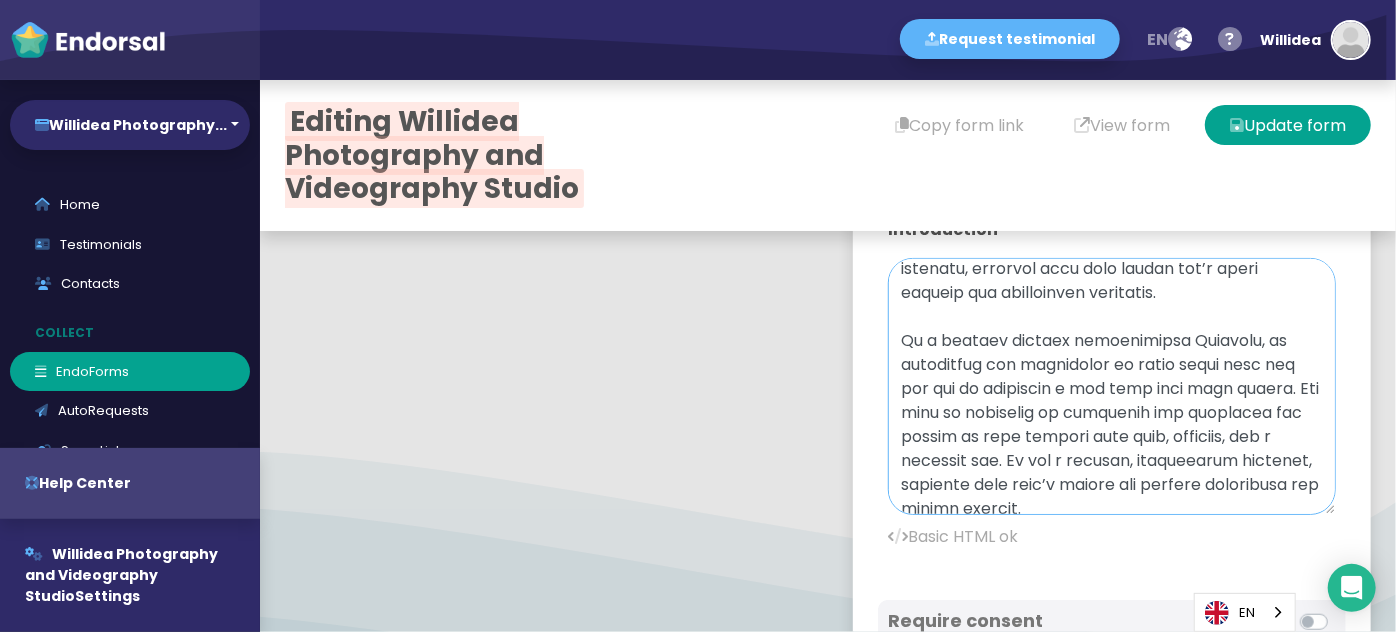 scroll, scrollTop: 181, scrollLeft: 0, axis: vertical 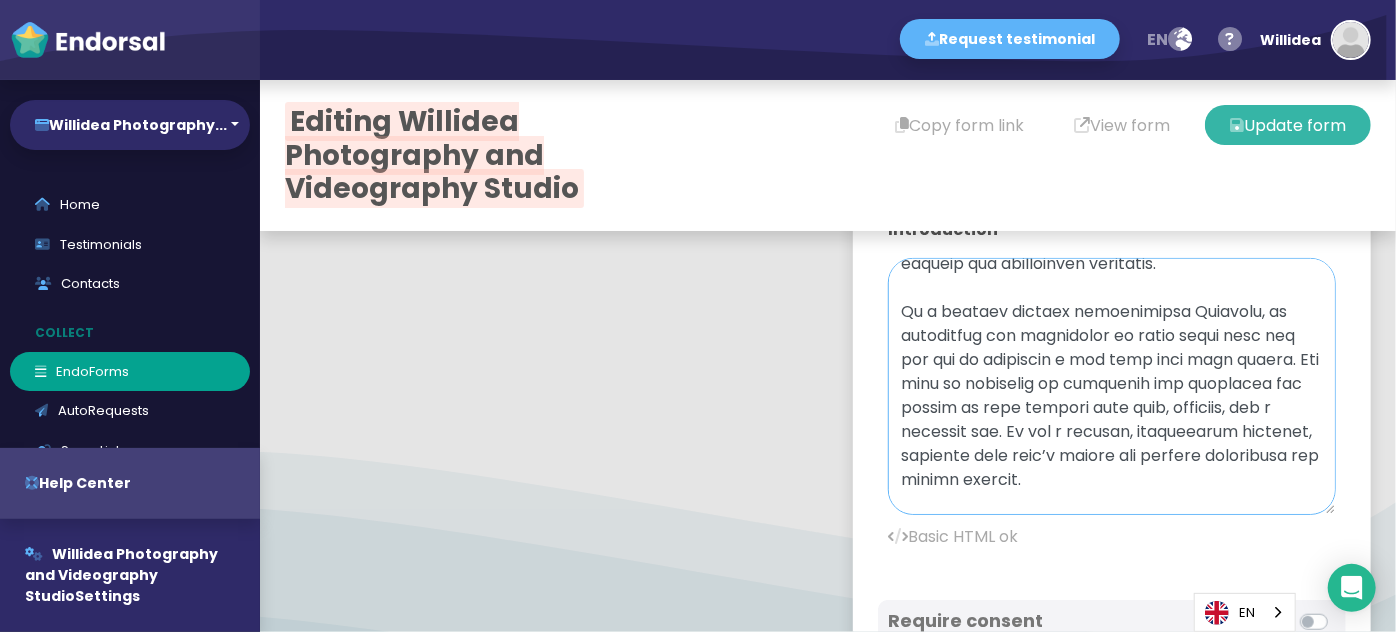type on "Welcome to Willidea Photography and Videography Studio, where we specialize in capturing the most precious moments of your life. Based in Brisbane, Queensland, we are proud to offer expert <b><a href="https://willidea.net/newborn-photography/">newborn photographer Brisbane</a></b> services, ensuring that your little one’s first moments are beautifully preserved.
As a trusted newborn photographer Brisbane, we understand the importance of those early days and the joy of welcoming a new life into your family. Our team is committed to capturing the innocence and wonder of your newborn with care, patience, and a creative eye. We use a relaxed, comfortable approach, ensuring your baby’s safety and comfort throughout the entire session.
At Willidea Photography and Videography Studio, we combine professional lighting, beautiful props, and personalized styling to create timeless and heartwarming images. Our newborn photography services are designed to celebrate the unique personality and precious moments of your ..." 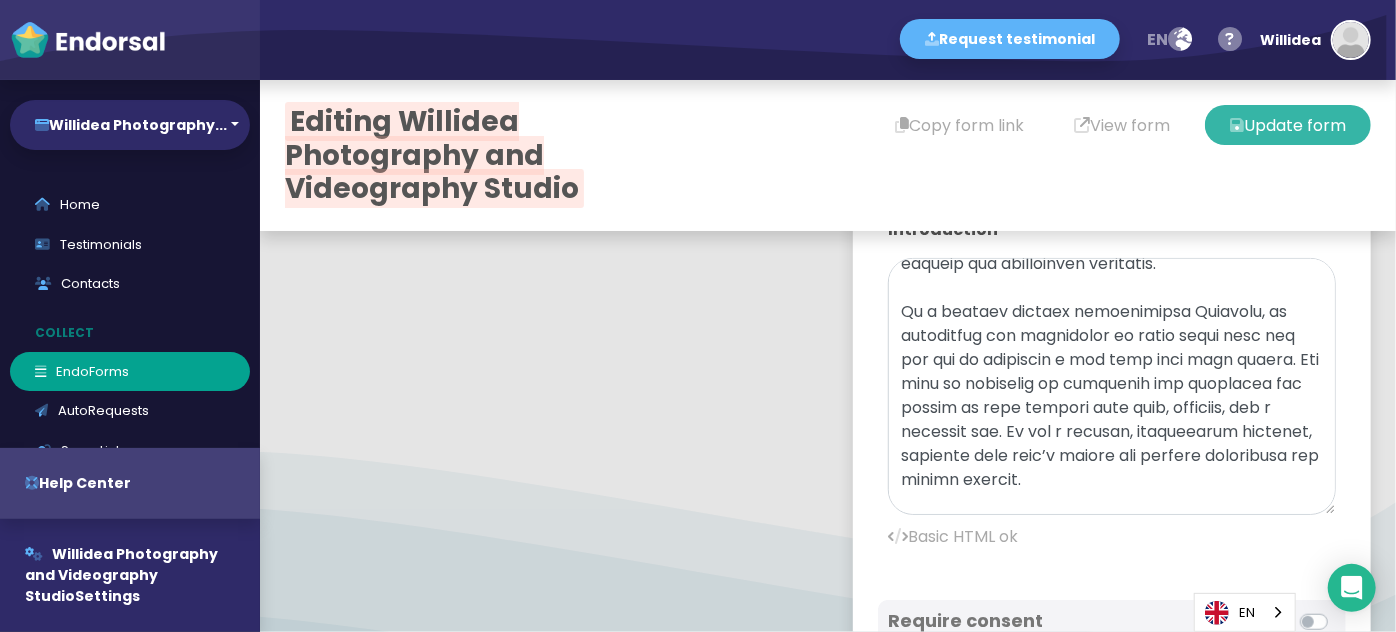 click on "Update form" at bounding box center (1288, 125) 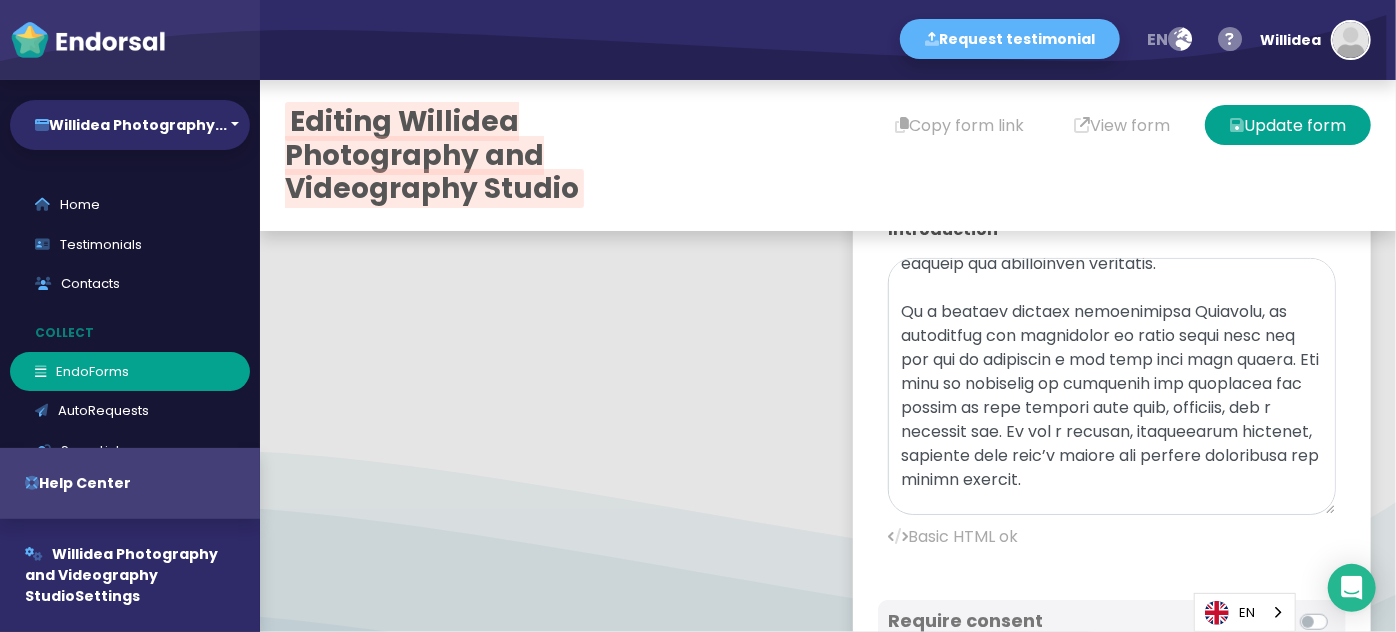 type 